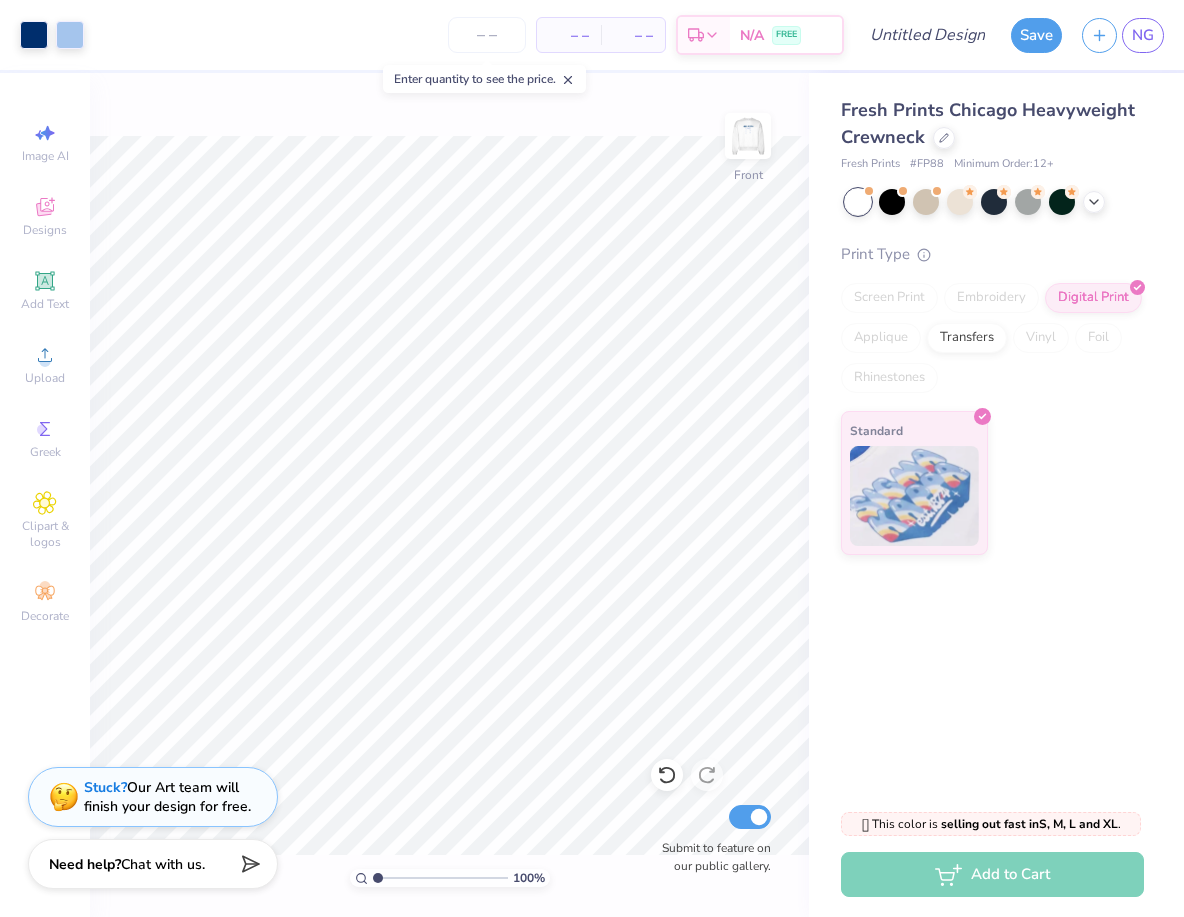 scroll, scrollTop: 0, scrollLeft: 0, axis: both 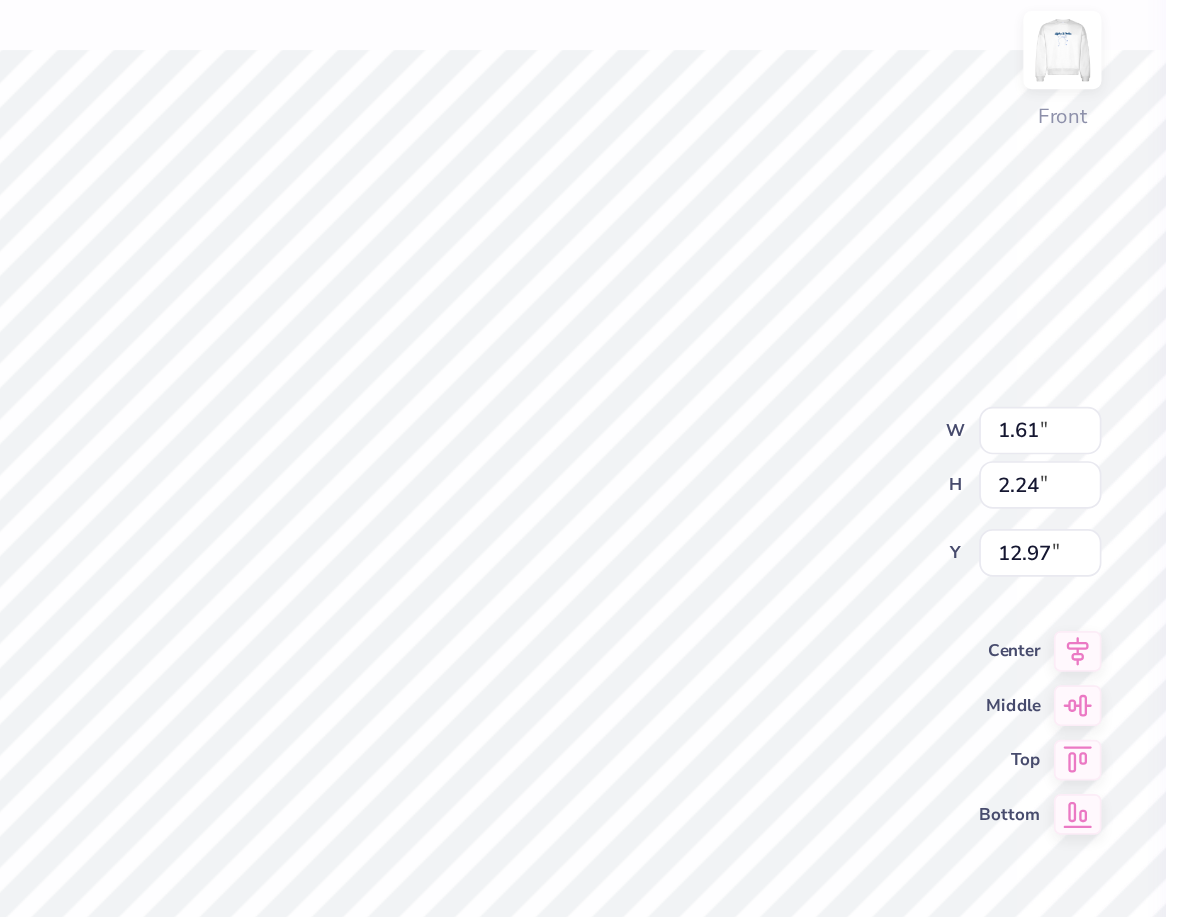 type on "12.92" 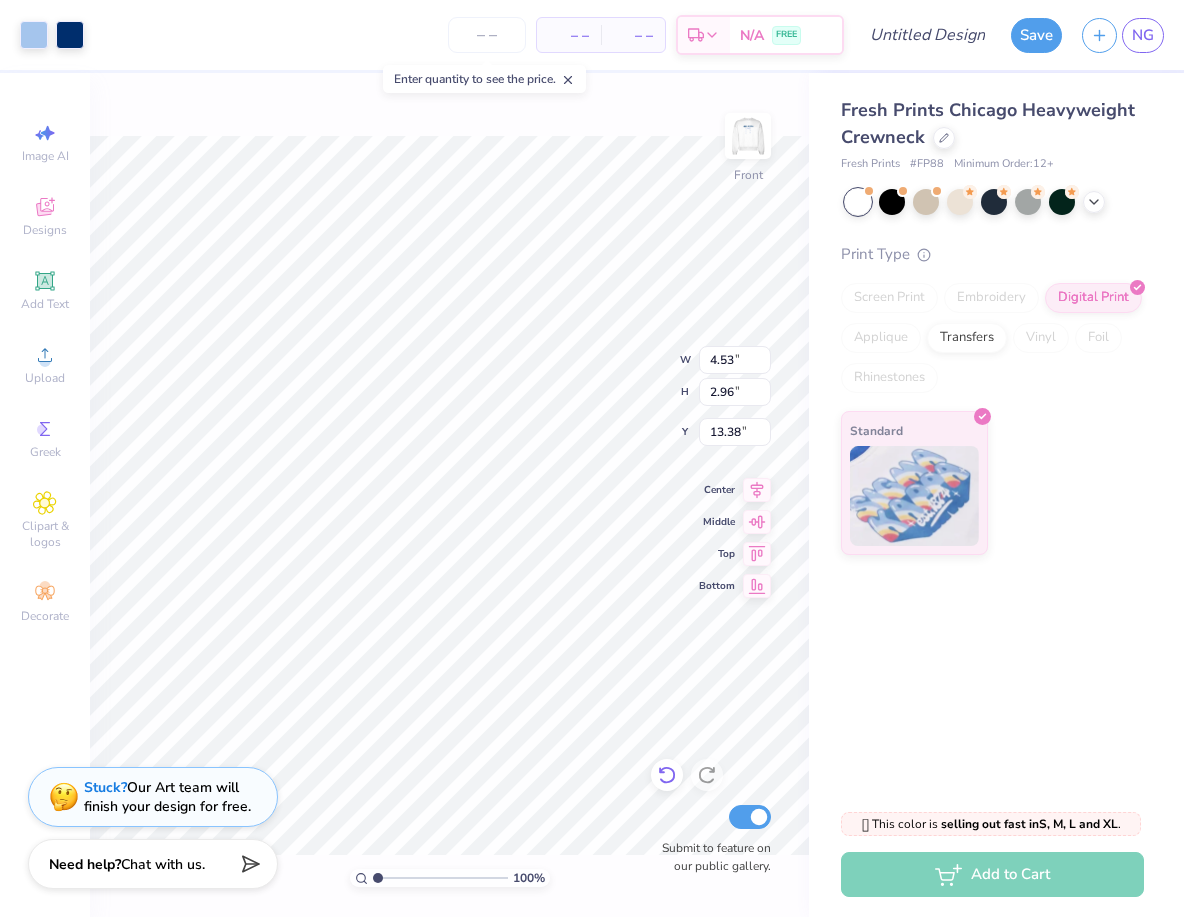click 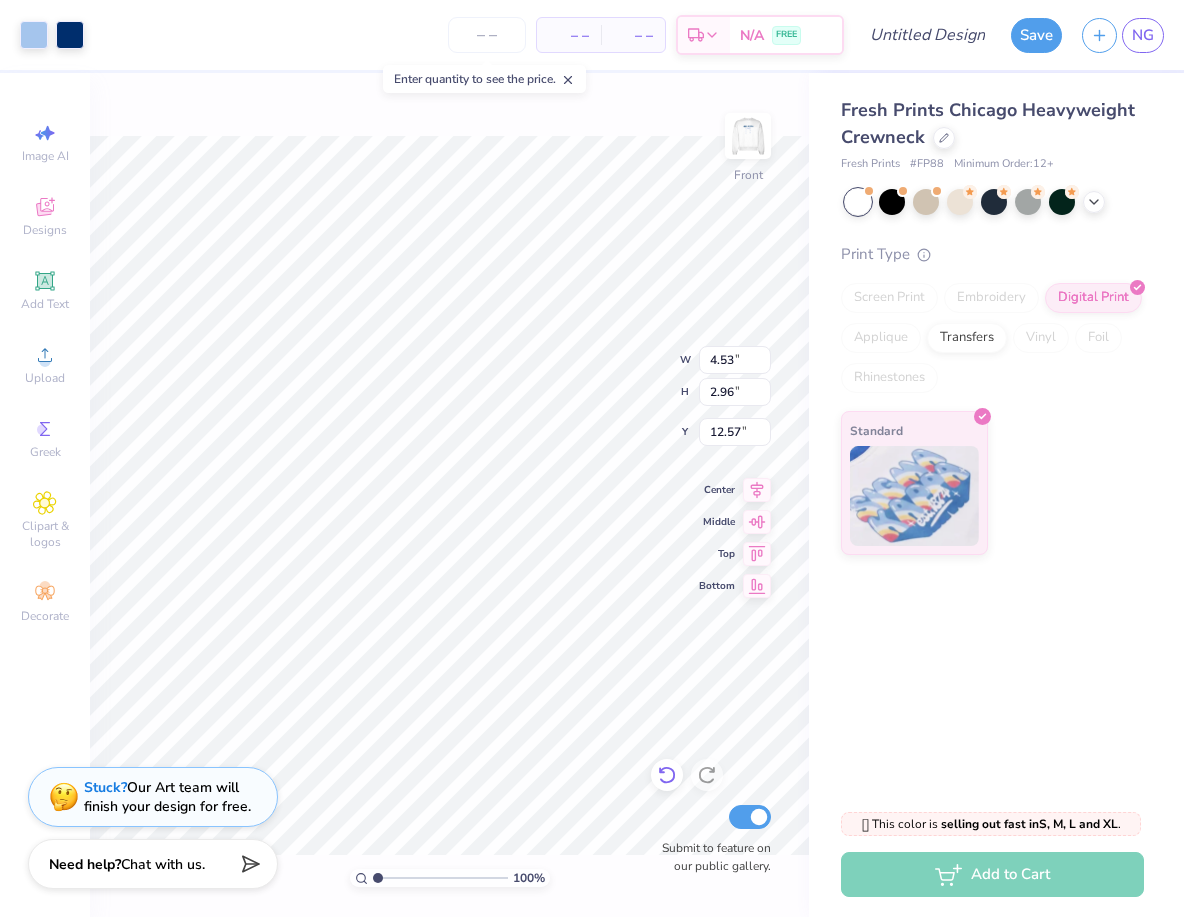type on "12.56" 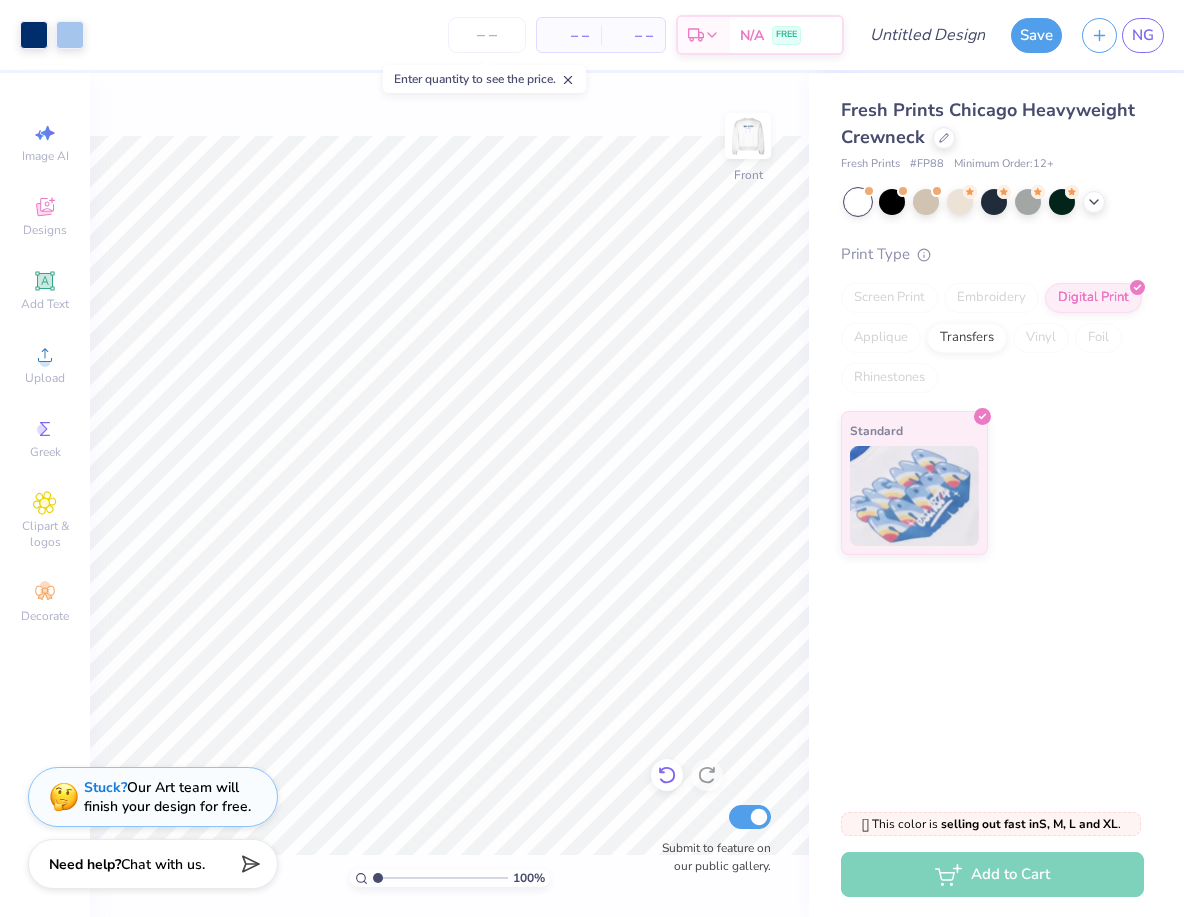 click 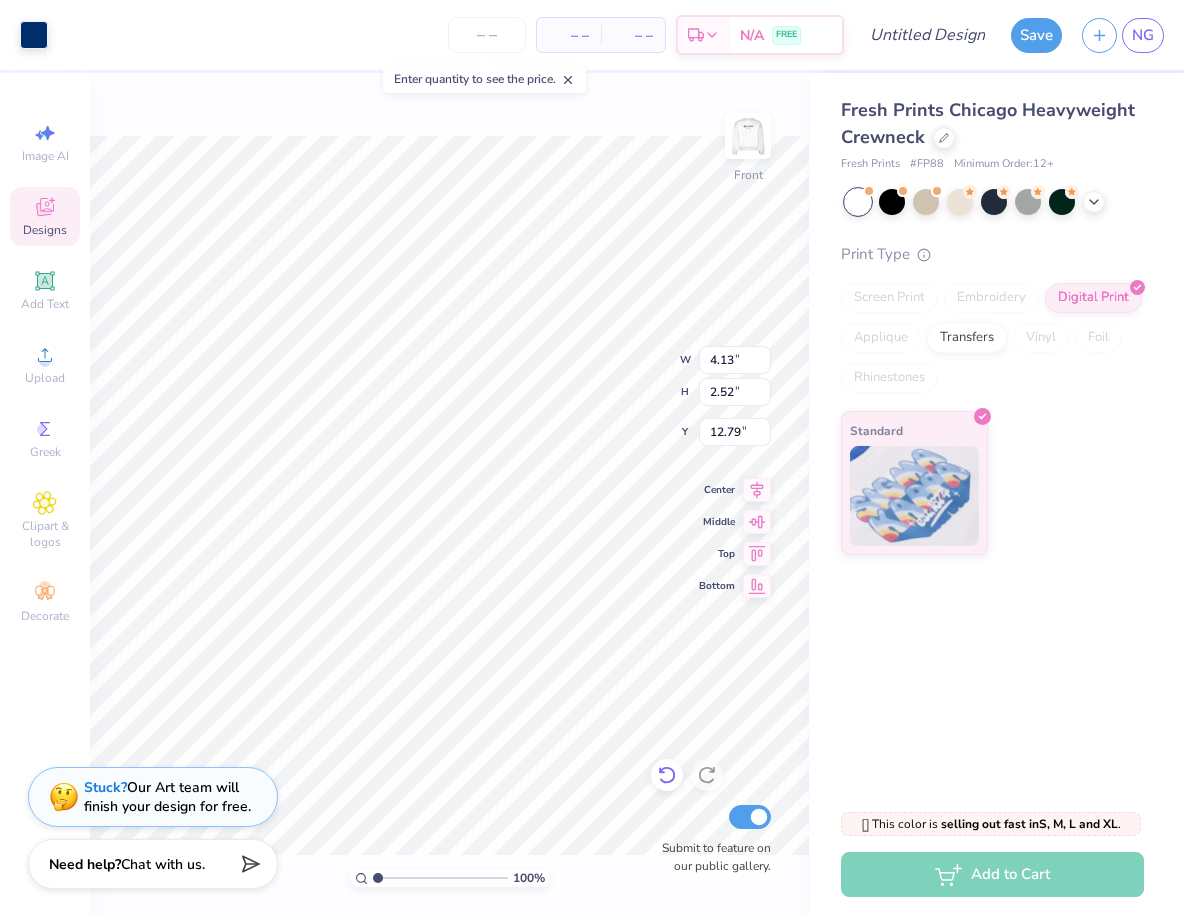 type on "12.78" 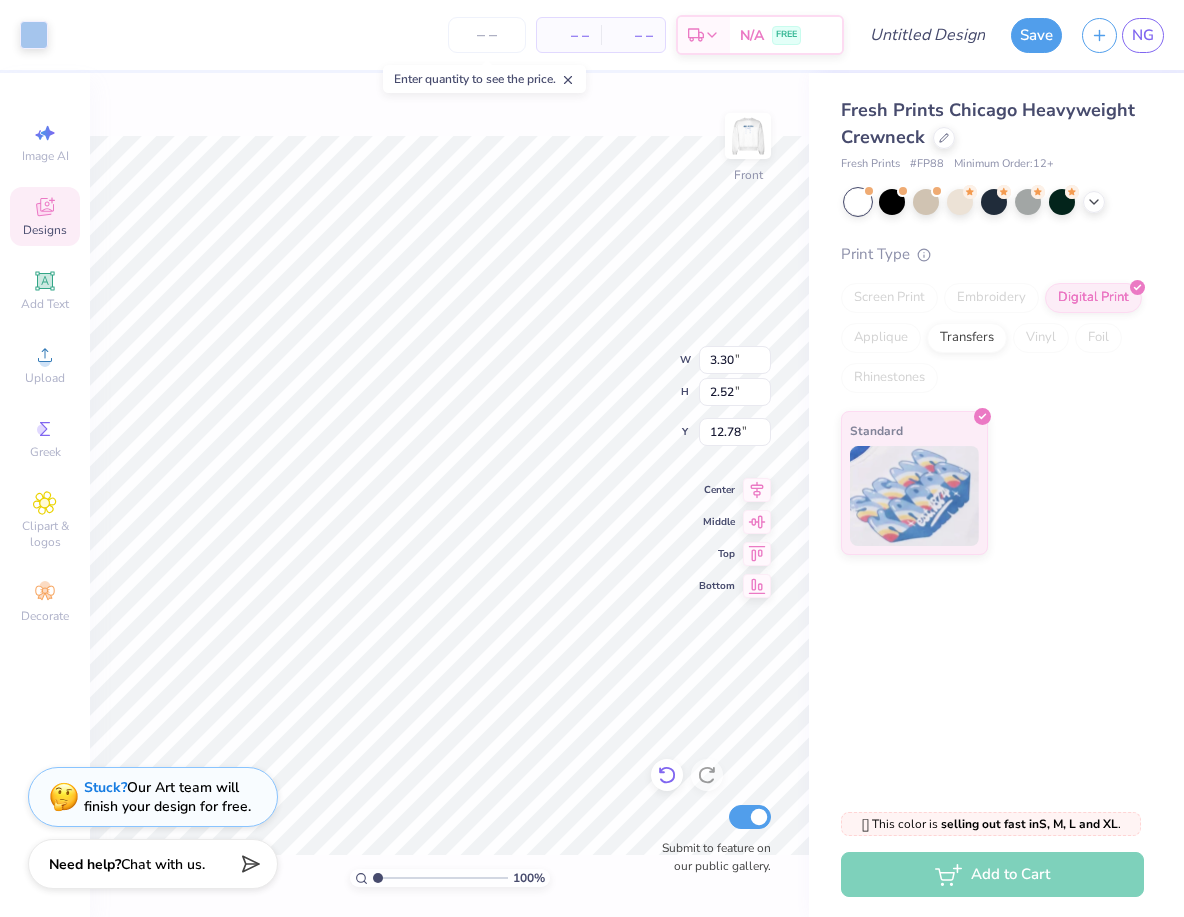 type on "13.45" 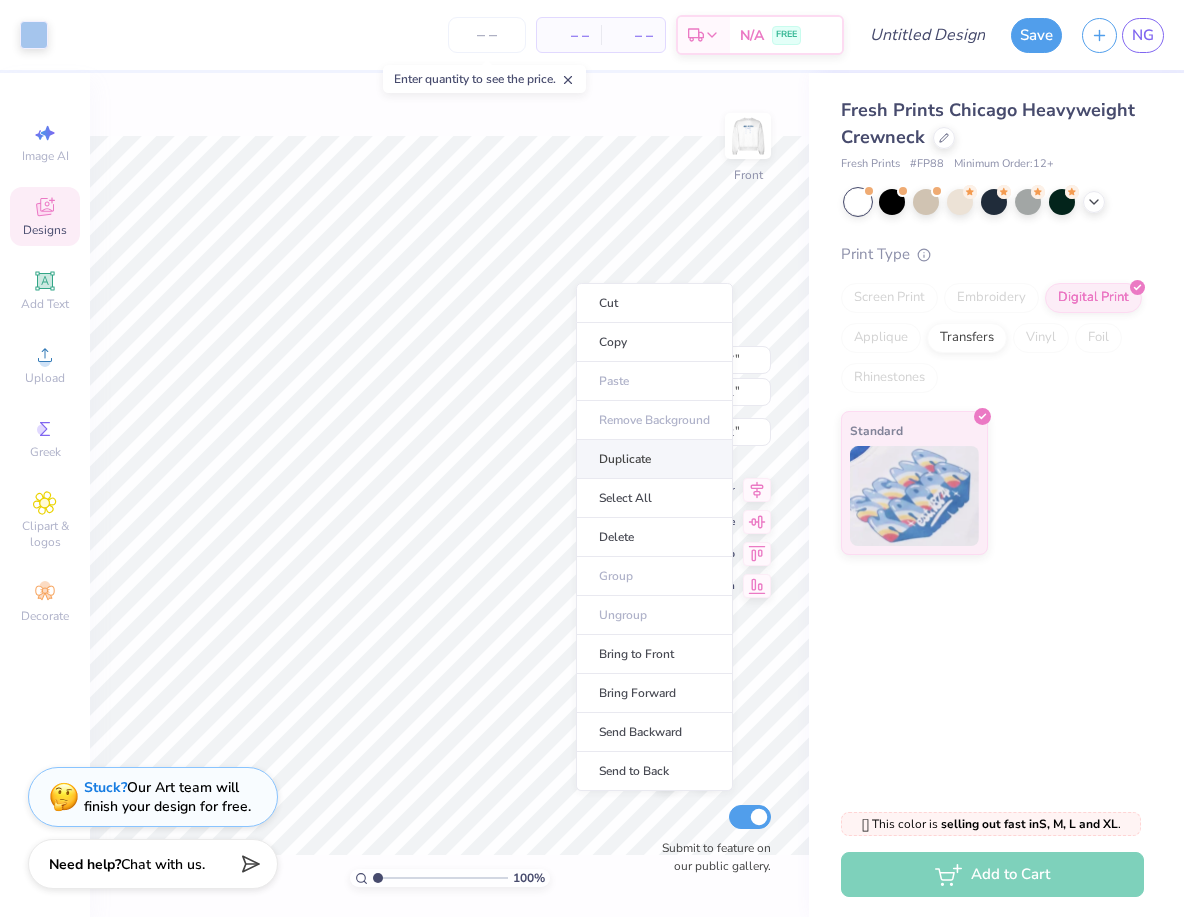 click on "Duplicate" at bounding box center (654, 459) 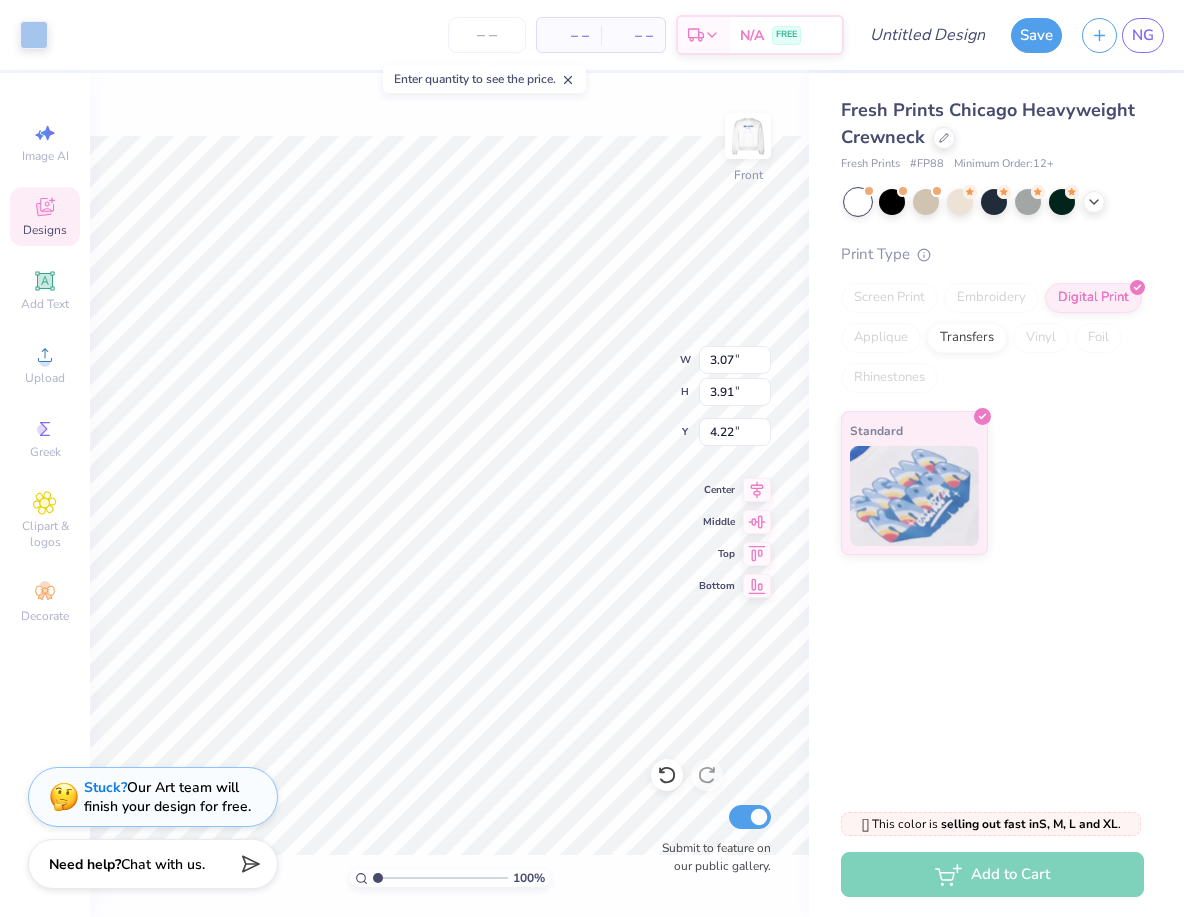type on "16.51" 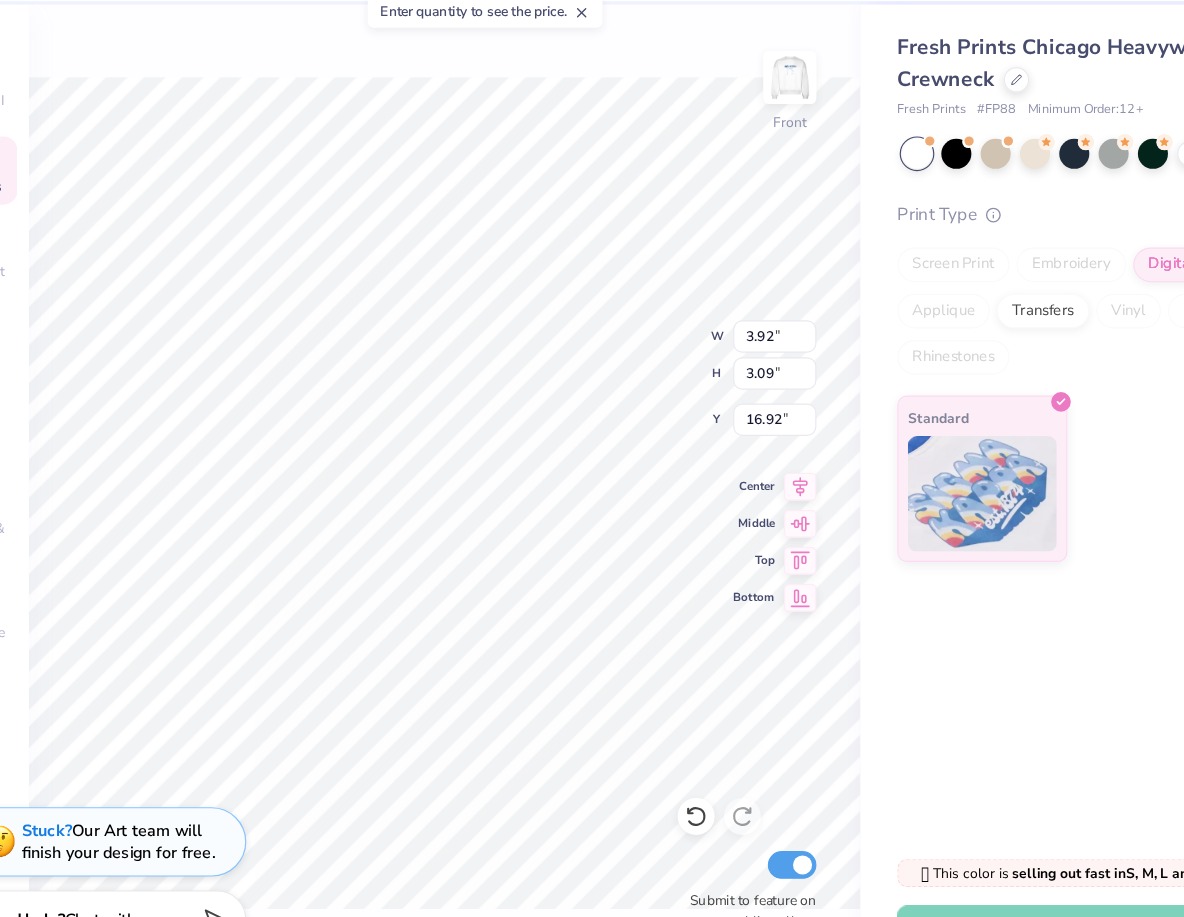 type on "12.83" 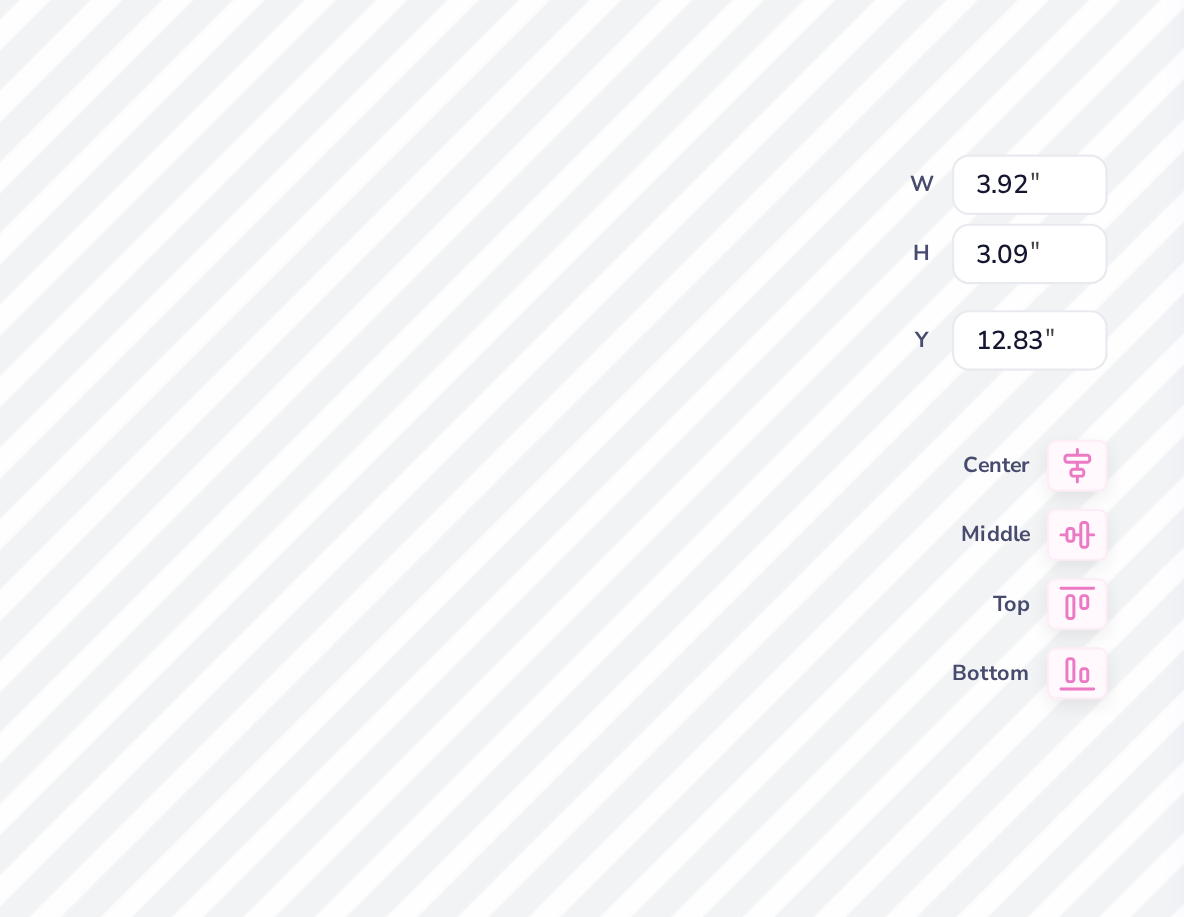 type on "3.22" 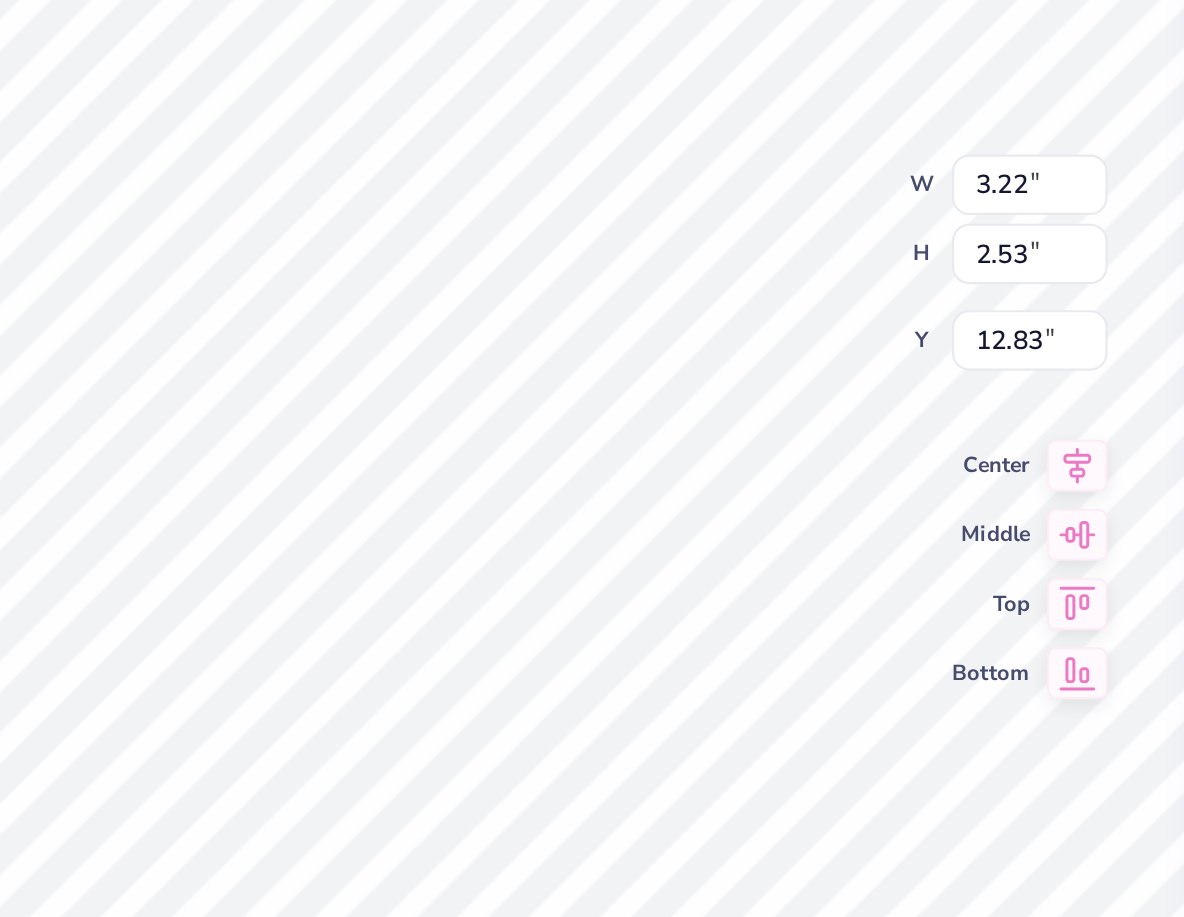 type on "12.78" 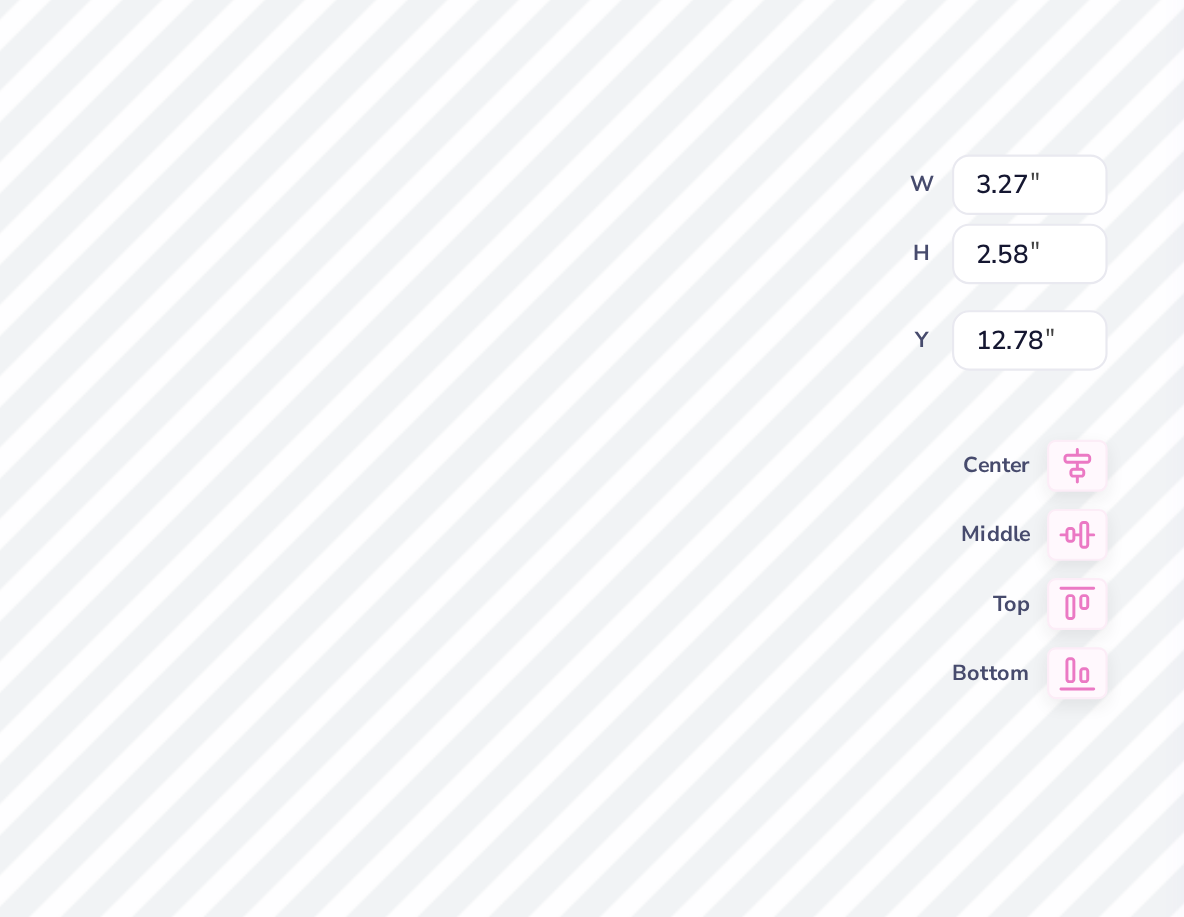 type on "12.76" 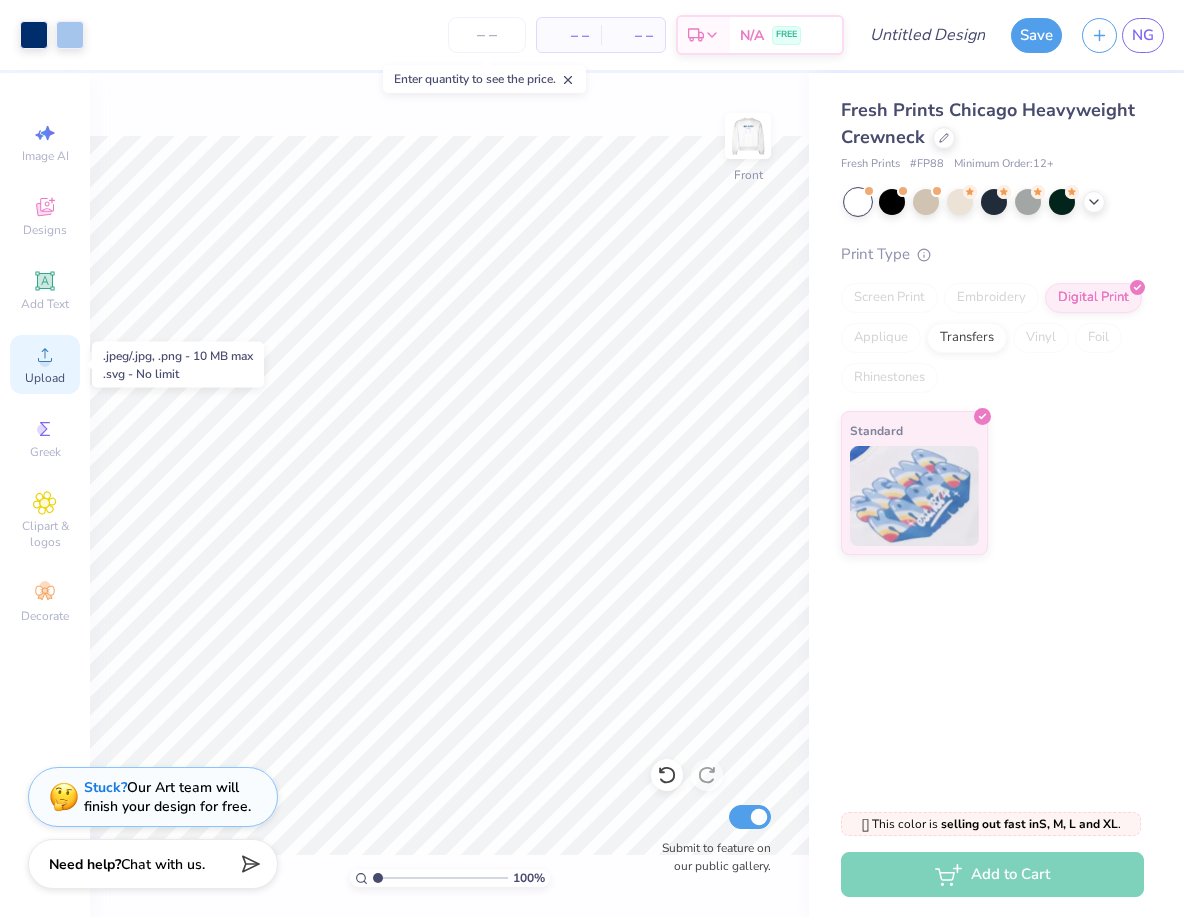 click on "Upload" at bounding box center [45, 364] 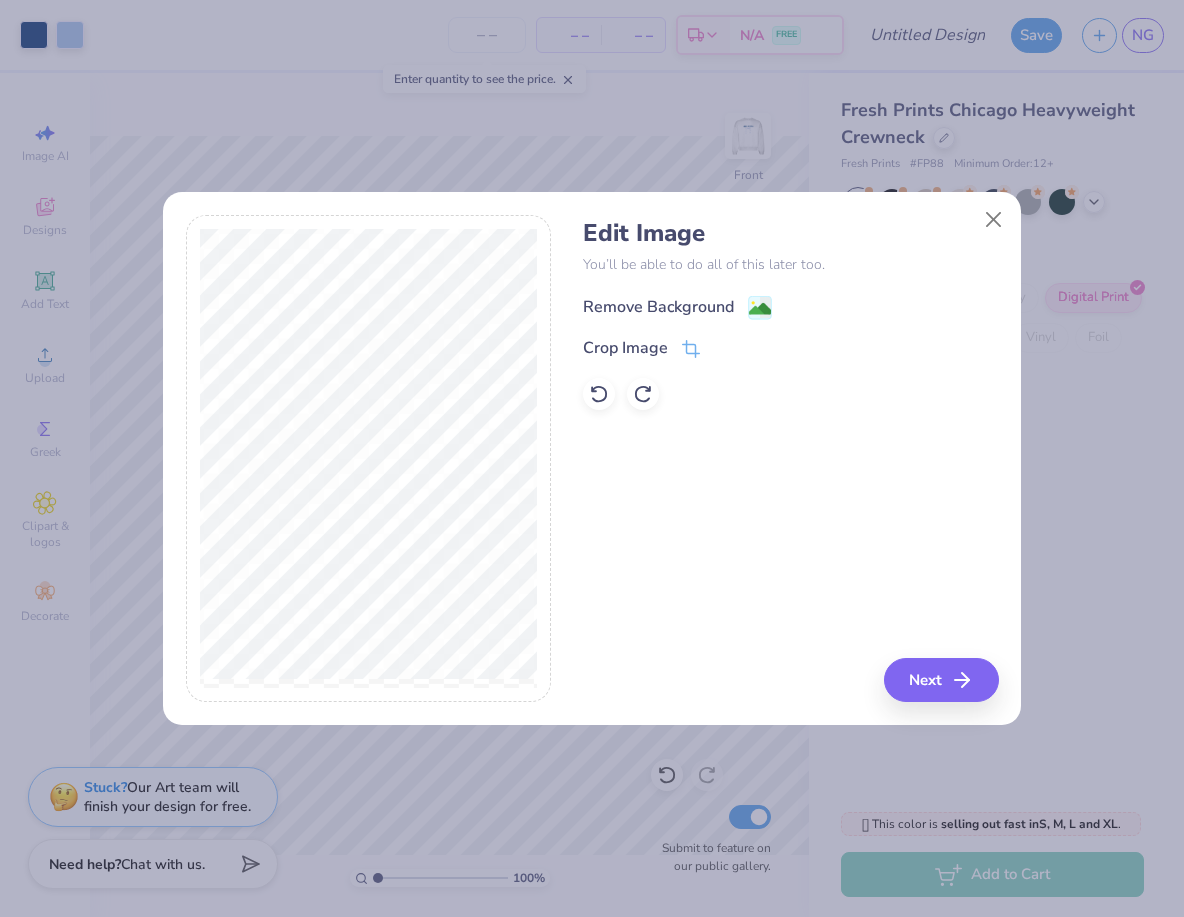click on "Remove Background" at bounding box center [658, 307] 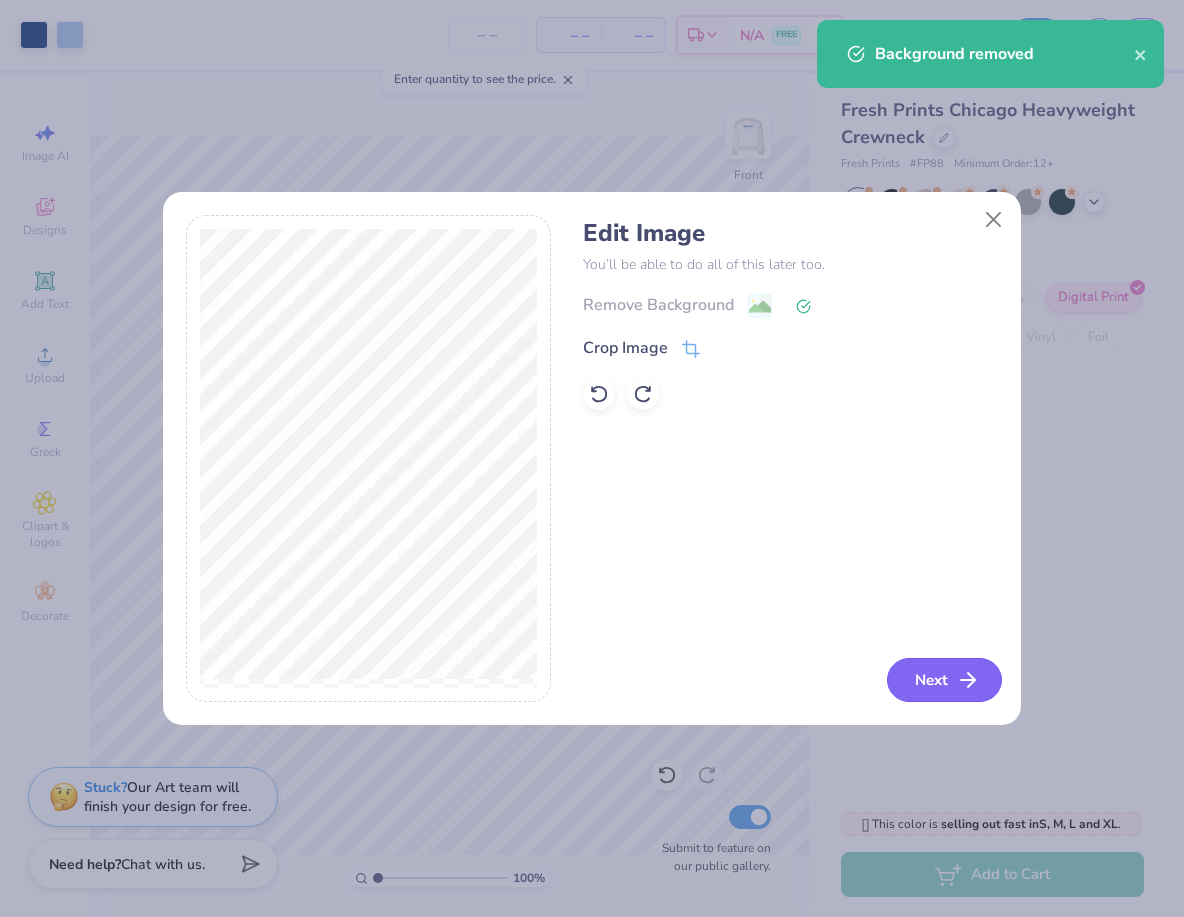 click on "Next" at bounding box center (944, 680) 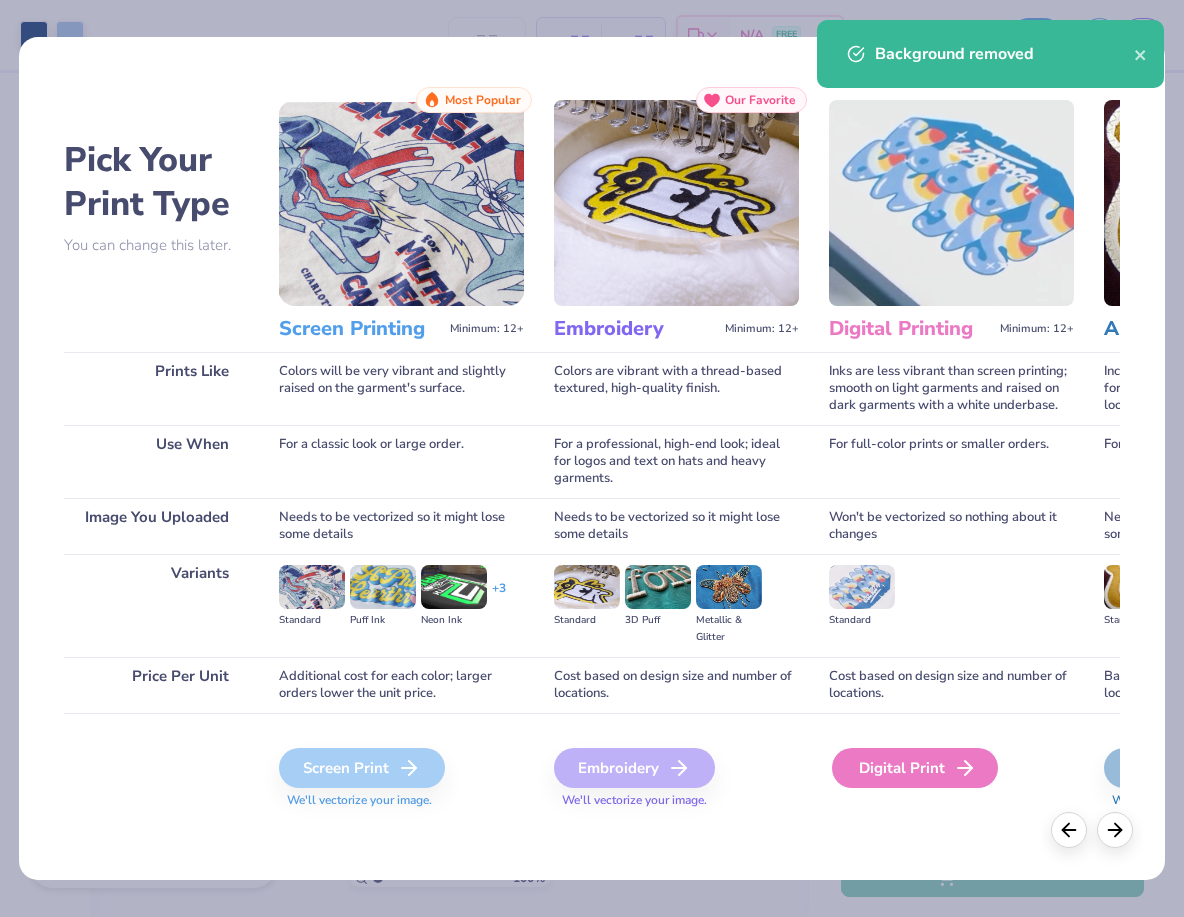 click on "Digital Print" at bounding box center (915, 768) 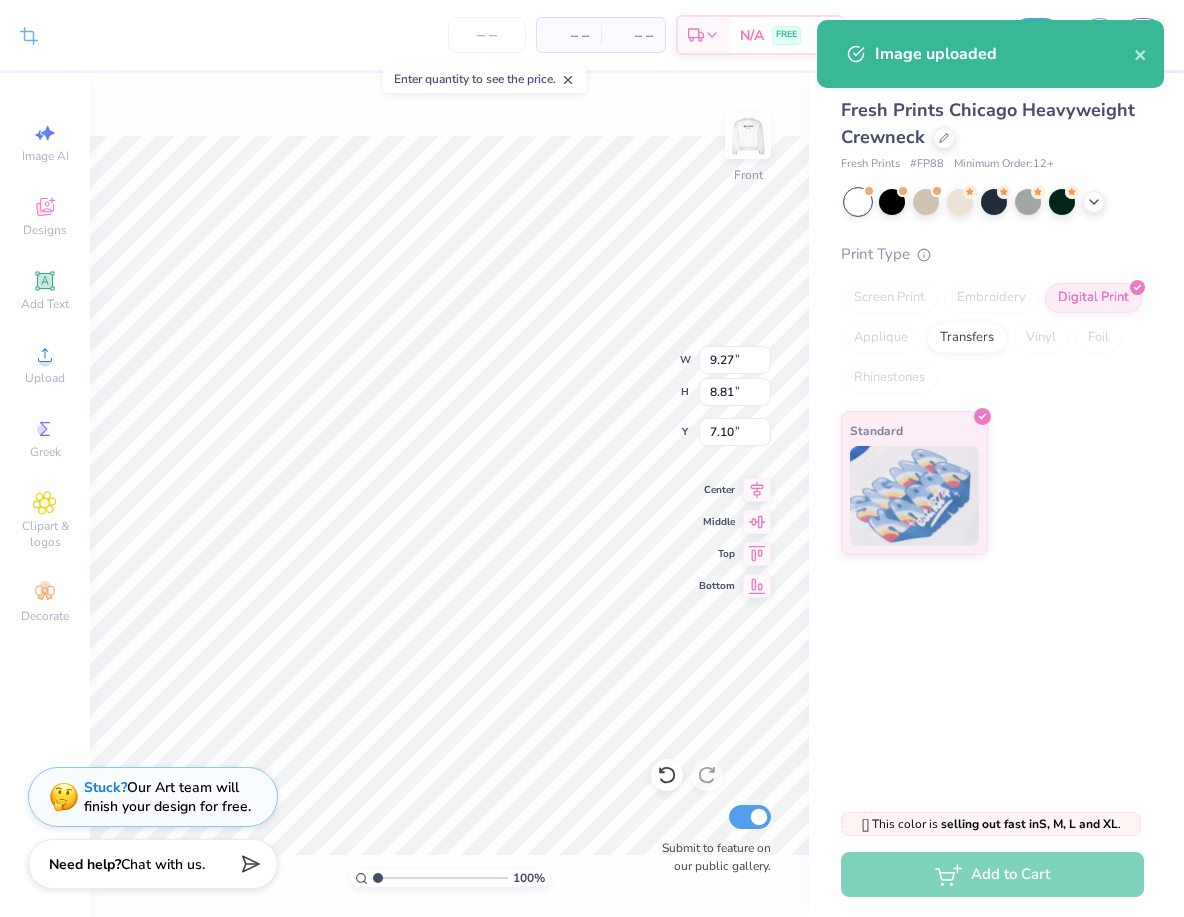 scroll, scrollTop: 0, scrollLeft: 0, axis: both 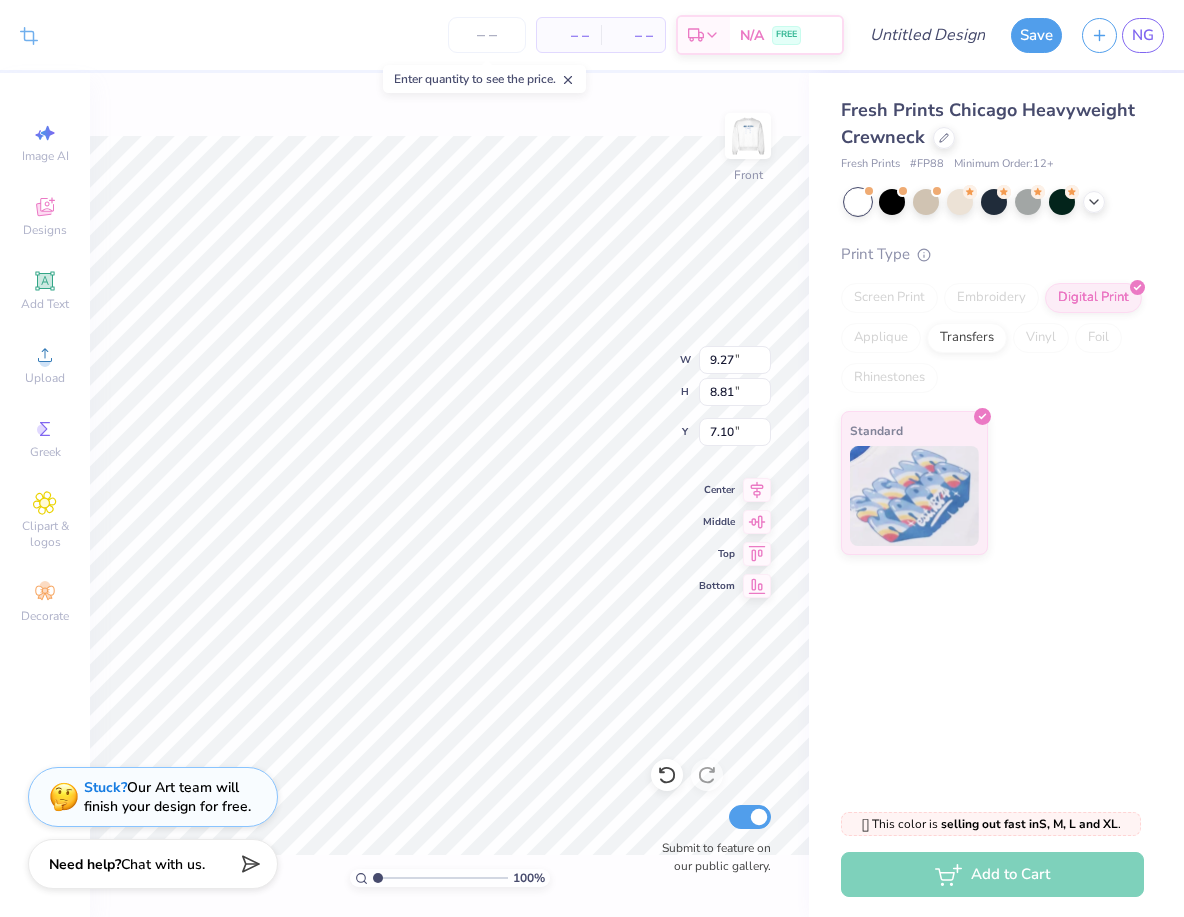 type on "3.04" 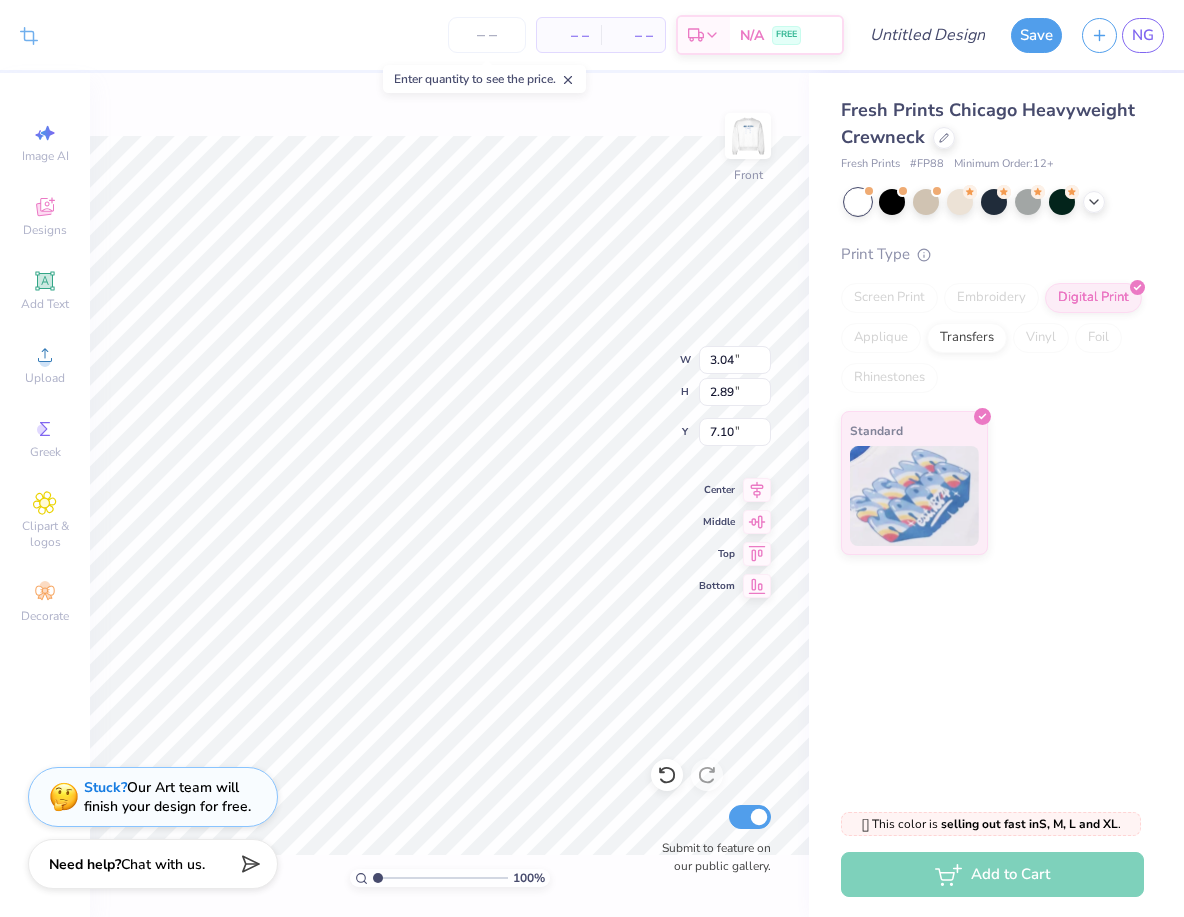 type on "12.12" 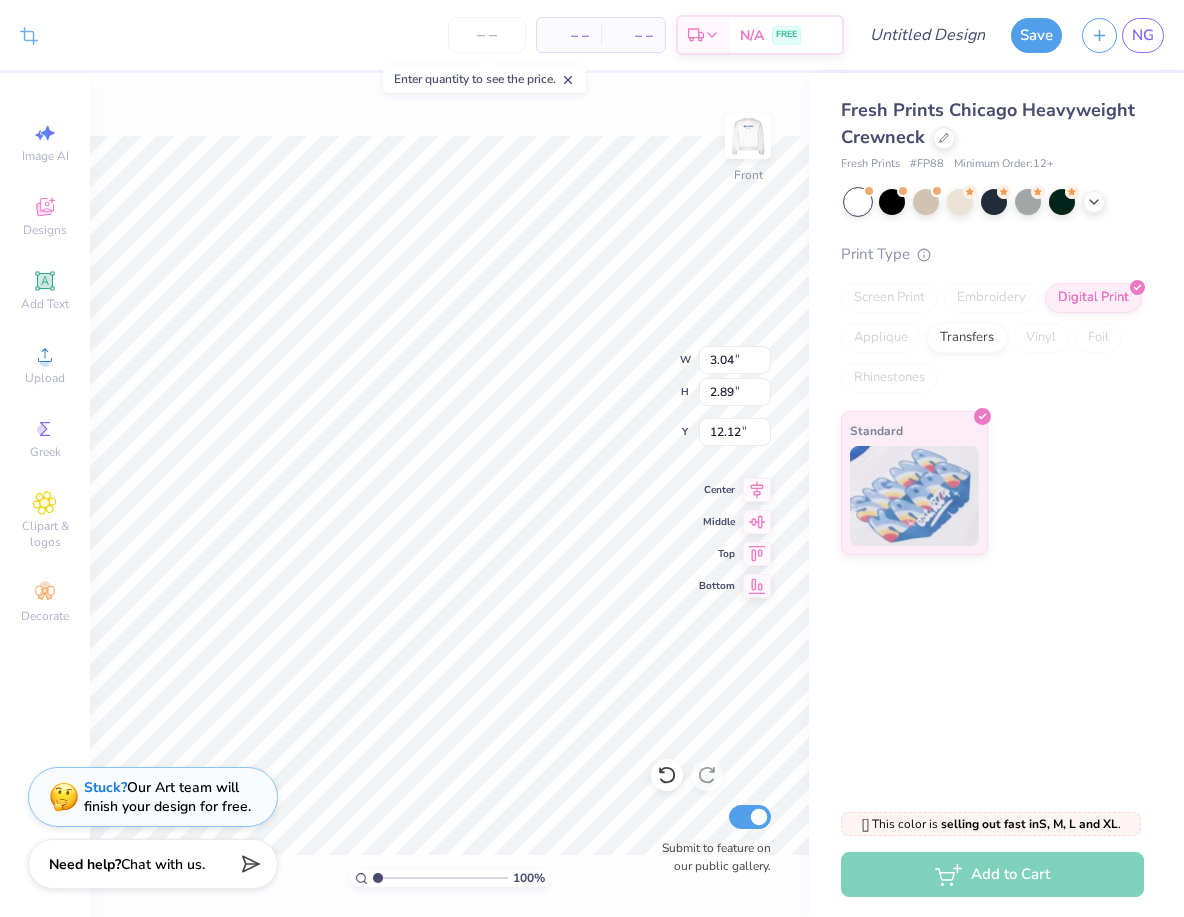 type on "2.08" 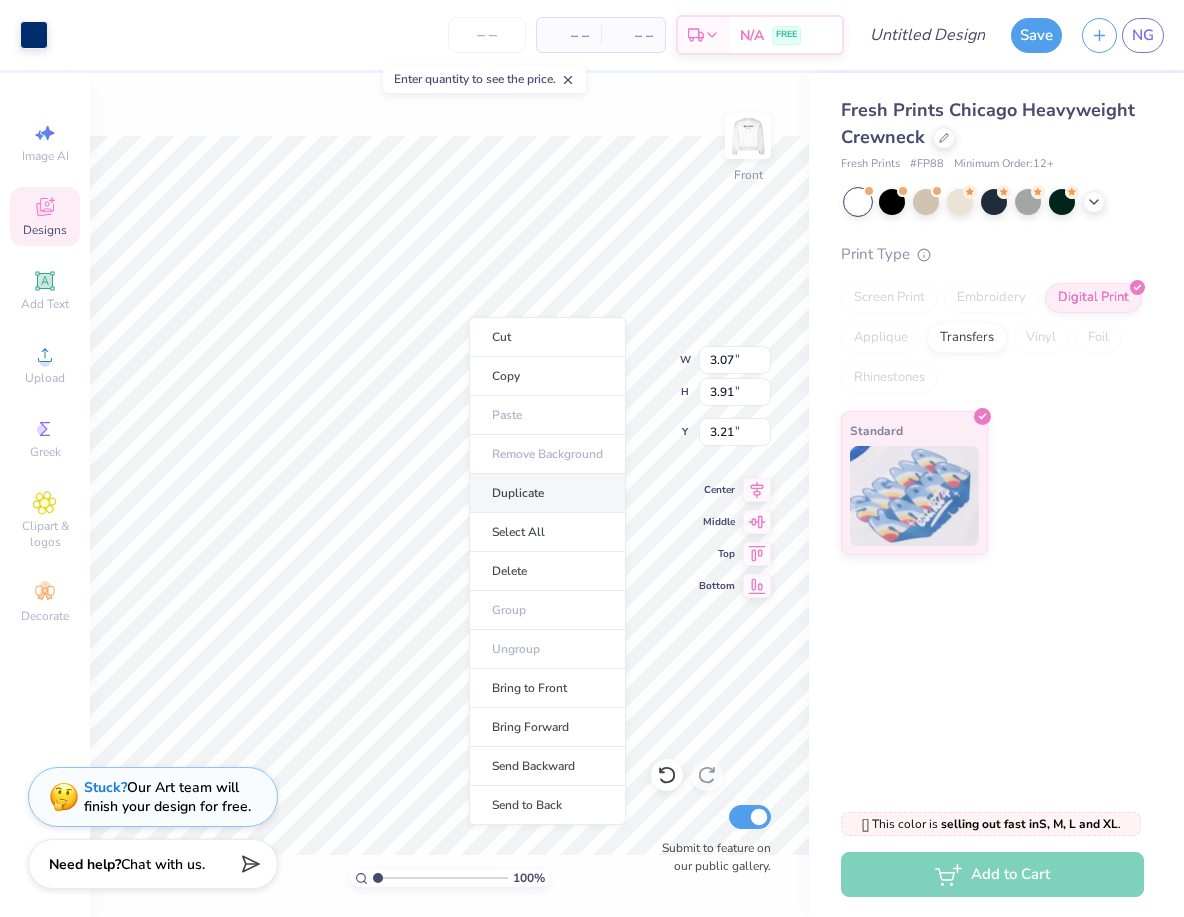 click on "Duplicate" at bounding box center [547, 493] 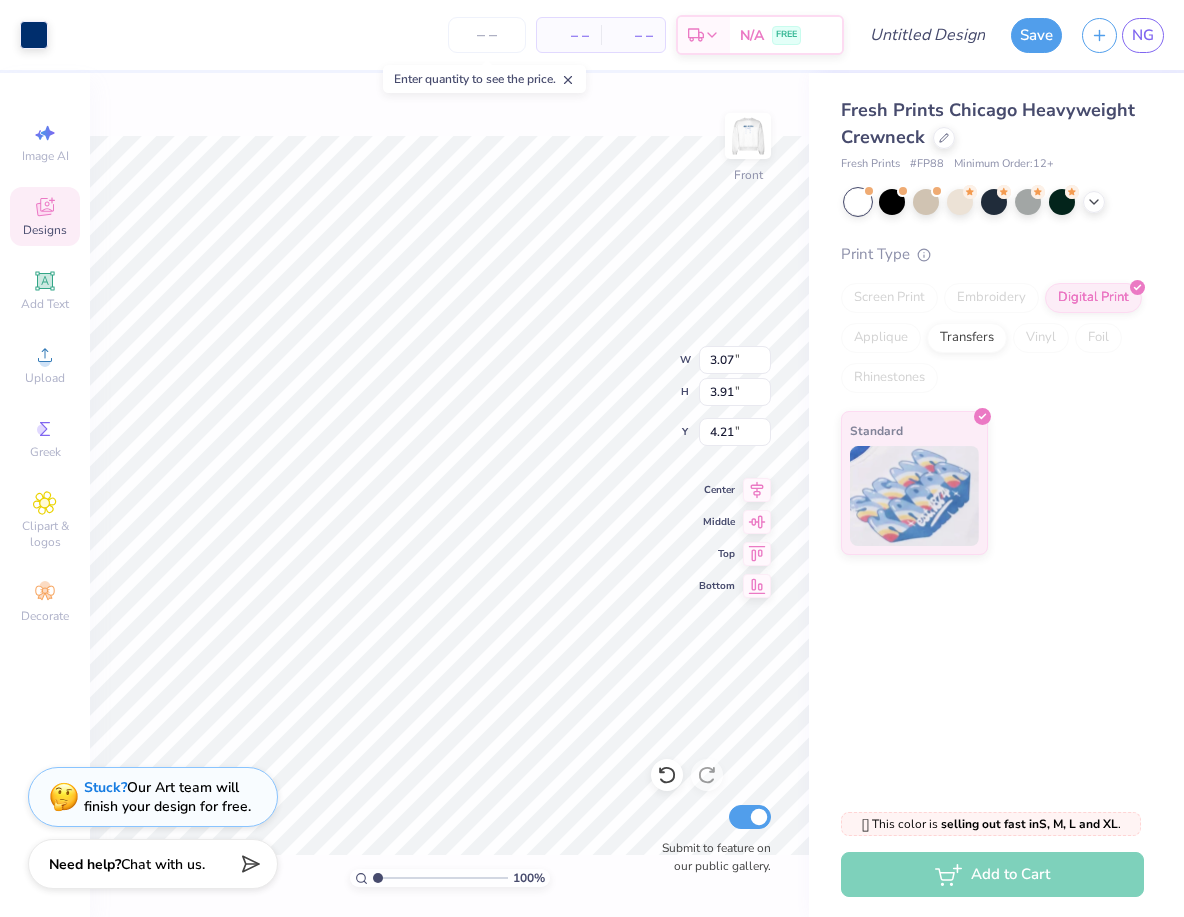 type on "14.36" 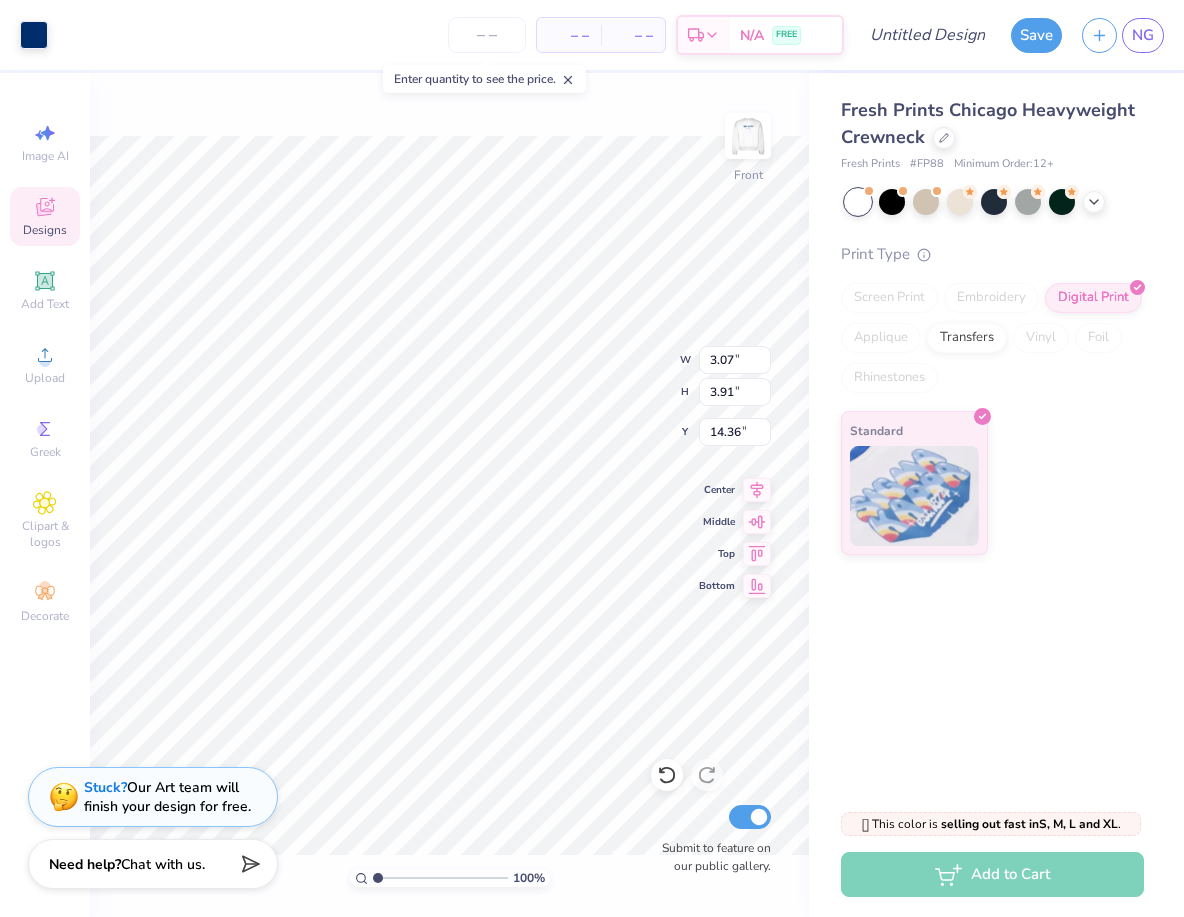 type on "3.93" 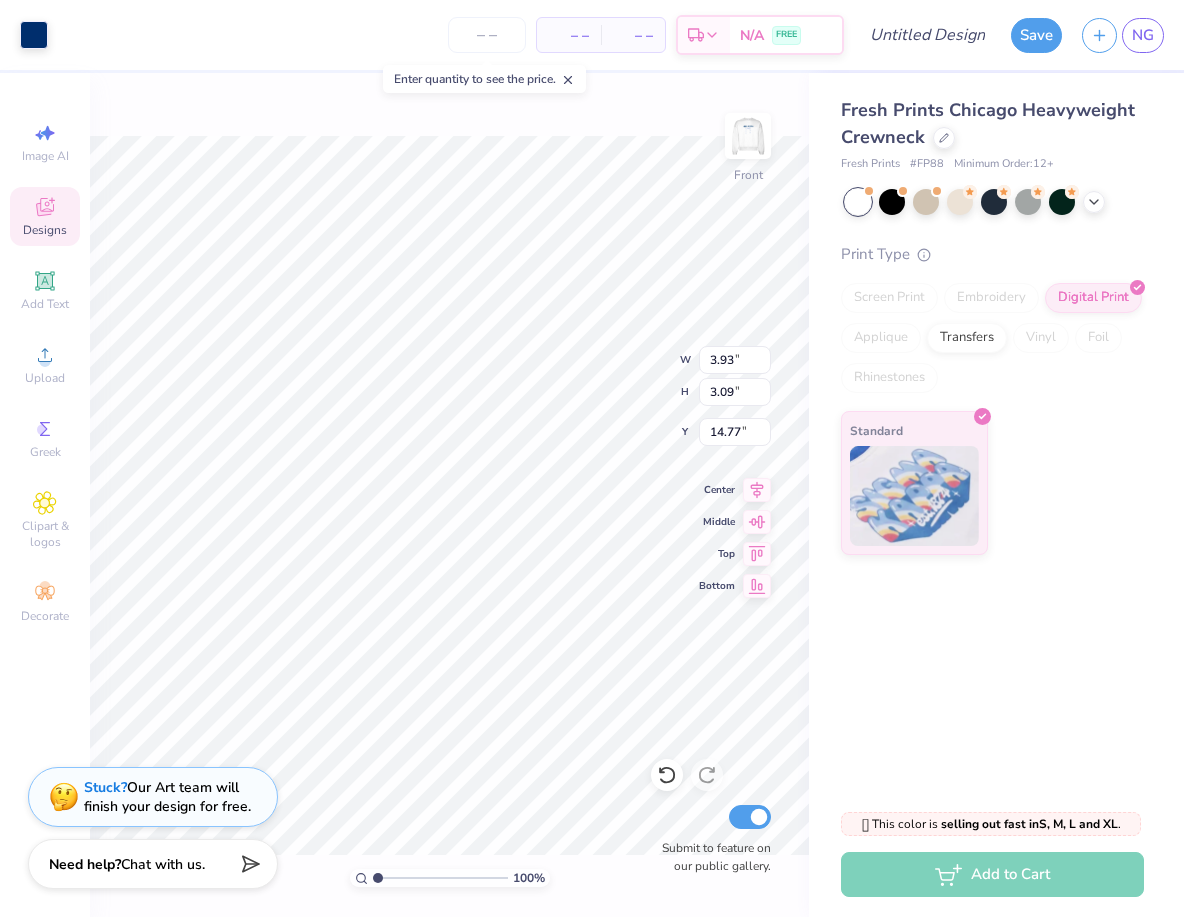 type on "3.10" 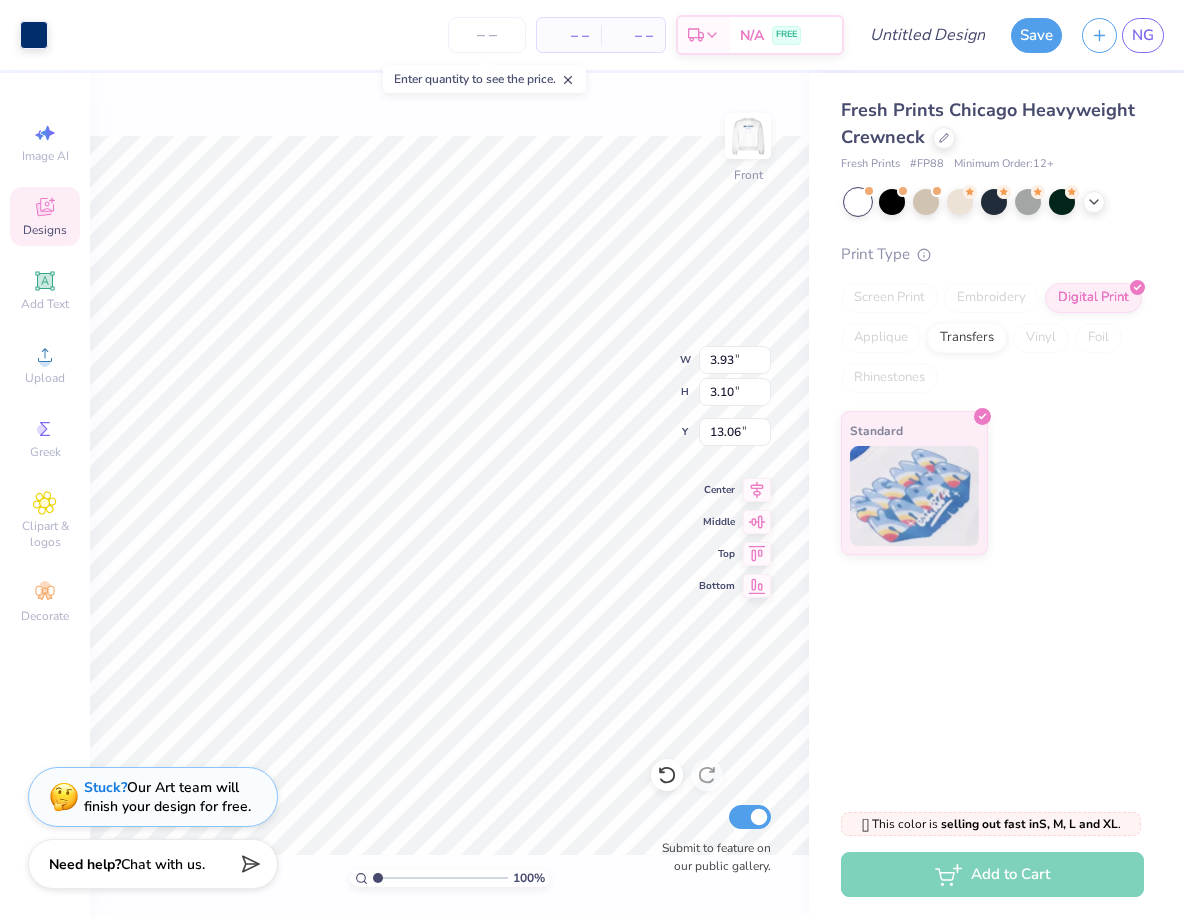 type on "12.77" 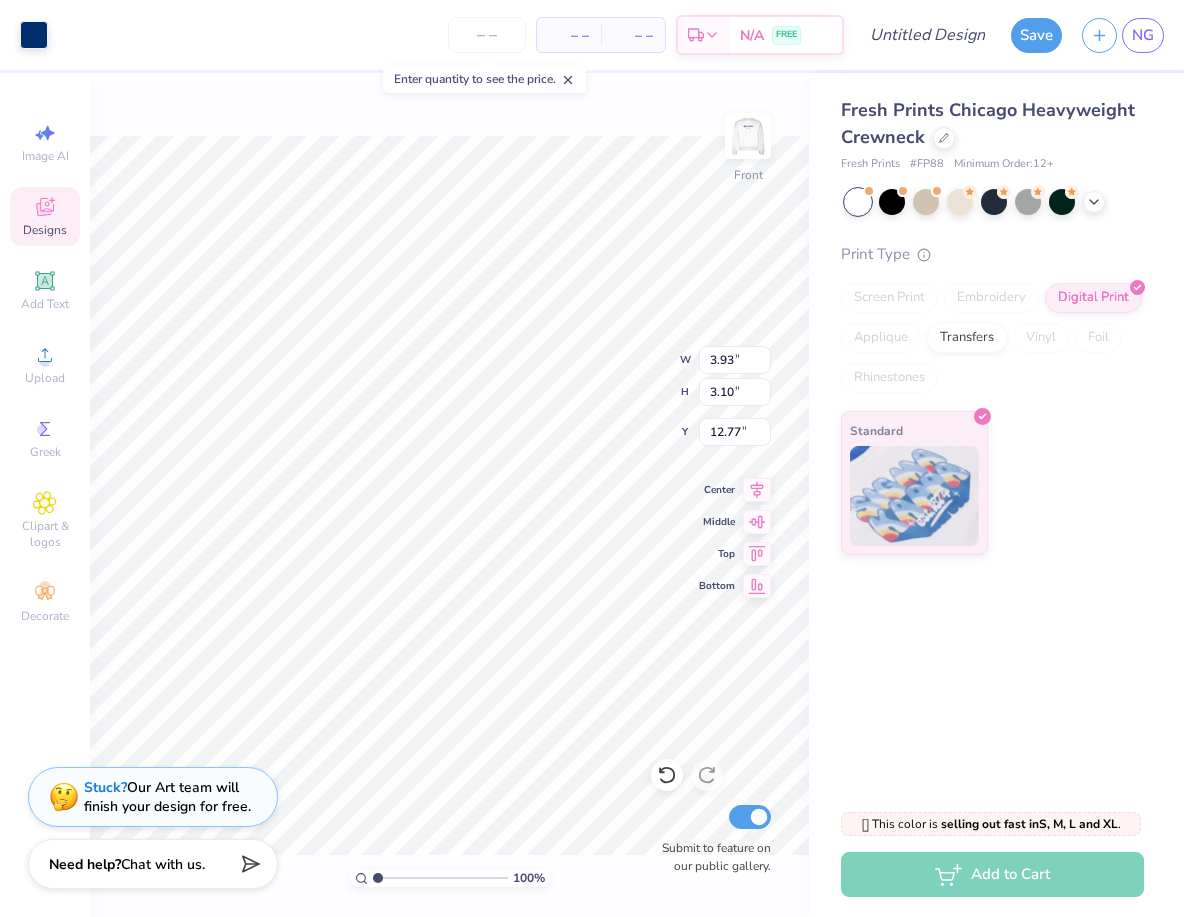 type on "3.29" 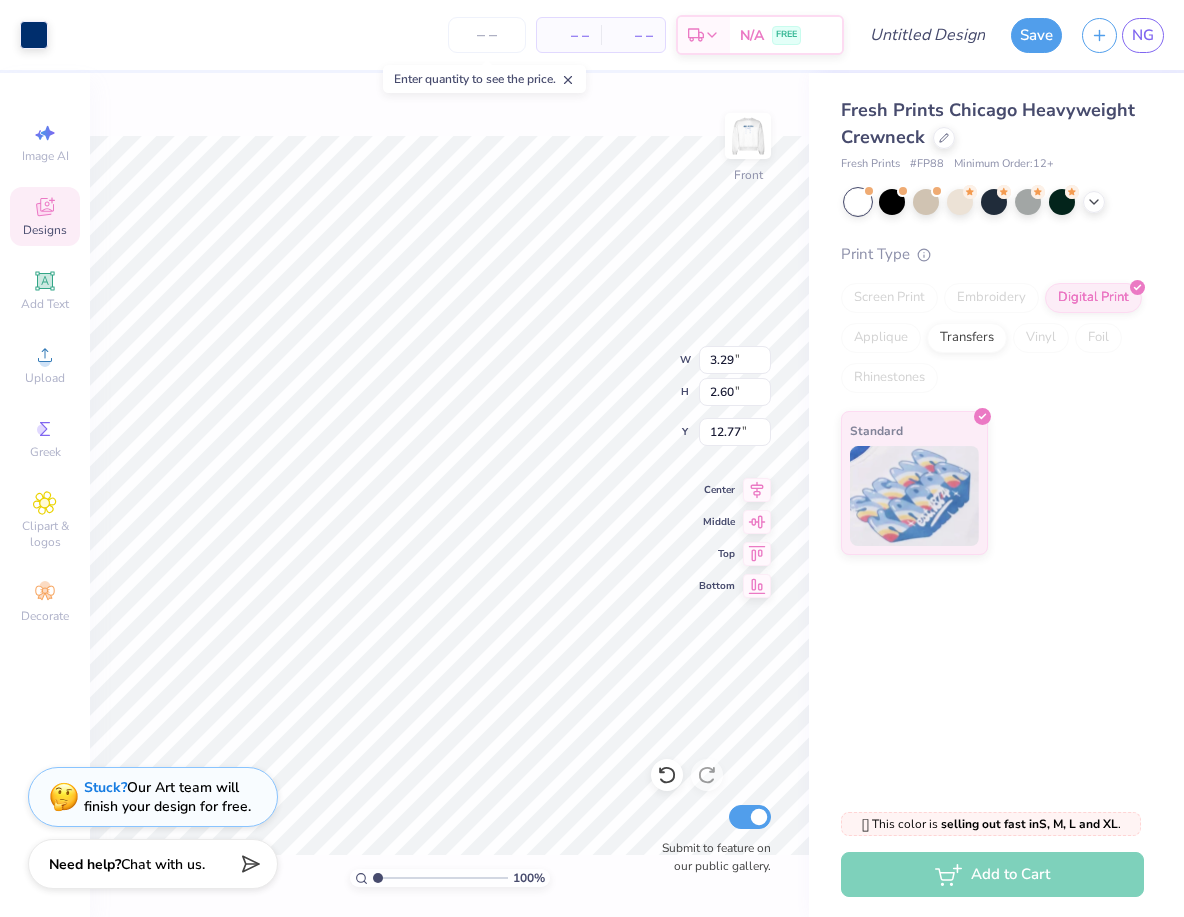 type on "3.13" 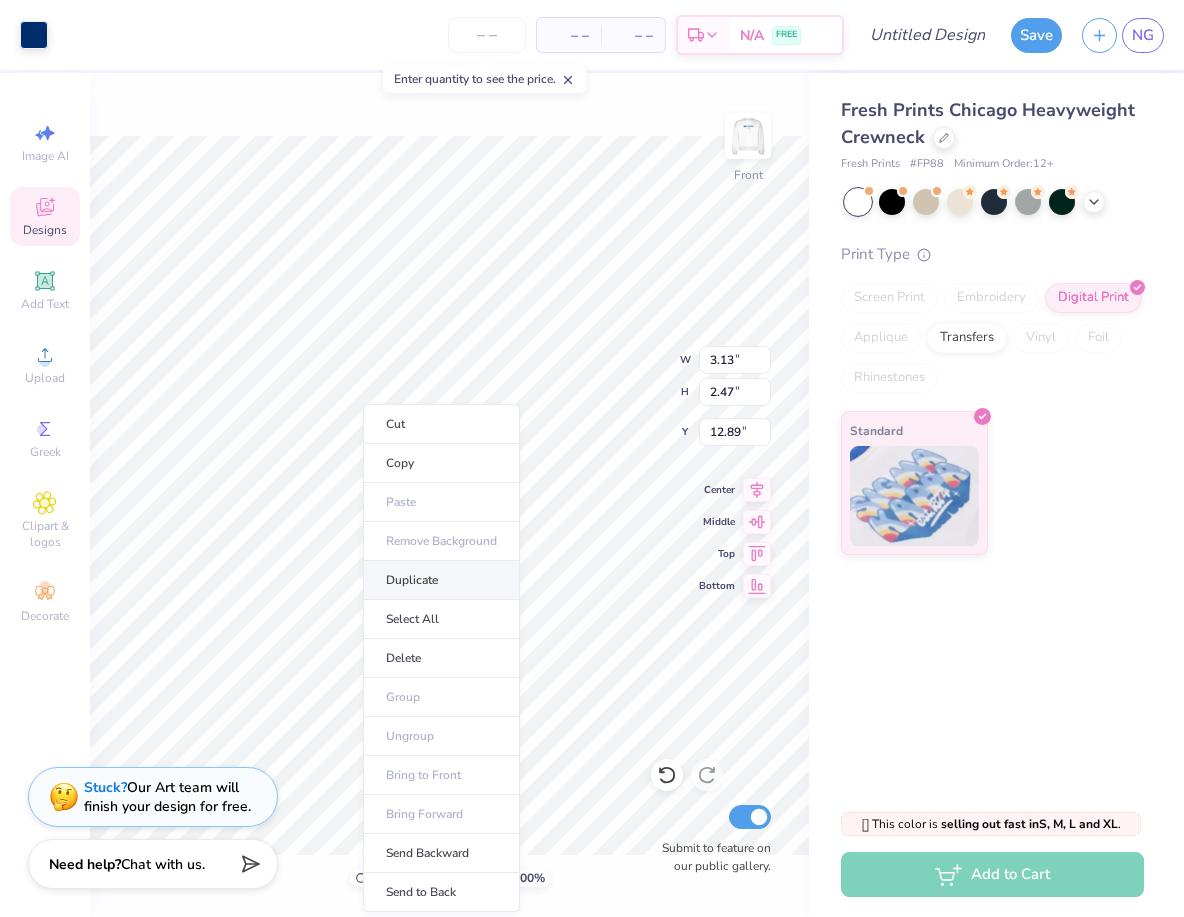 click on "Duplicate" at bounding box center [441, 580] 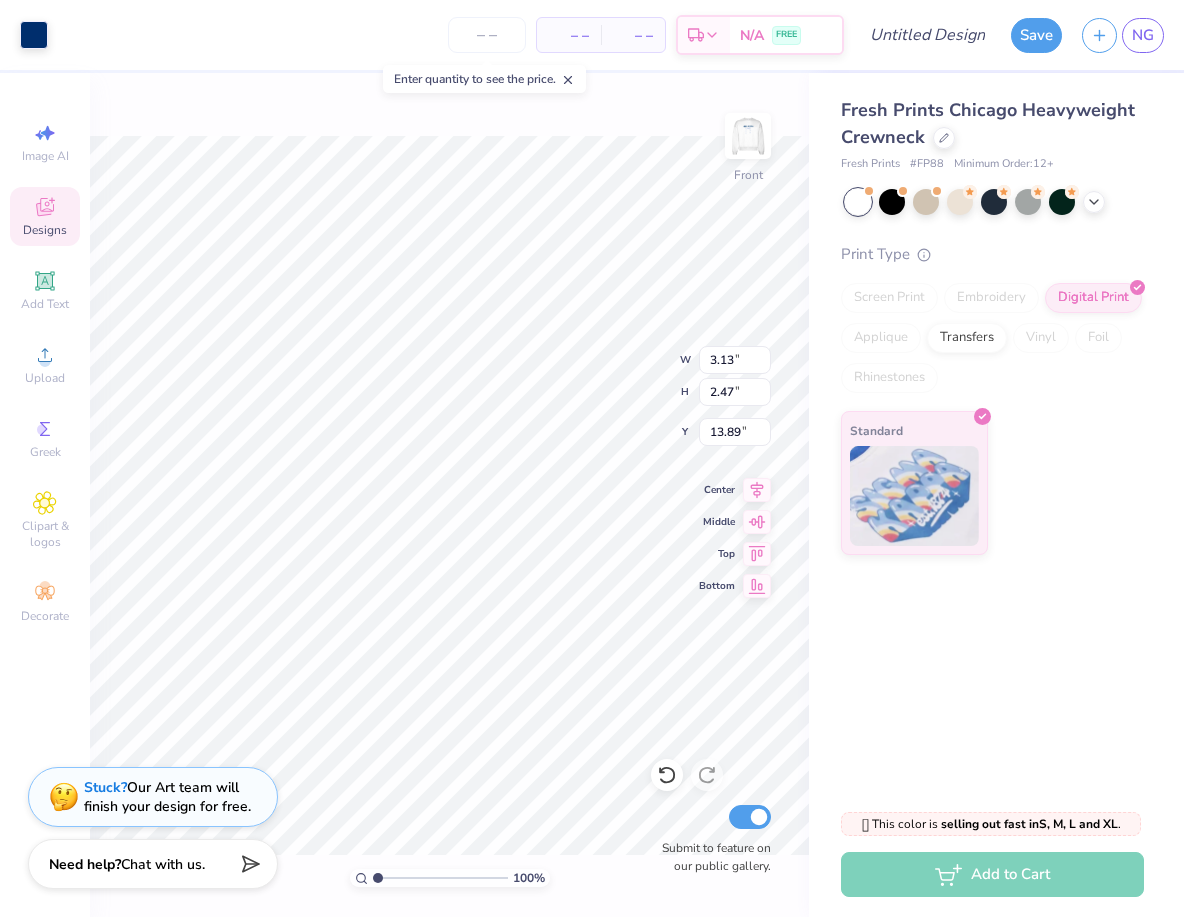 type on "12.89" 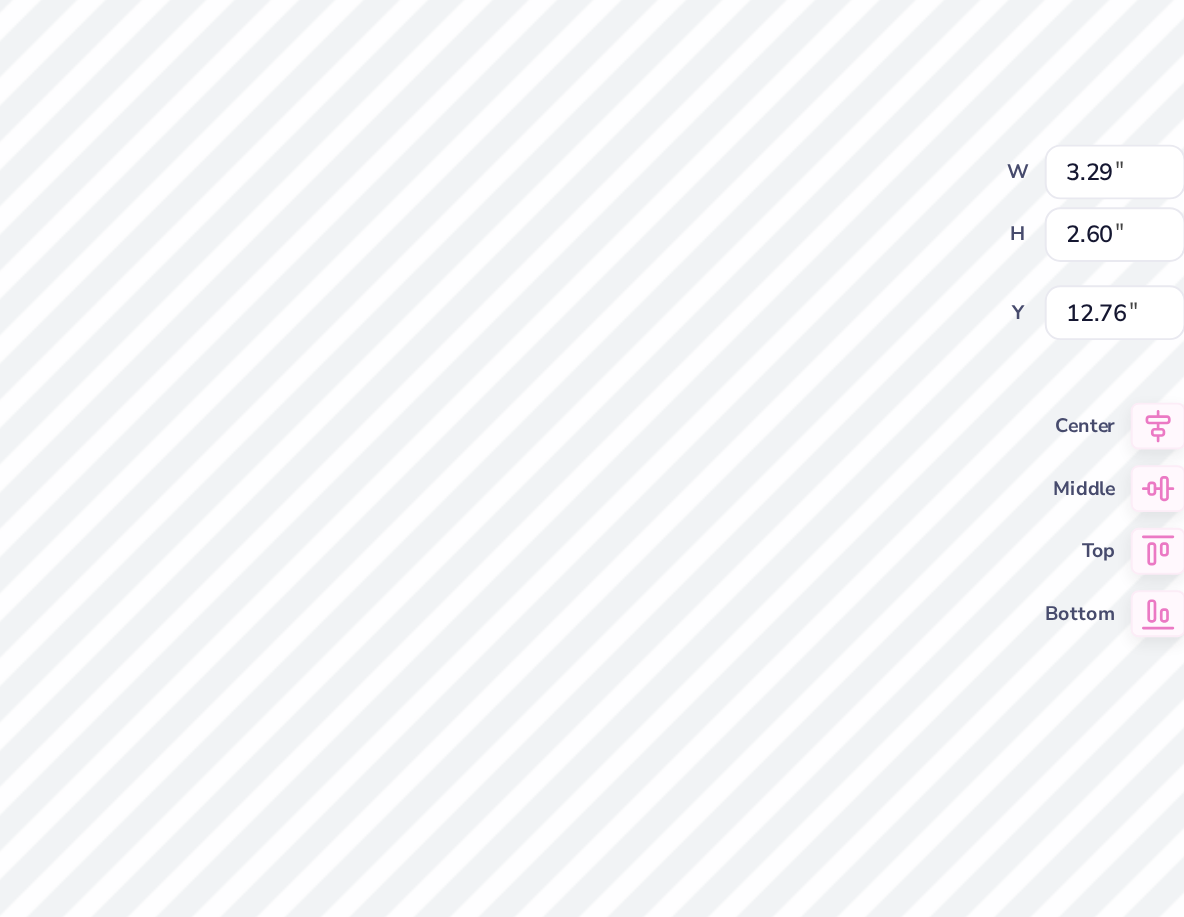 type on "3.36" 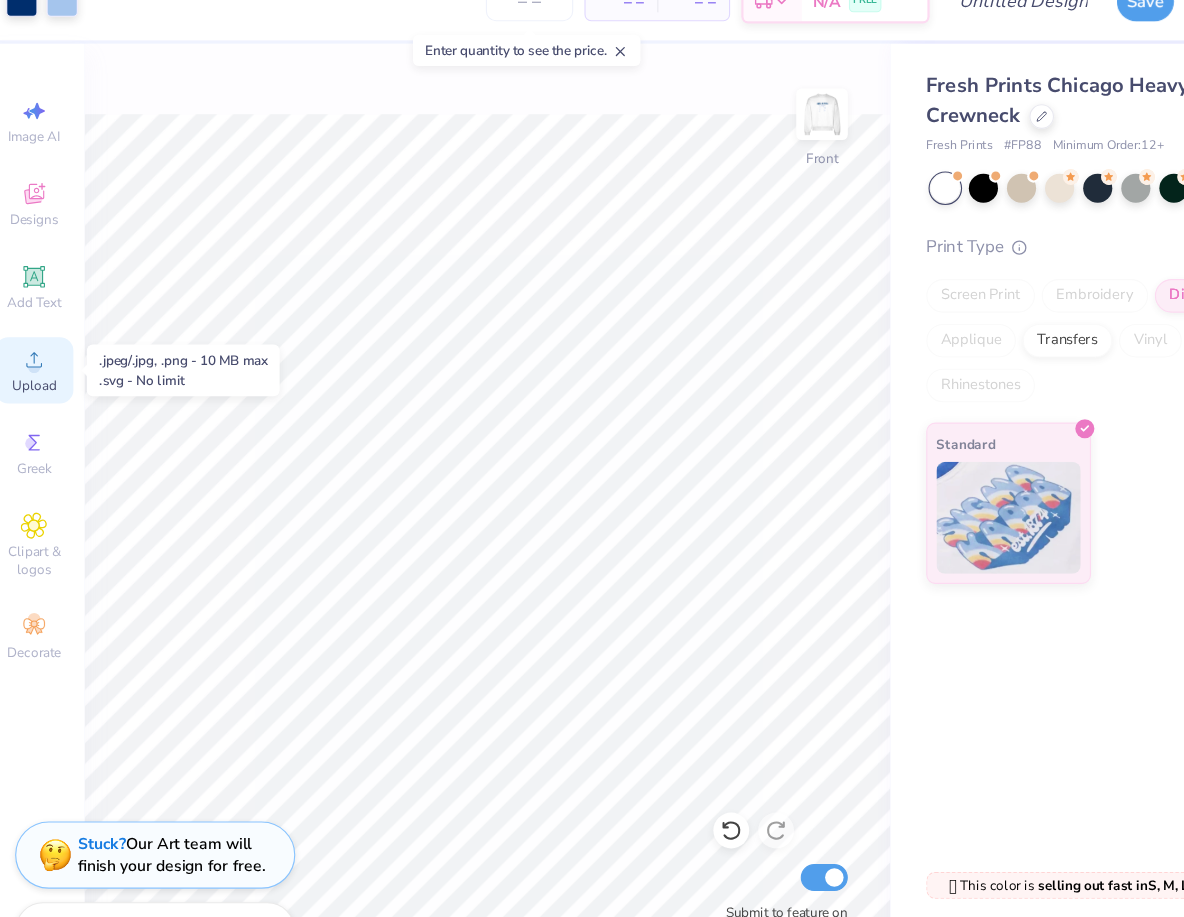 click on "Upload" at bounding box center (45, 364) 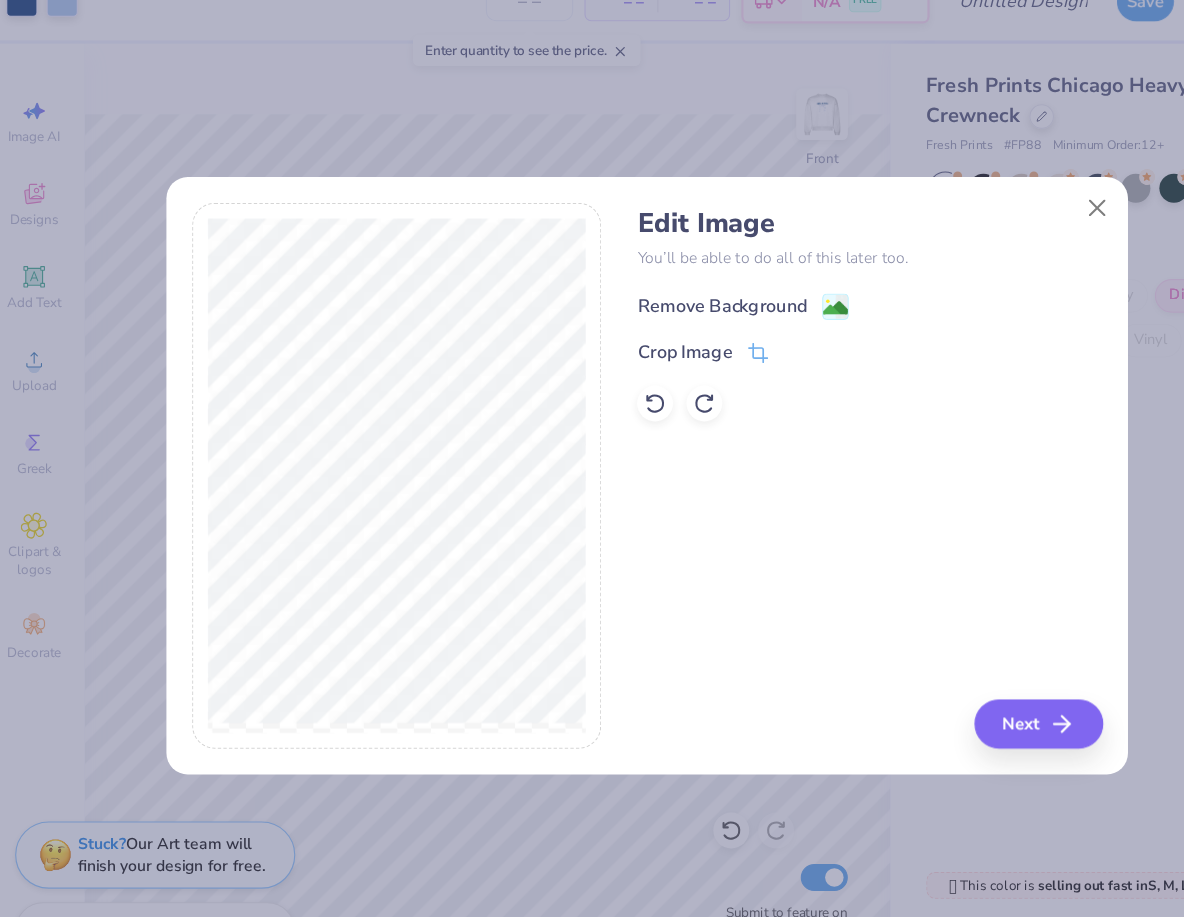 click on "Remove Background" at bounding box center (658, 307) 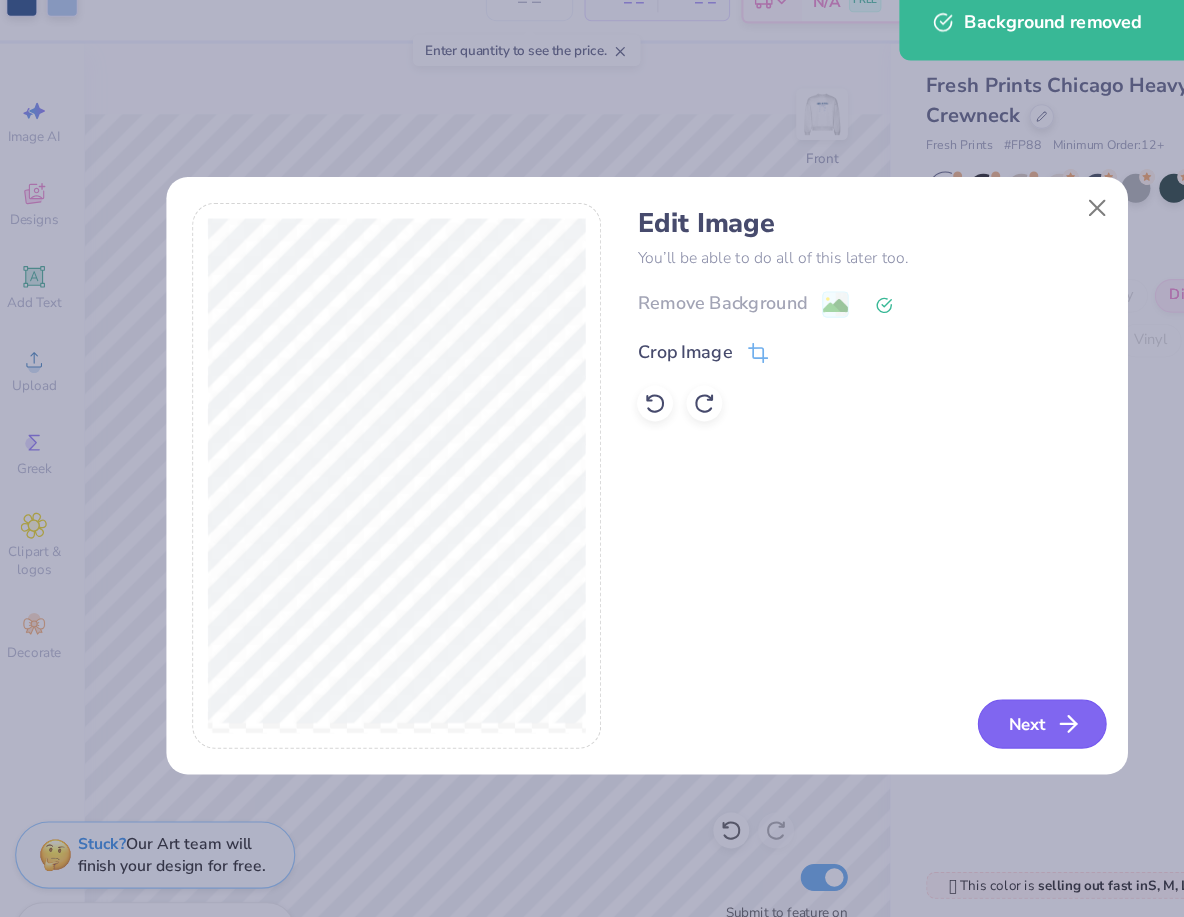 click on "Next" at bounding box center [944, 680] 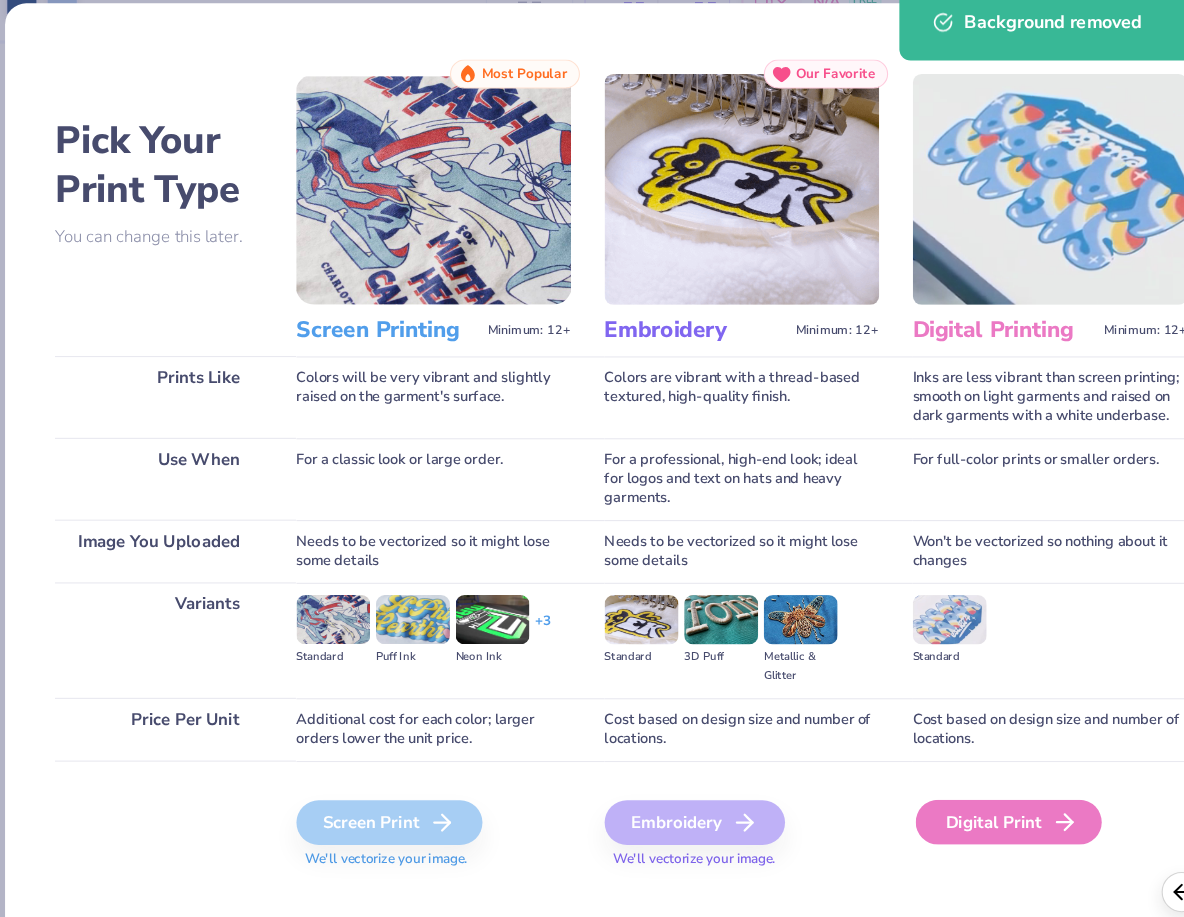 click on "Digital Print" at bounding box center [915, 768] 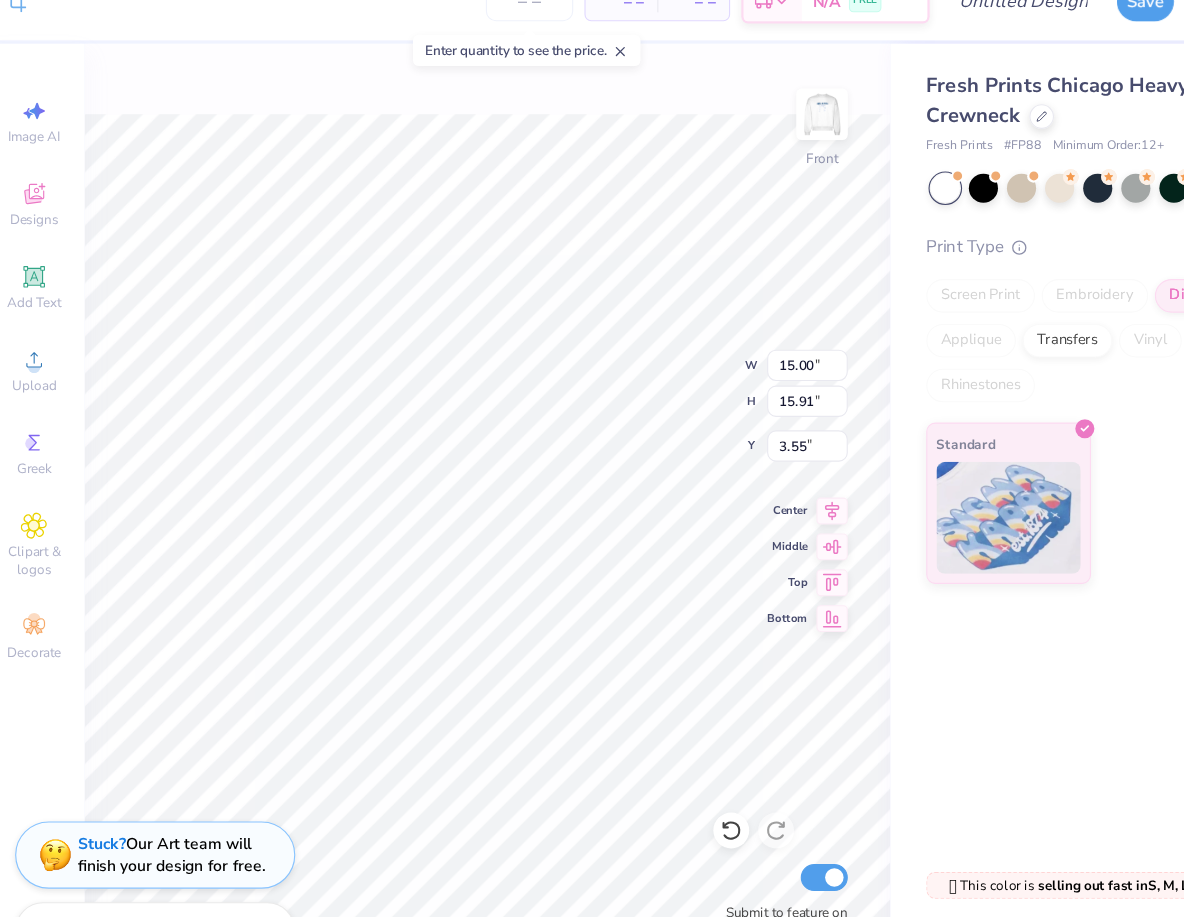 type on "3.59" 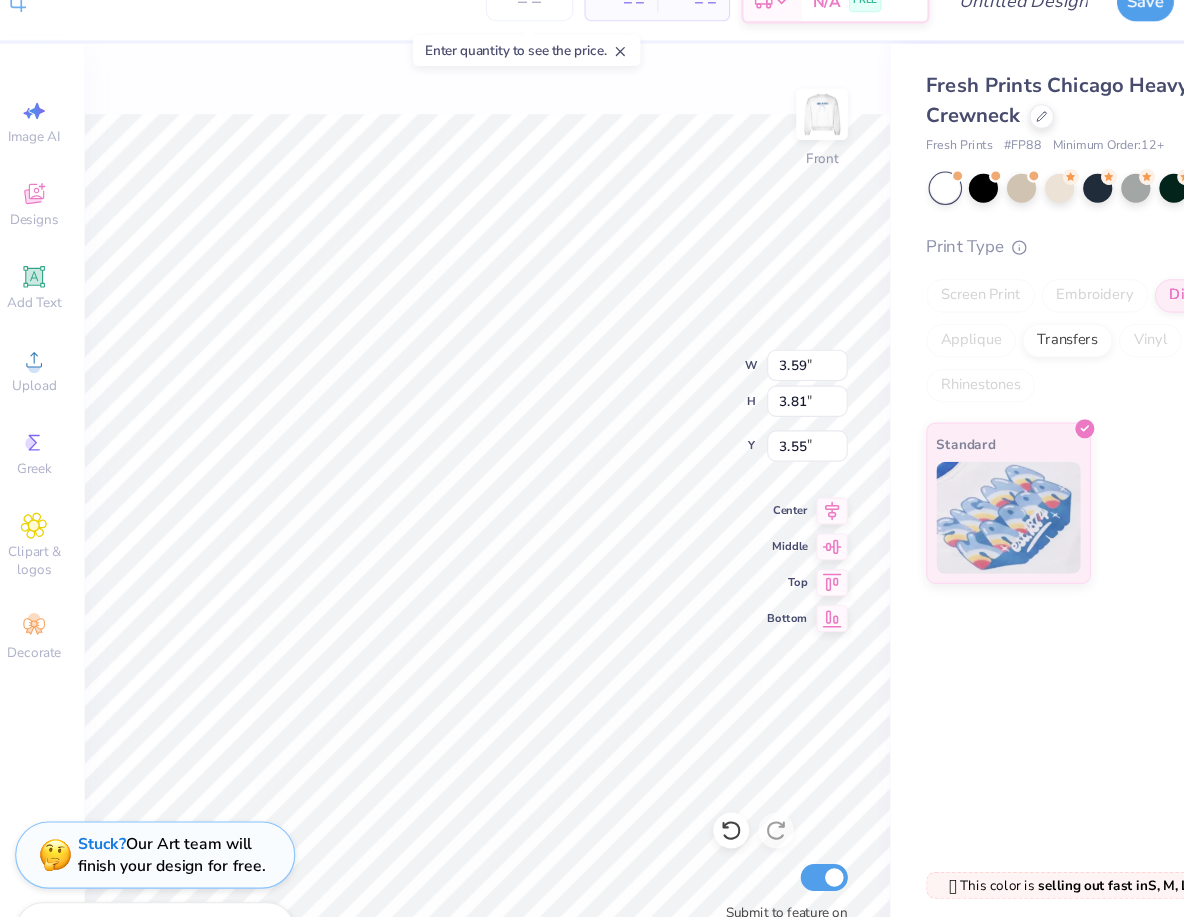 type on "4.12" 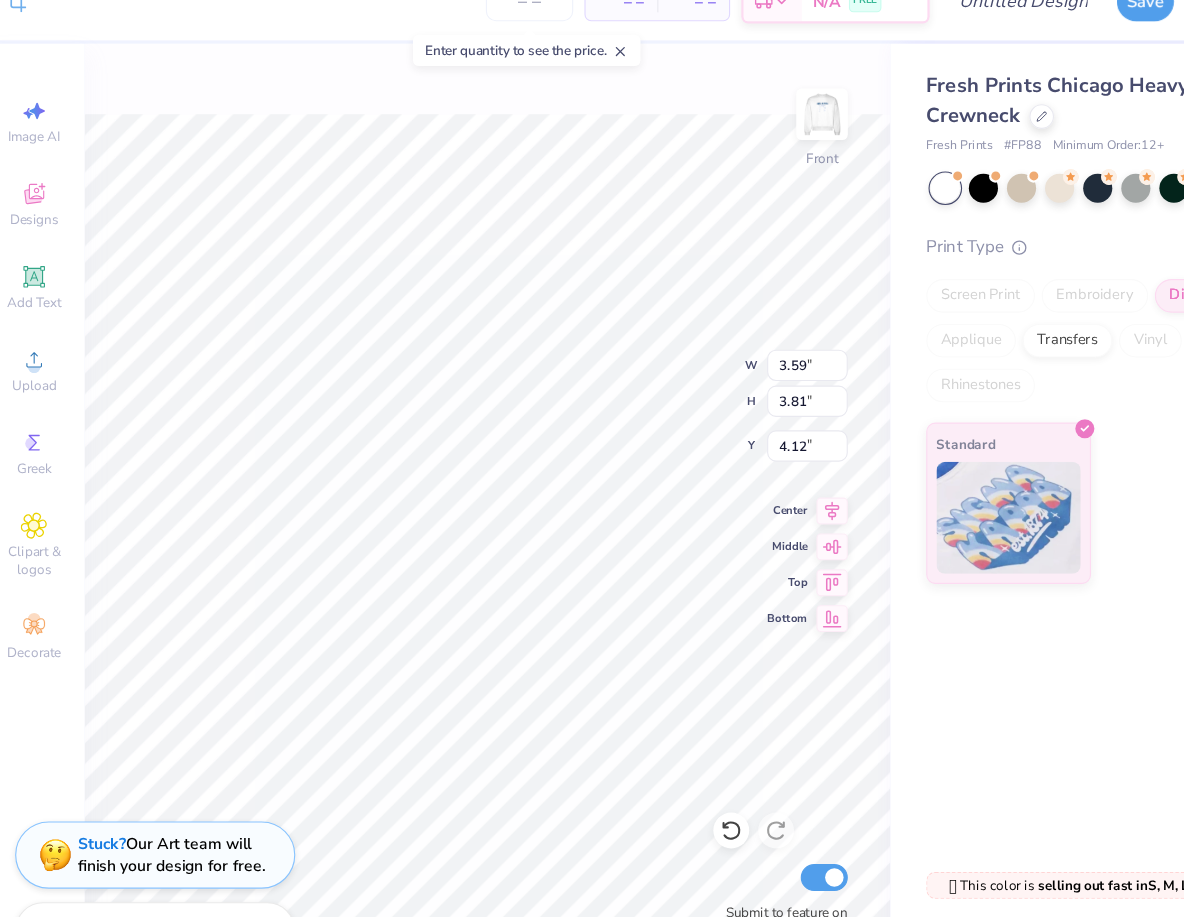type on "2.63" 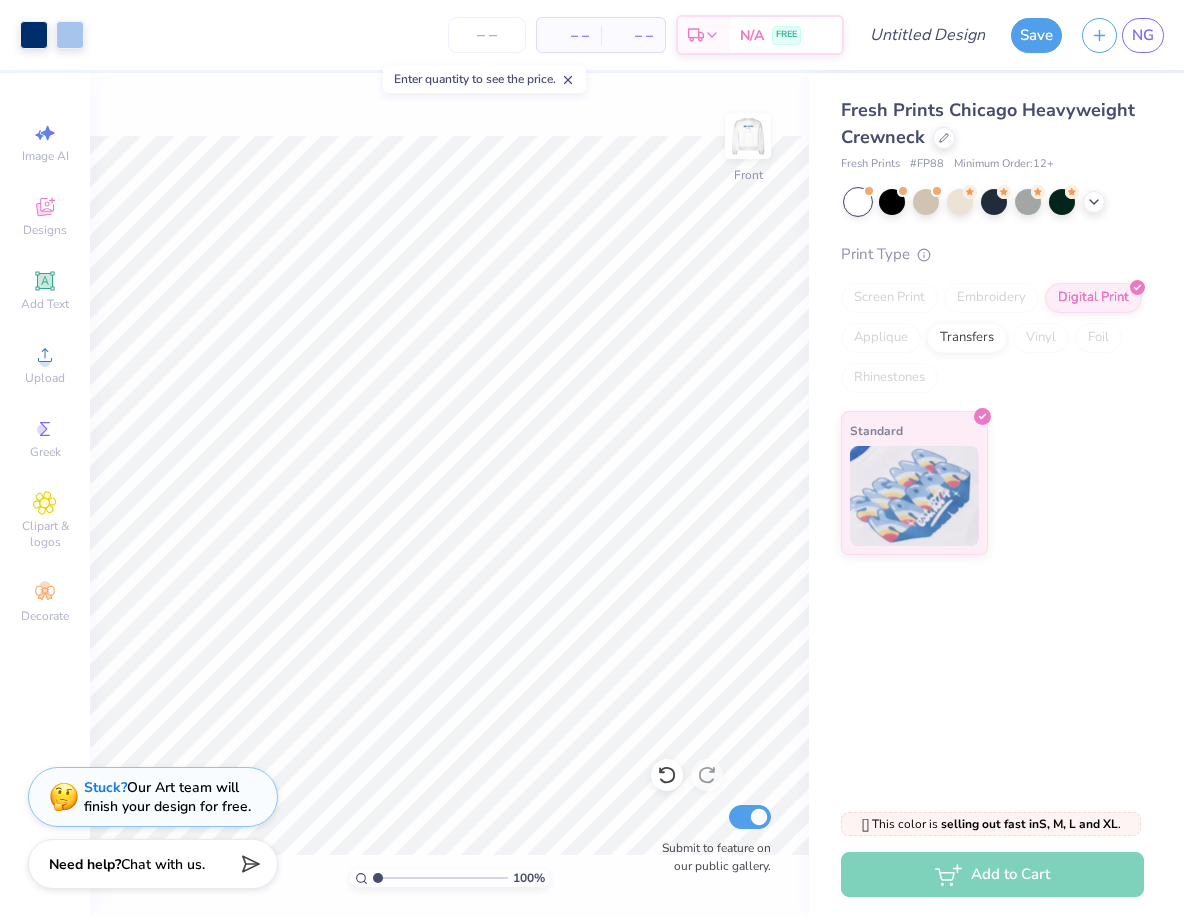 scroll, scrollTop: 0, scrollLeft: 0, axis: both 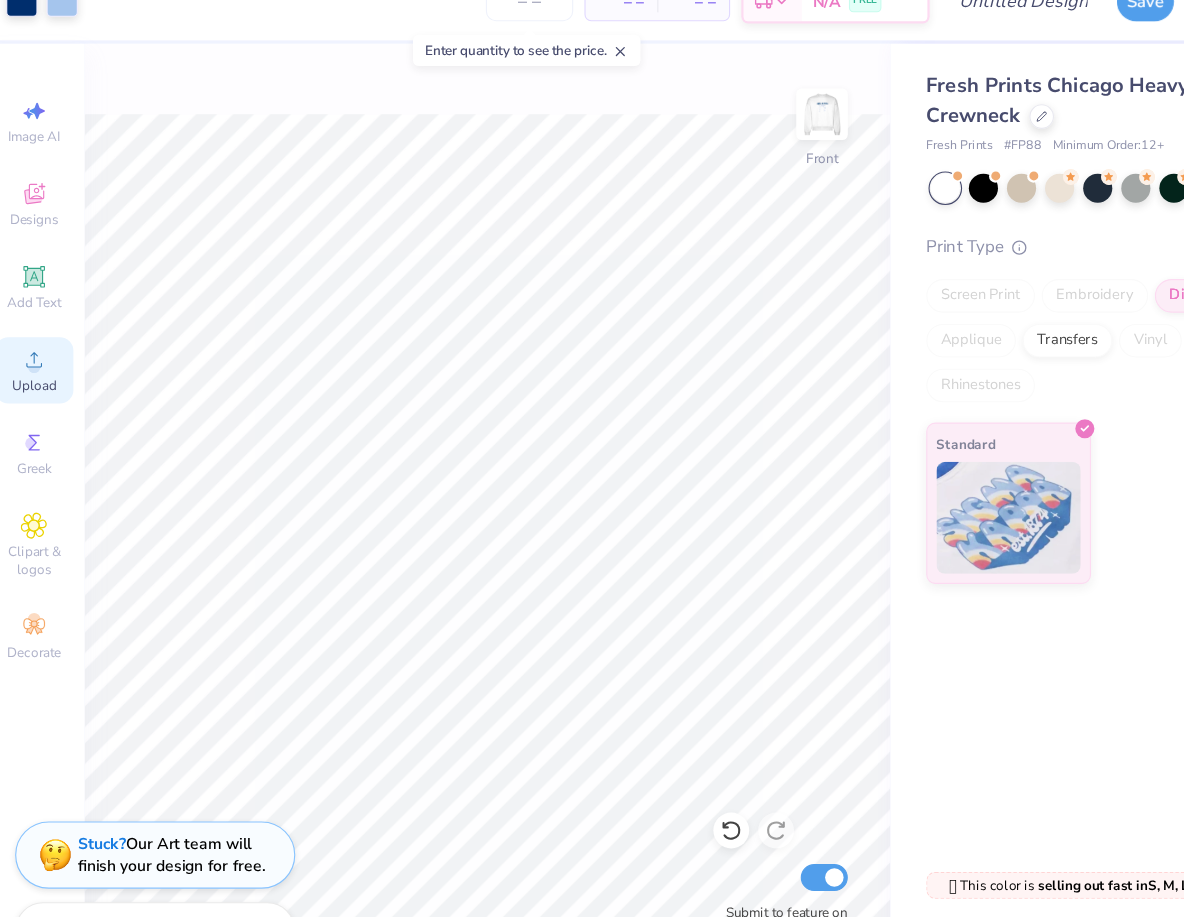 click on "Upload" at bounding box center [45, 378] 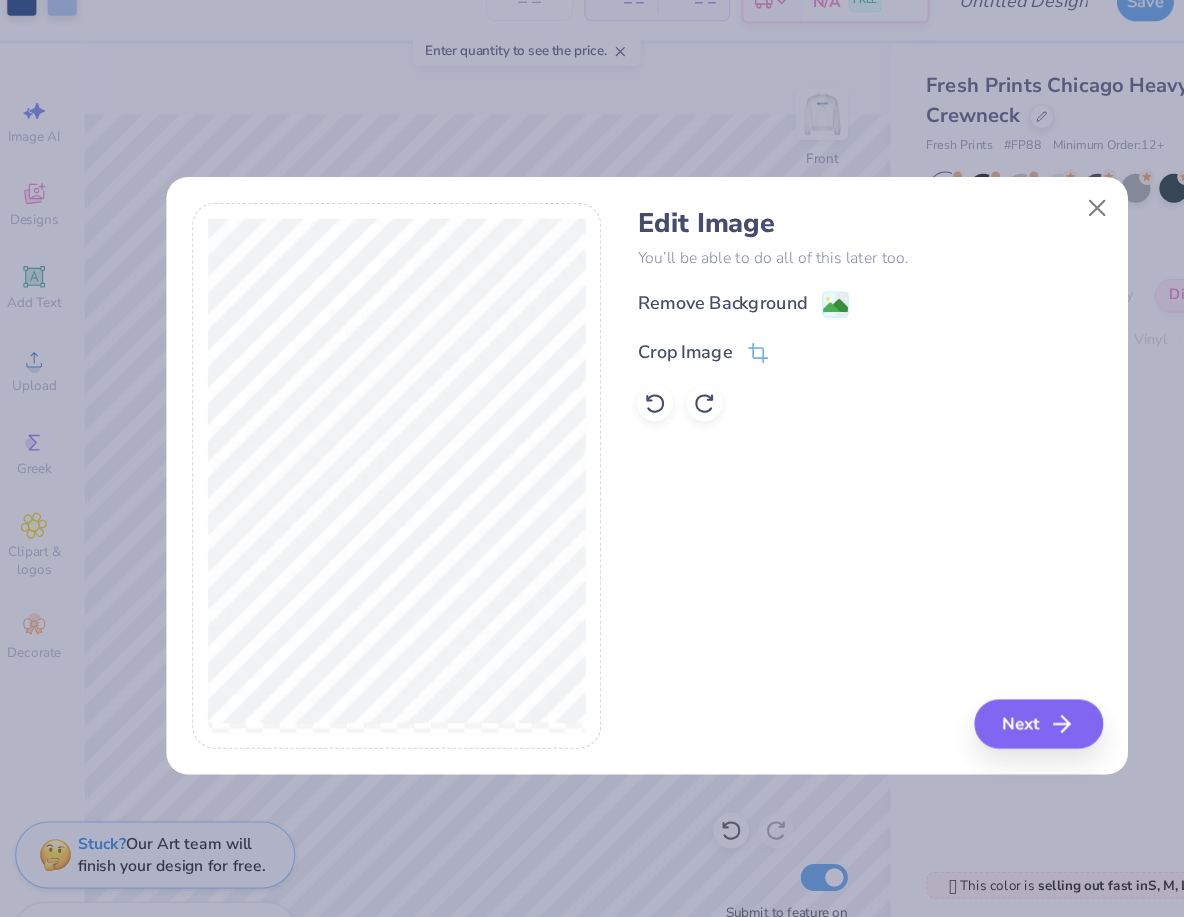 click on "Remove Background" at bounding box center [658, 305] 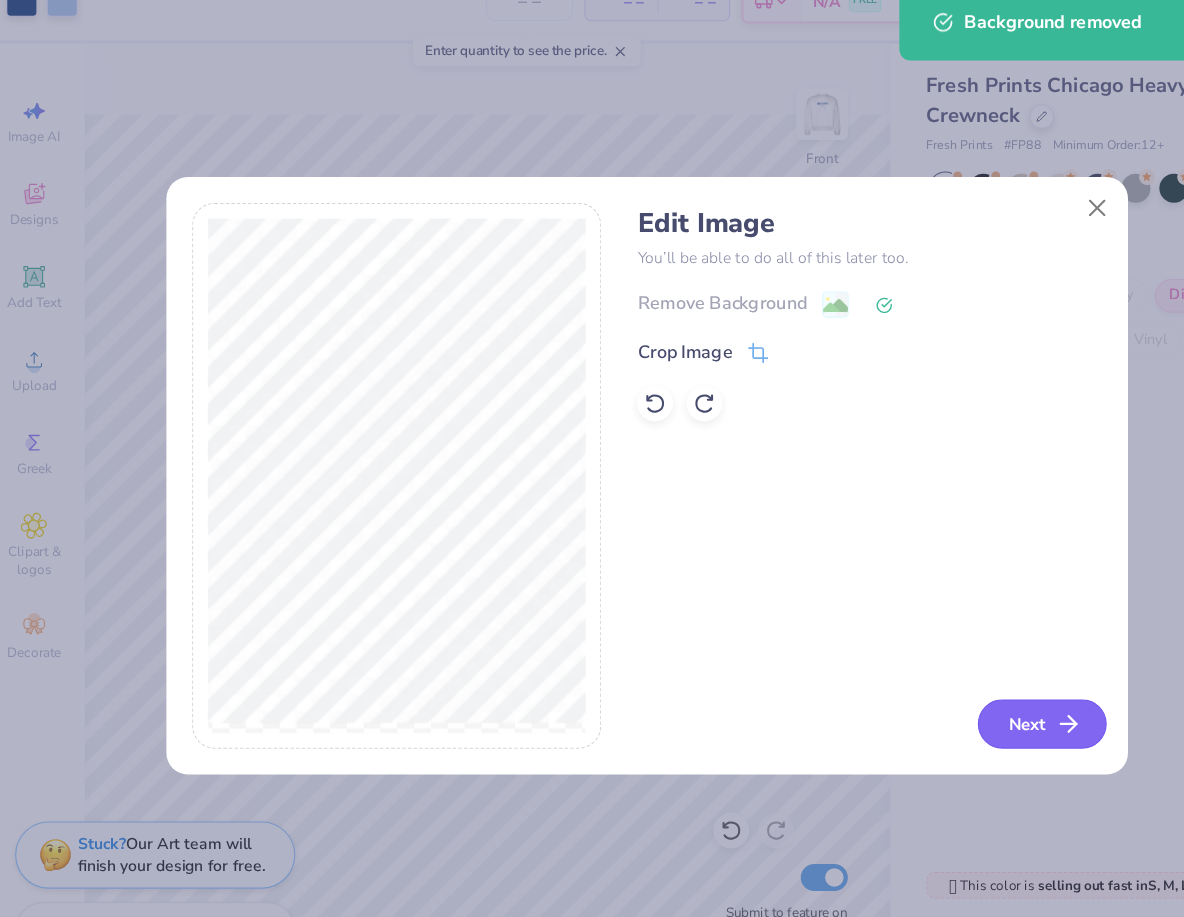 click on "Next" at bounding box center (944, 680) 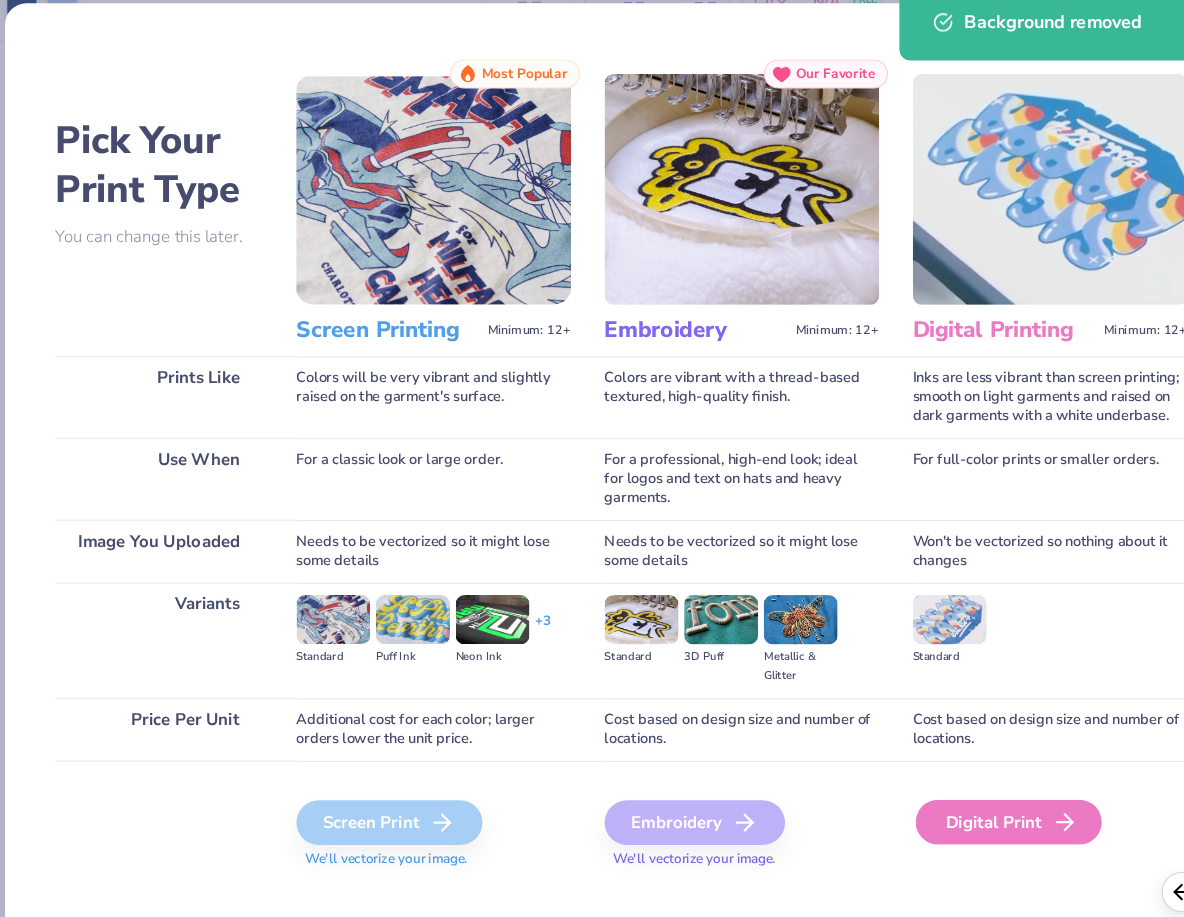 click on "Digital Print" at bounding box center [915, 768] 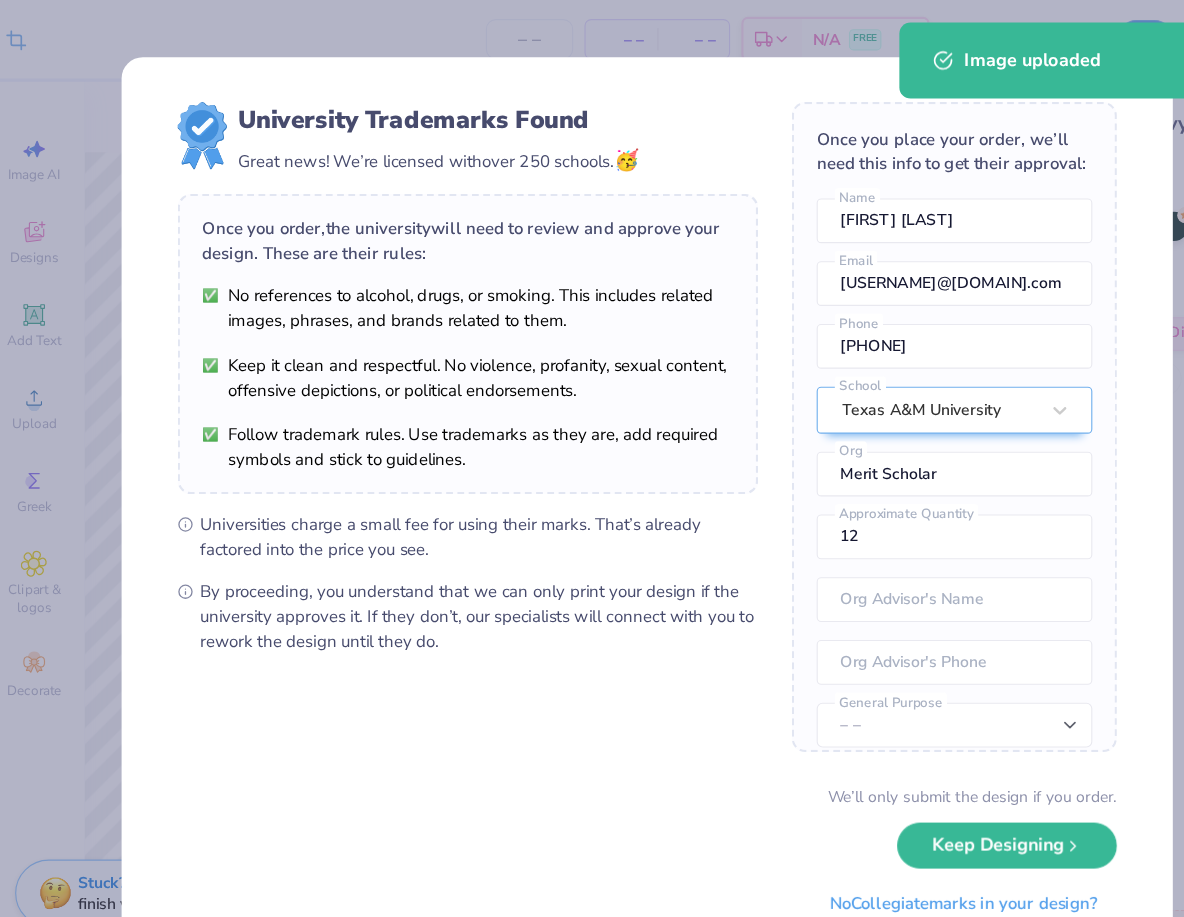 click on "Crop Image – – Per Item – – Total Est.  Delivery N/A FREE Design Title Save NG Image AI Designs Add Text Upload Greek Clipart & logos Decorate 100  % Front W 15.00 15.00 " H 11.13 11.13 " Y 5.94 5.94 " Center Middle Top Bottom Submit to feature on our public gallery. Fresh Prints Chicago Heavyweight Crewneck Fresh Prints # FP88 Minimum Order:  12 +   Print Type Screen Print Embroidery Digital Print Applique Transfers Vinyl Foil Rhinestones Standard 🫣   This color is   selling out fast in  S, M, L and XL . 🫣   There are only  41 Ss, 106 Ms, 143 Ls and 59 XLs  left of this color. Order now before that's gone. Not ready to order yet? Switch to a color with stock Add to Cart Stuck?  Our Art team will finish your design for free. Need help?  Chat with us. Image uploaded
x Enter quantity to see the price. University Trademarks Found Great news! We’re licensed with  over 250 schools. 🥳 Once you order,  the university  Natalie Garza Name Email Phone" at bounding box center (592, 458) 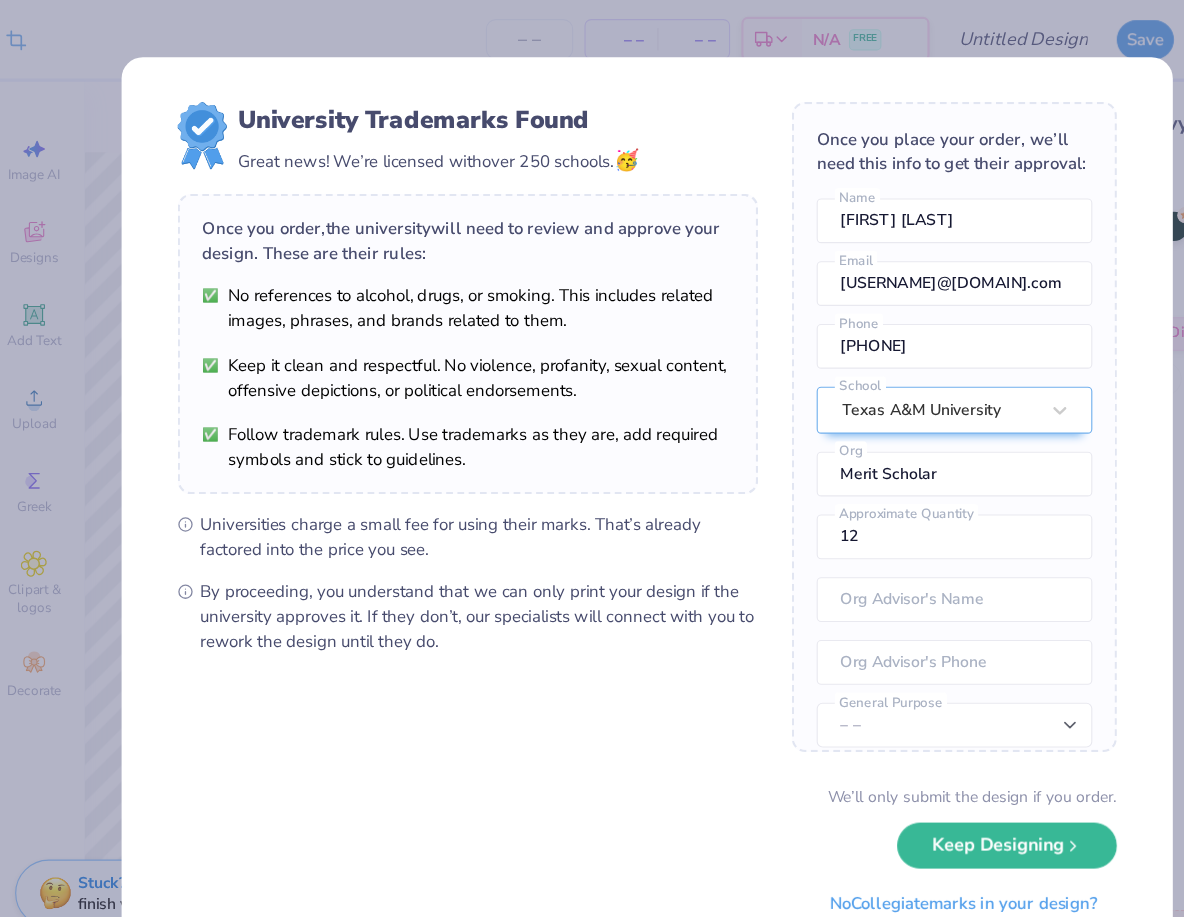 type on "4.61" 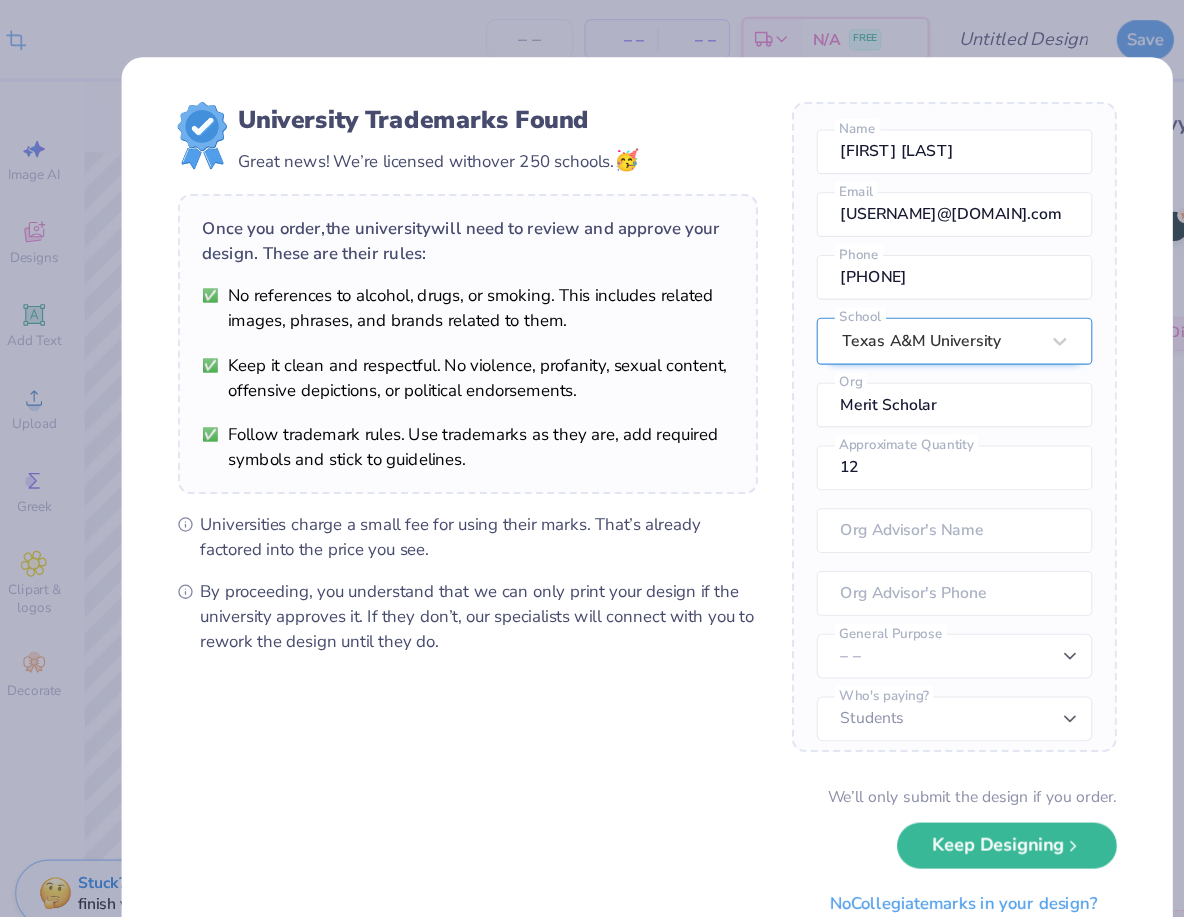 scroll, scrollTop: 74, scrollLeft: 0, axis: vertical 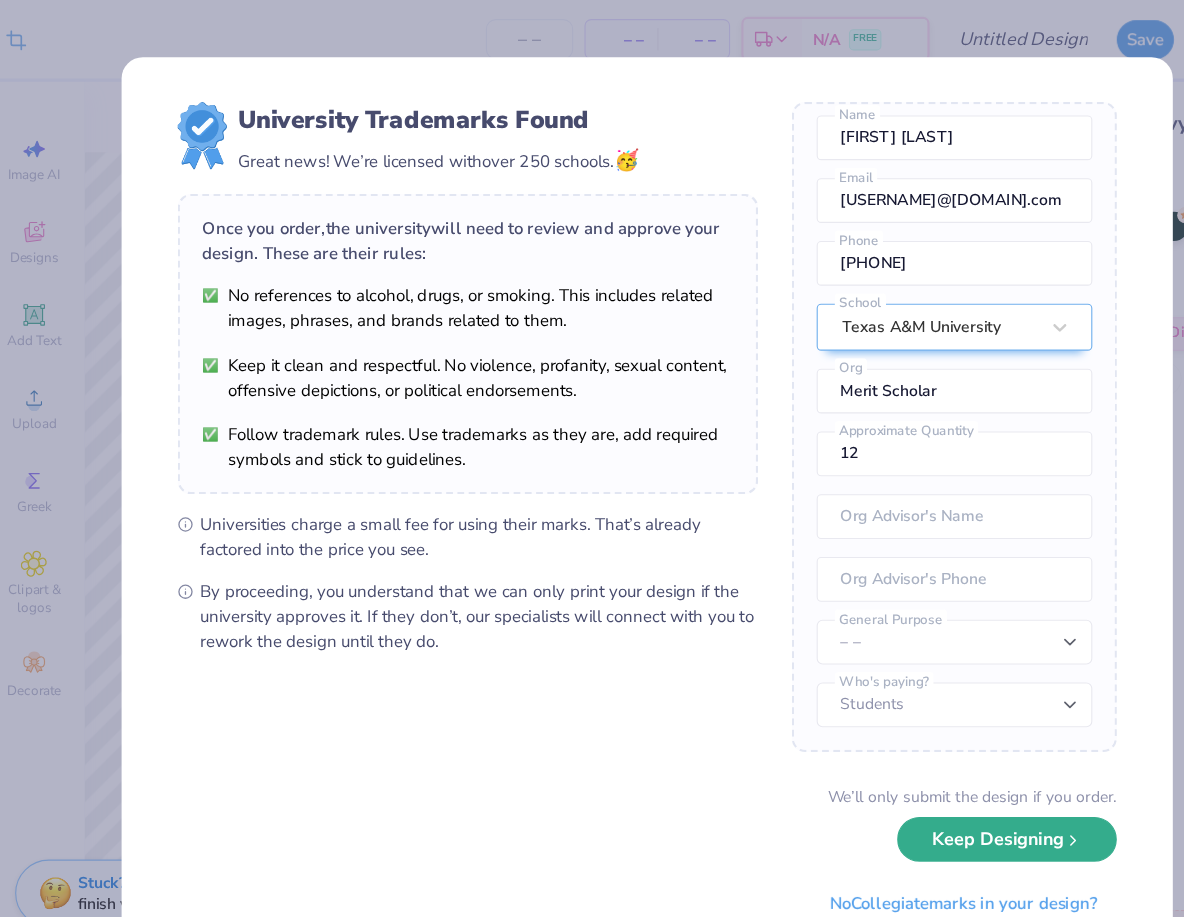 click on "Keep Designing" at bounding box center (913, 749) 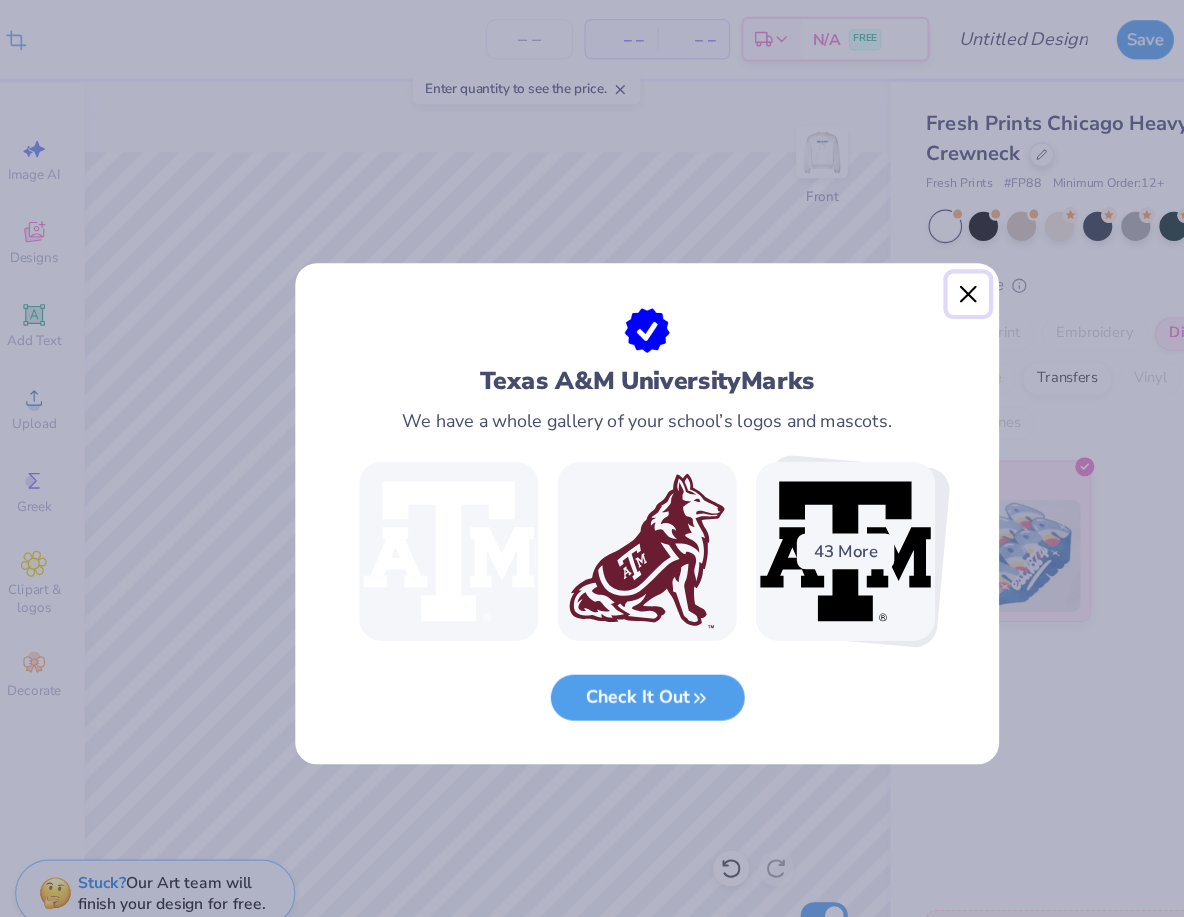 click at bounding box center [879, 263] 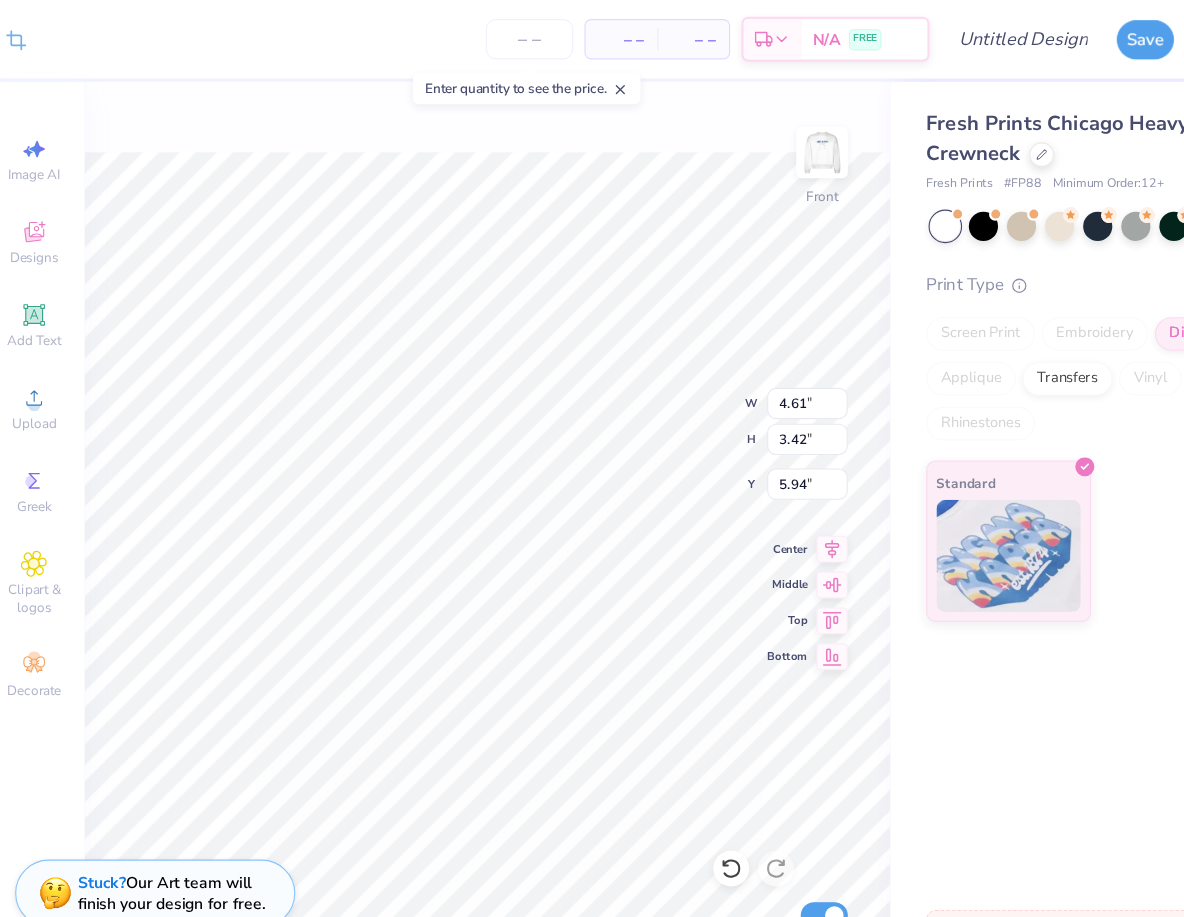 type on "11.94" 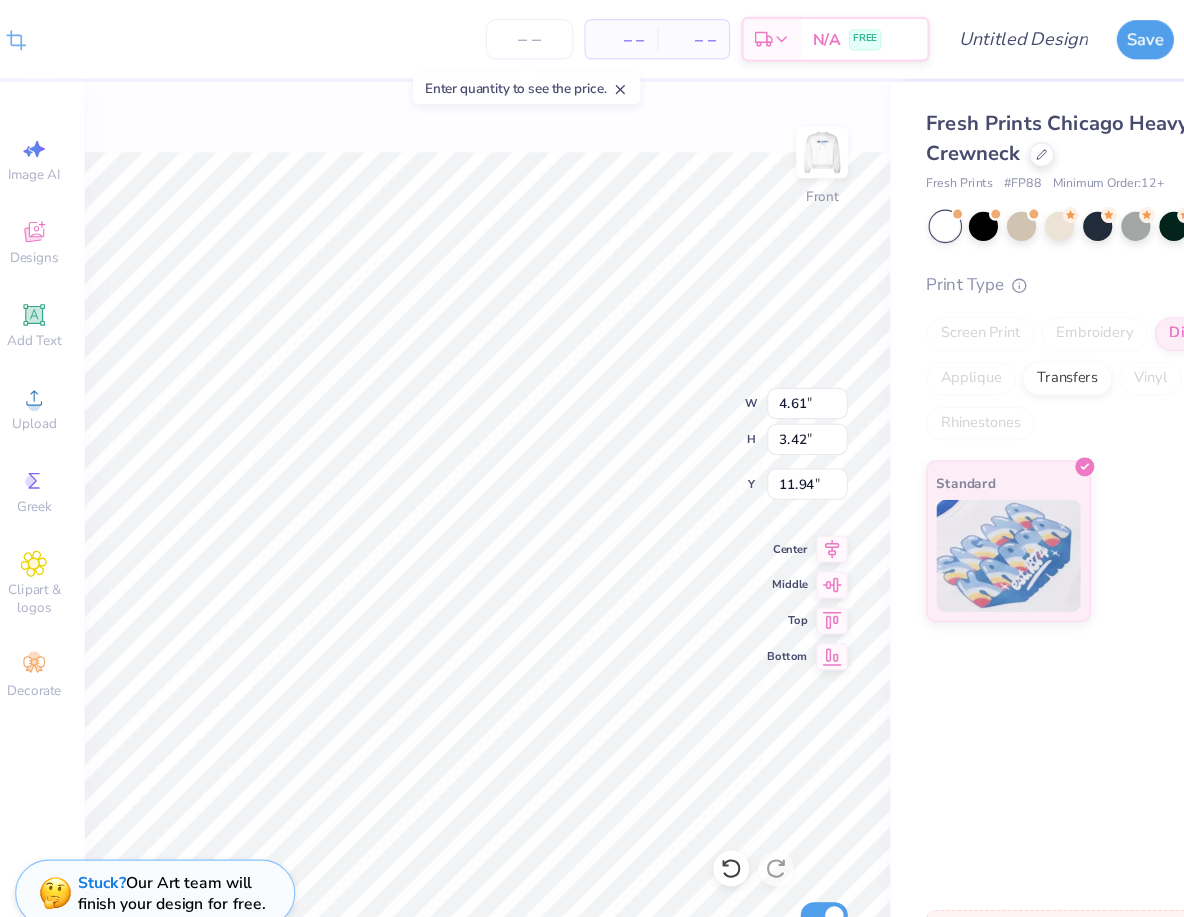 type on "3.10" 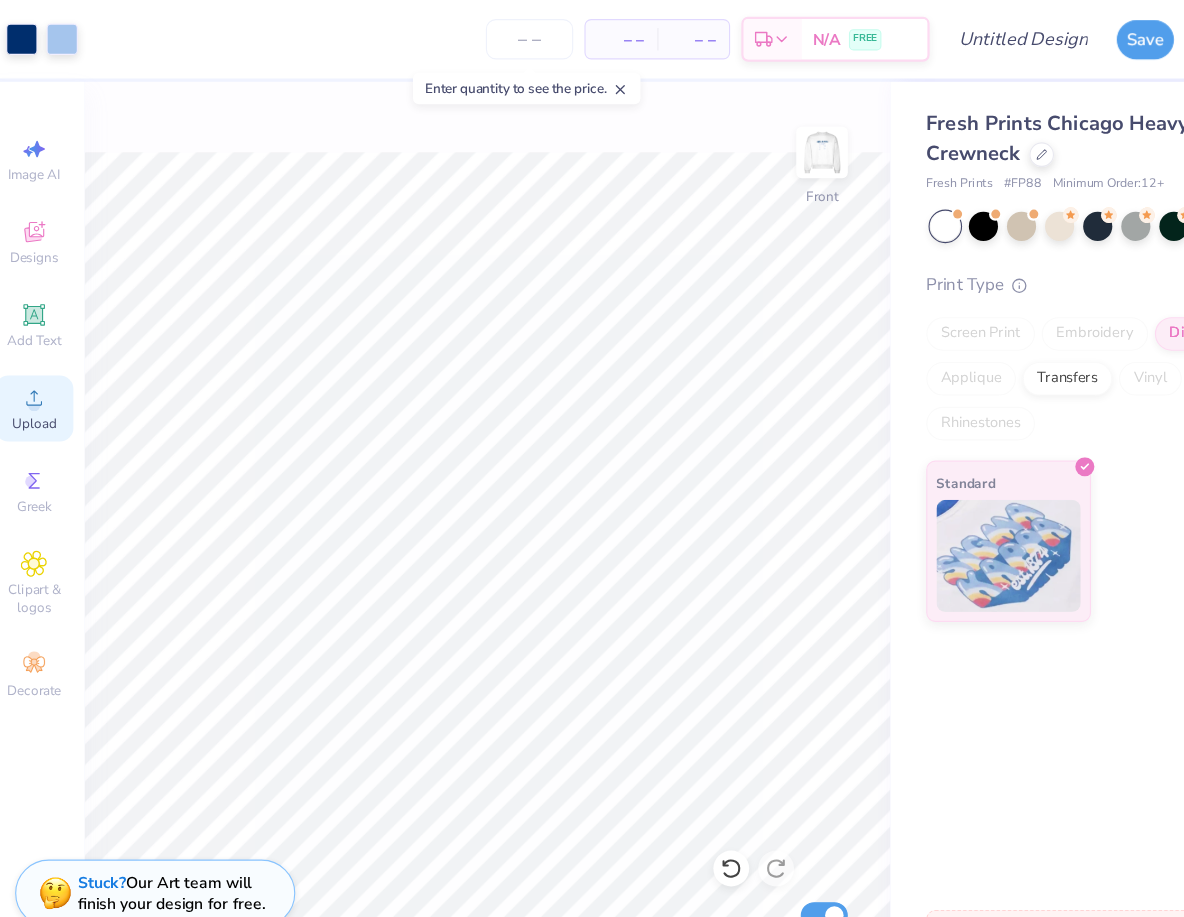 click 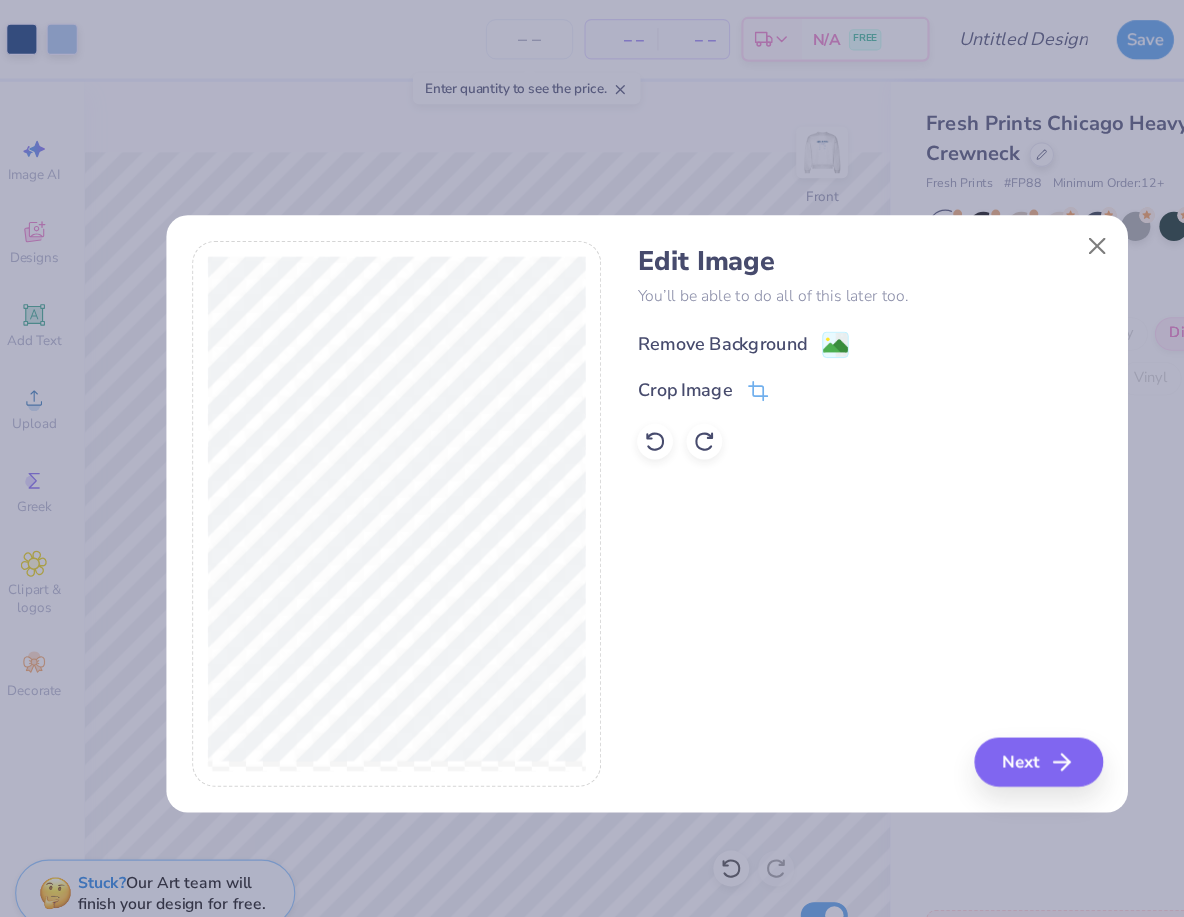 click on "Remove Background" at bounding box center [658, 307] 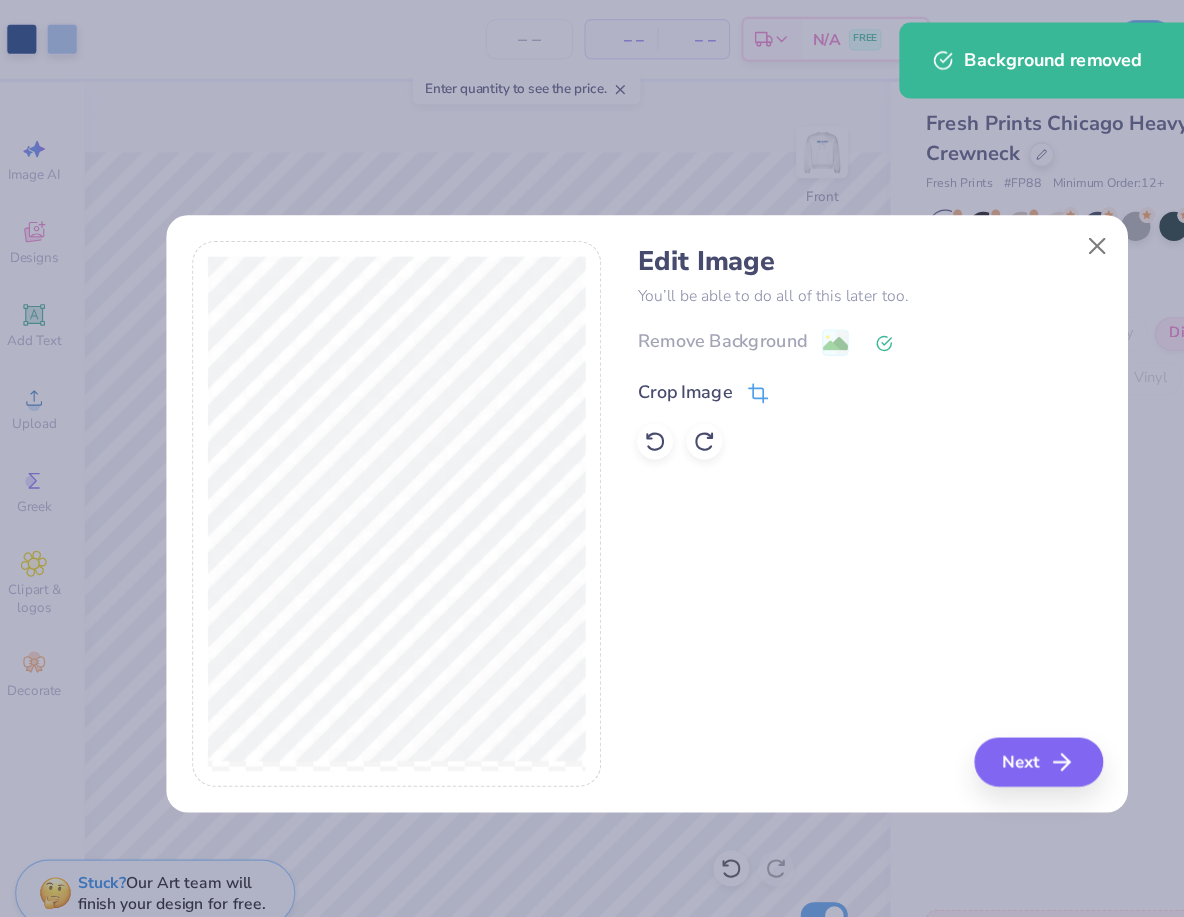 click on "Crop Image" at bounding box center [641, 350] 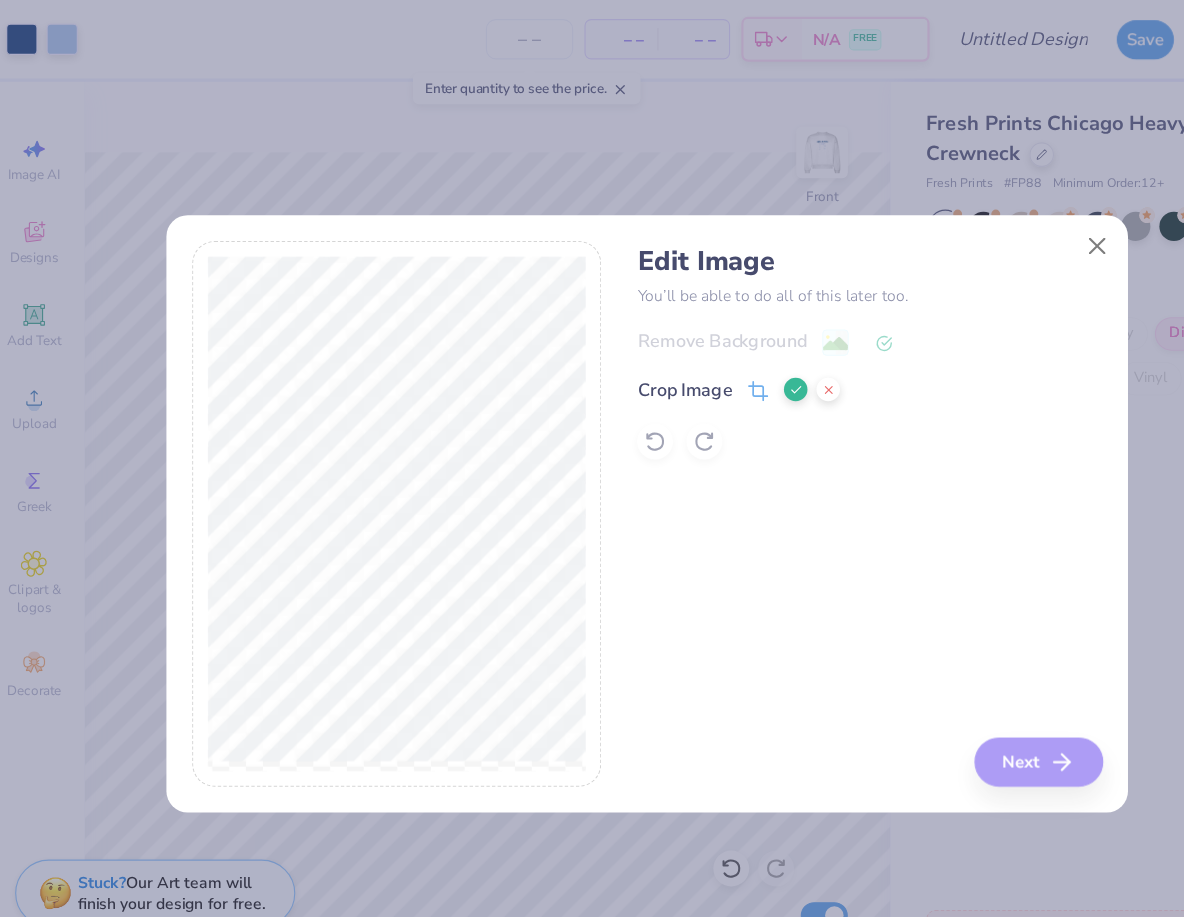 click on "Edit Image You’ll be able to do all of this later too. Remove Background Crop Image Next" at bounding box center (592, 459) 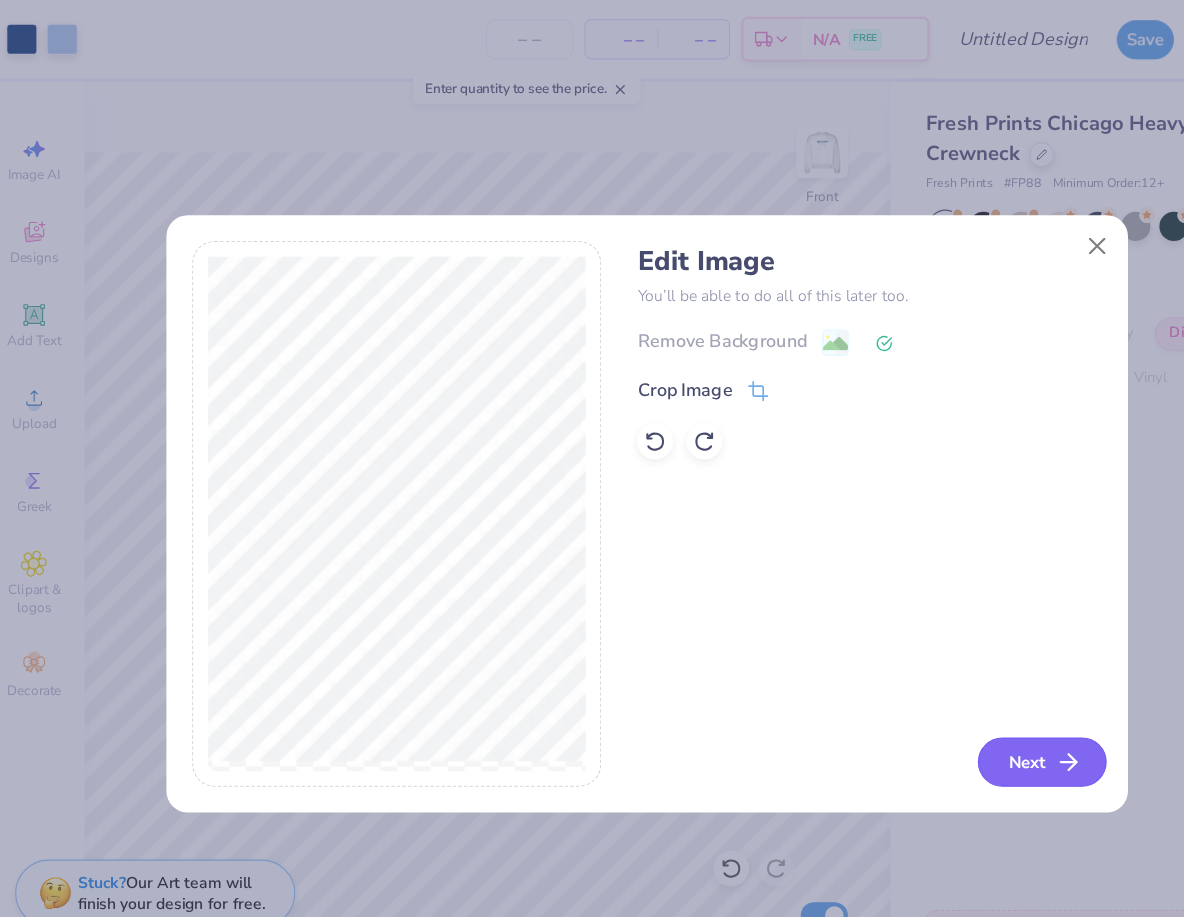 click on "Next" at bounding box center [944, 680] 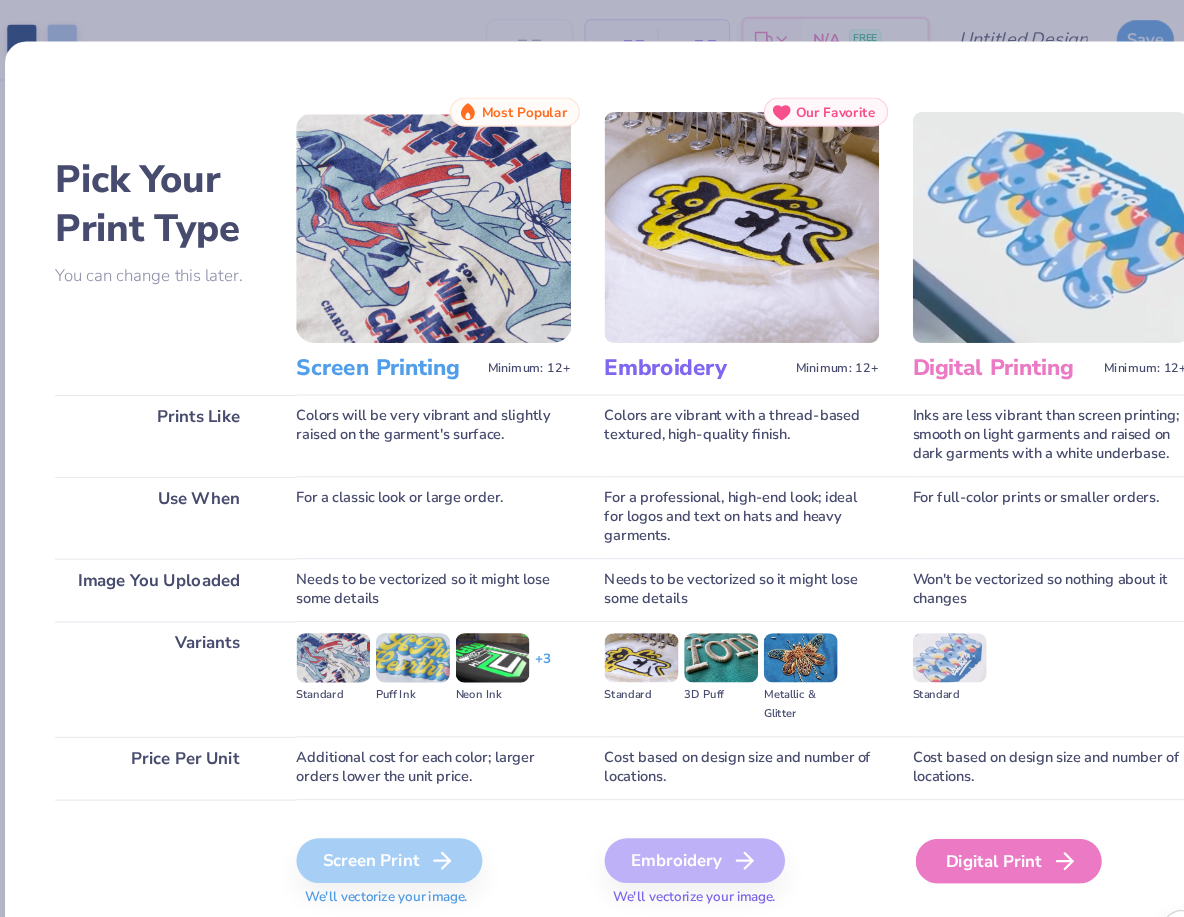 click on "Digital Print" at bounding box center [915, 768] 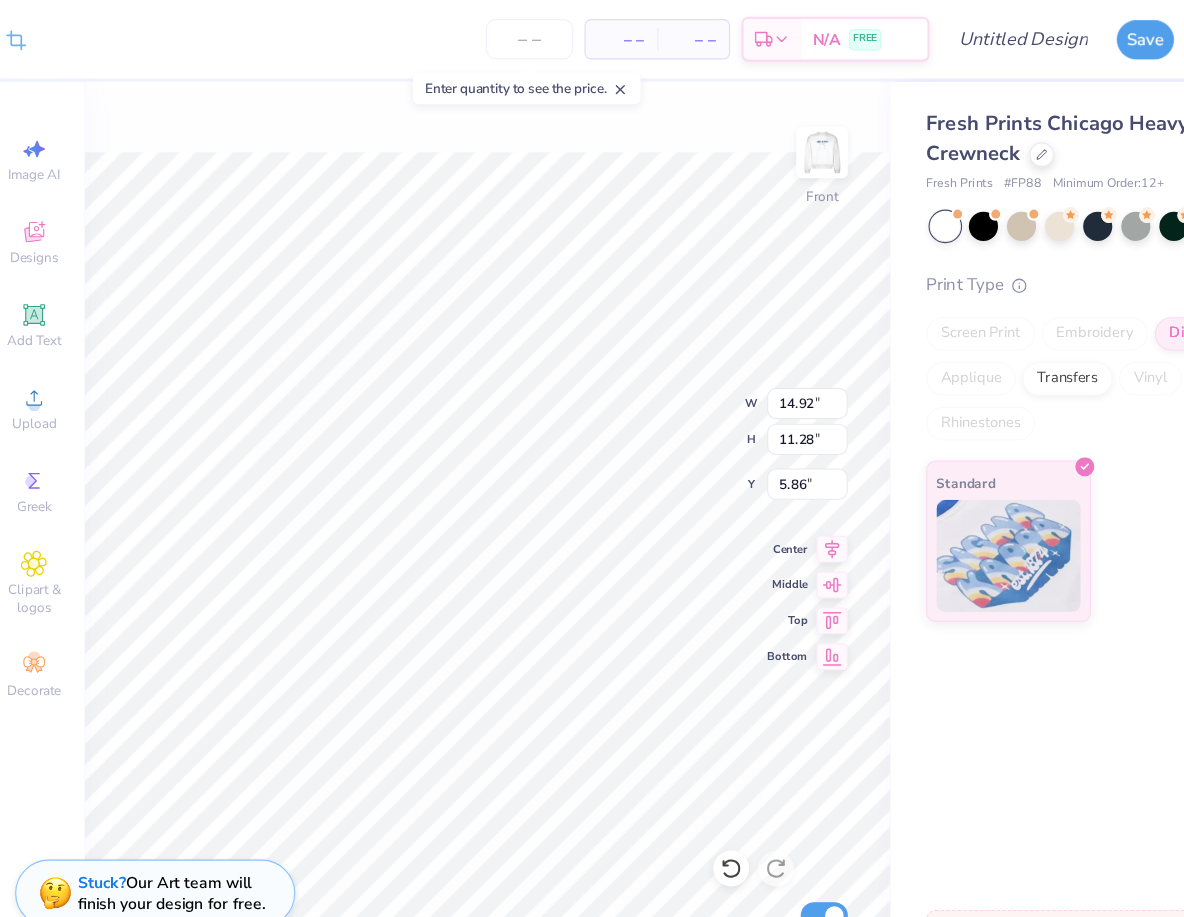 type on "4.75" 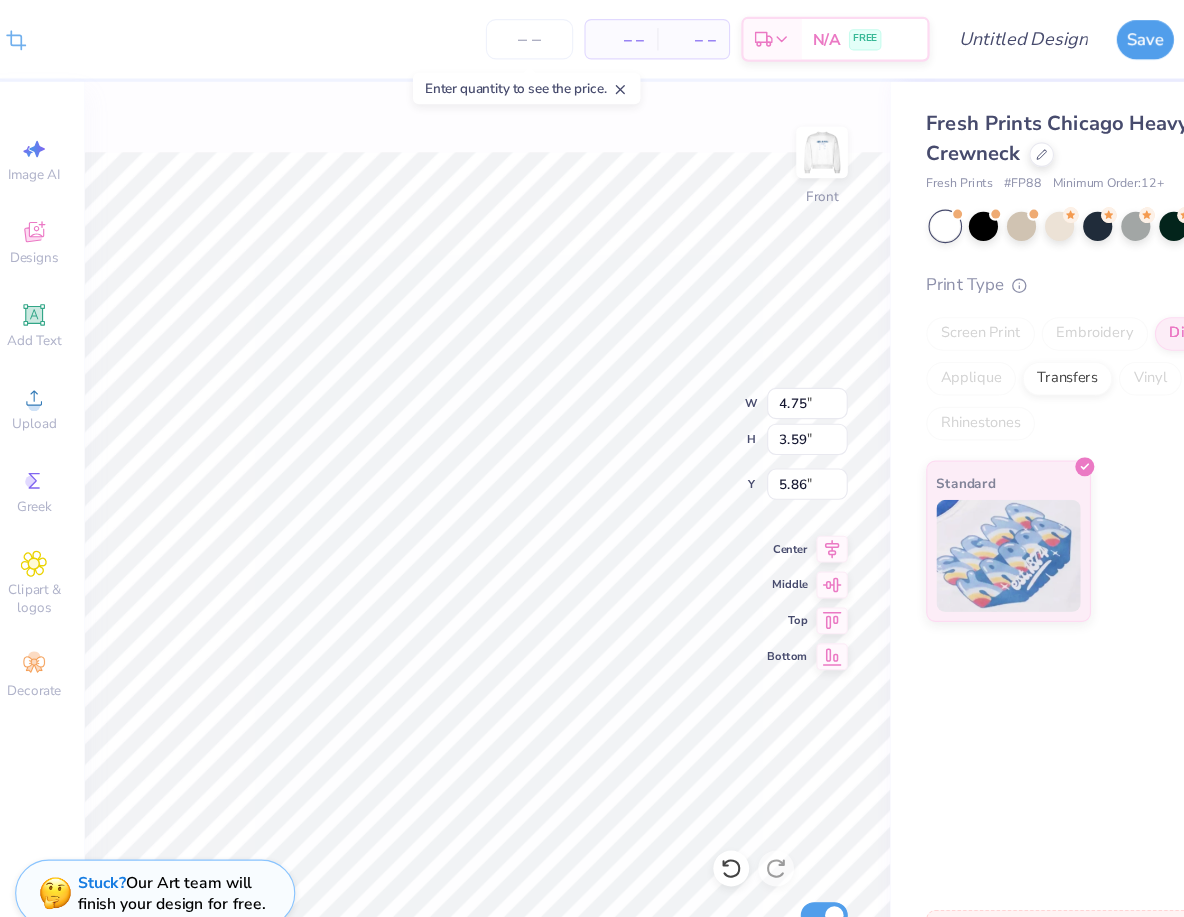 type on "11.12" 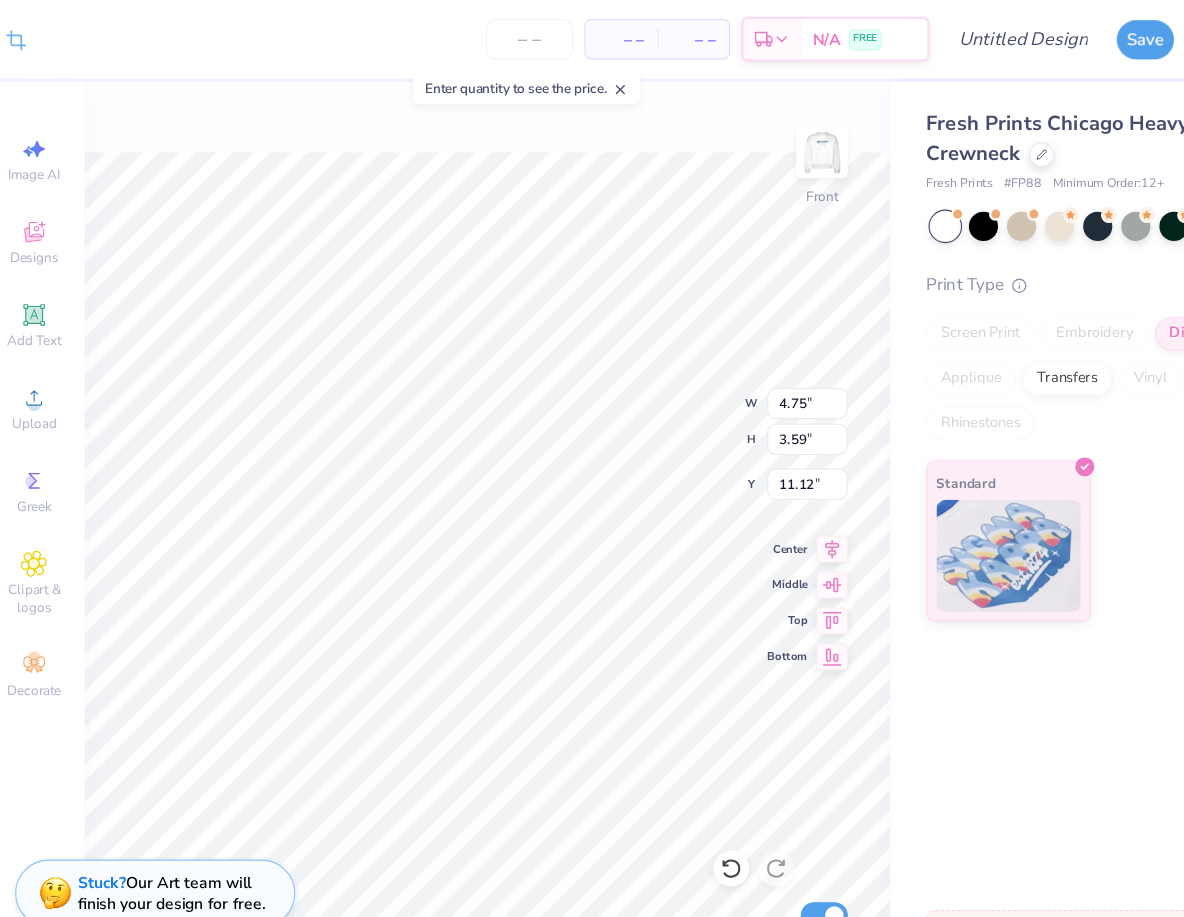 type on "2.62" 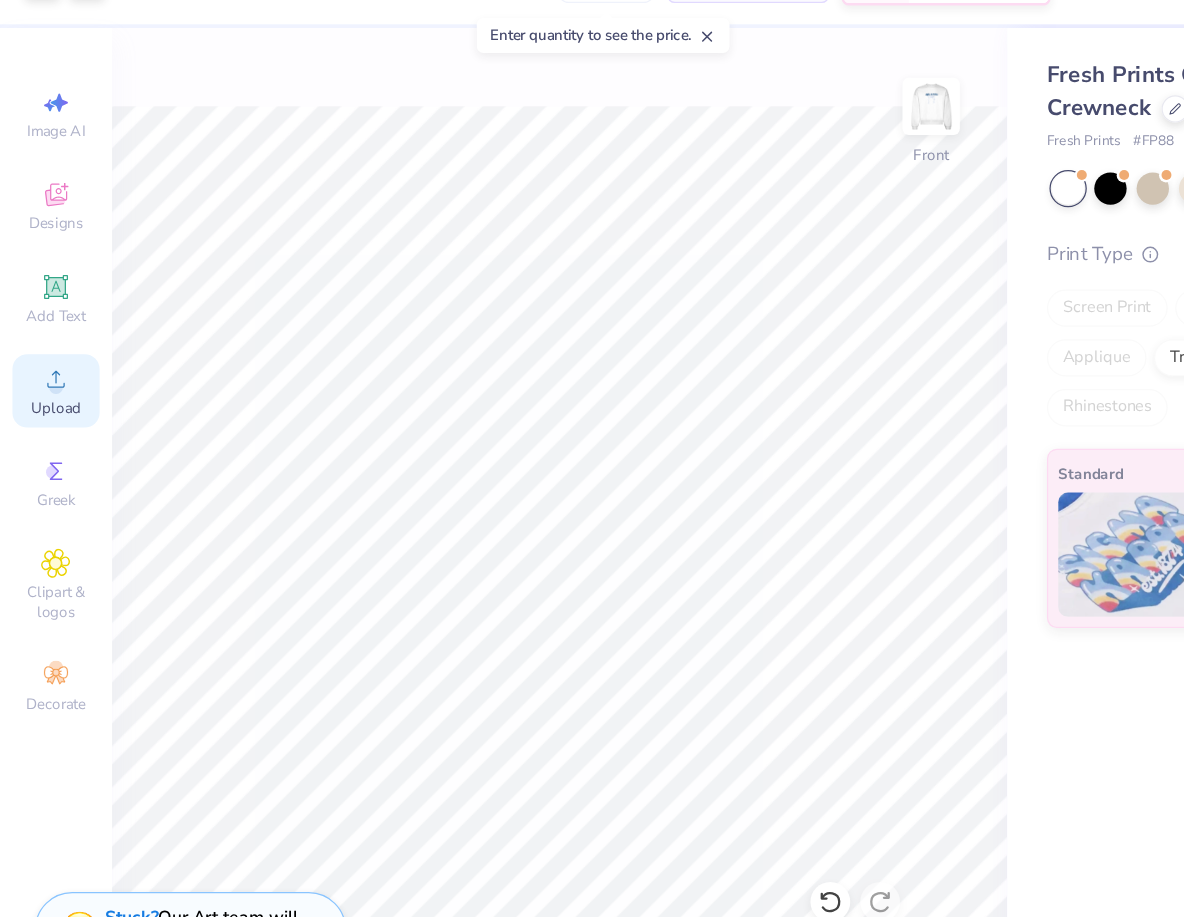 click on "Upload" at bounding box center (45, 378) 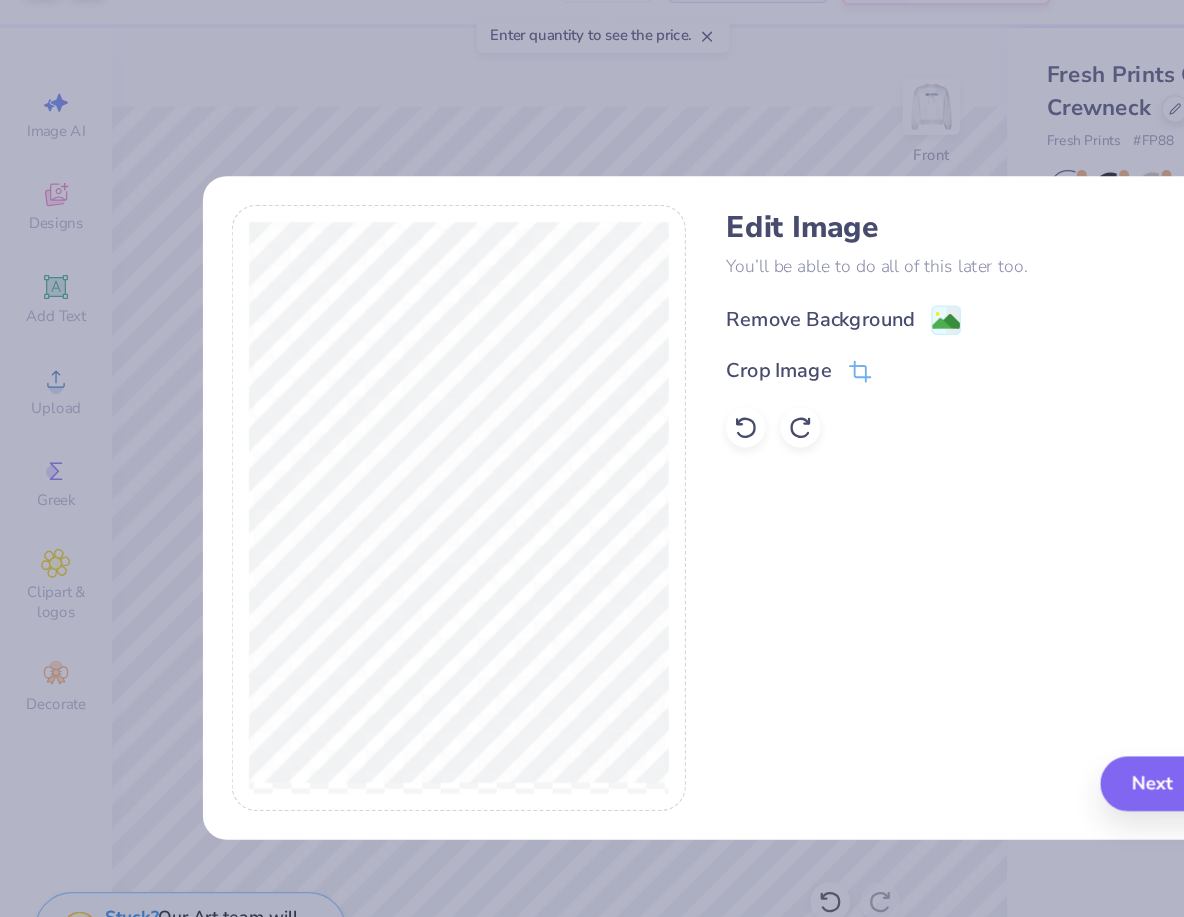 click on "Remove Background" at bounding box center (677, 307) 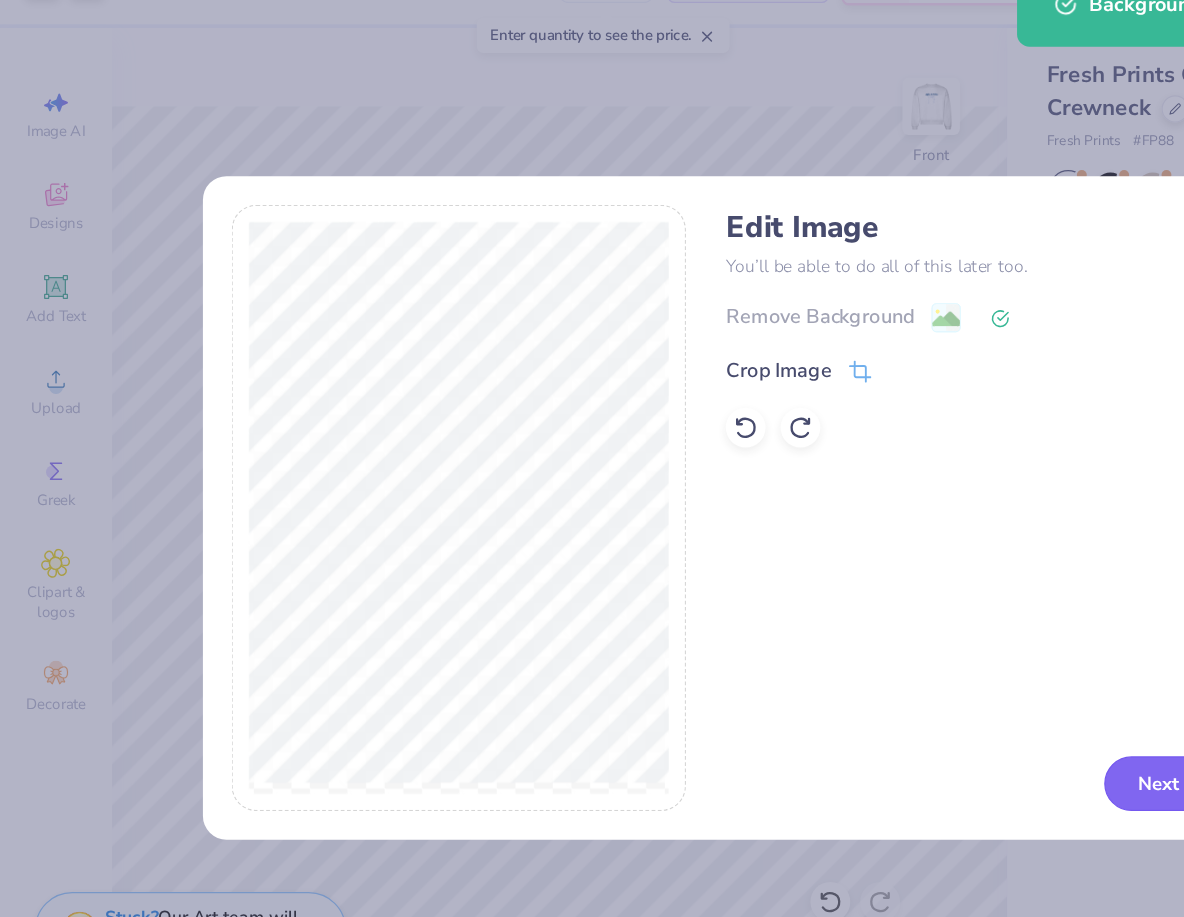 click on "Next" at bounding box center [944, 680] 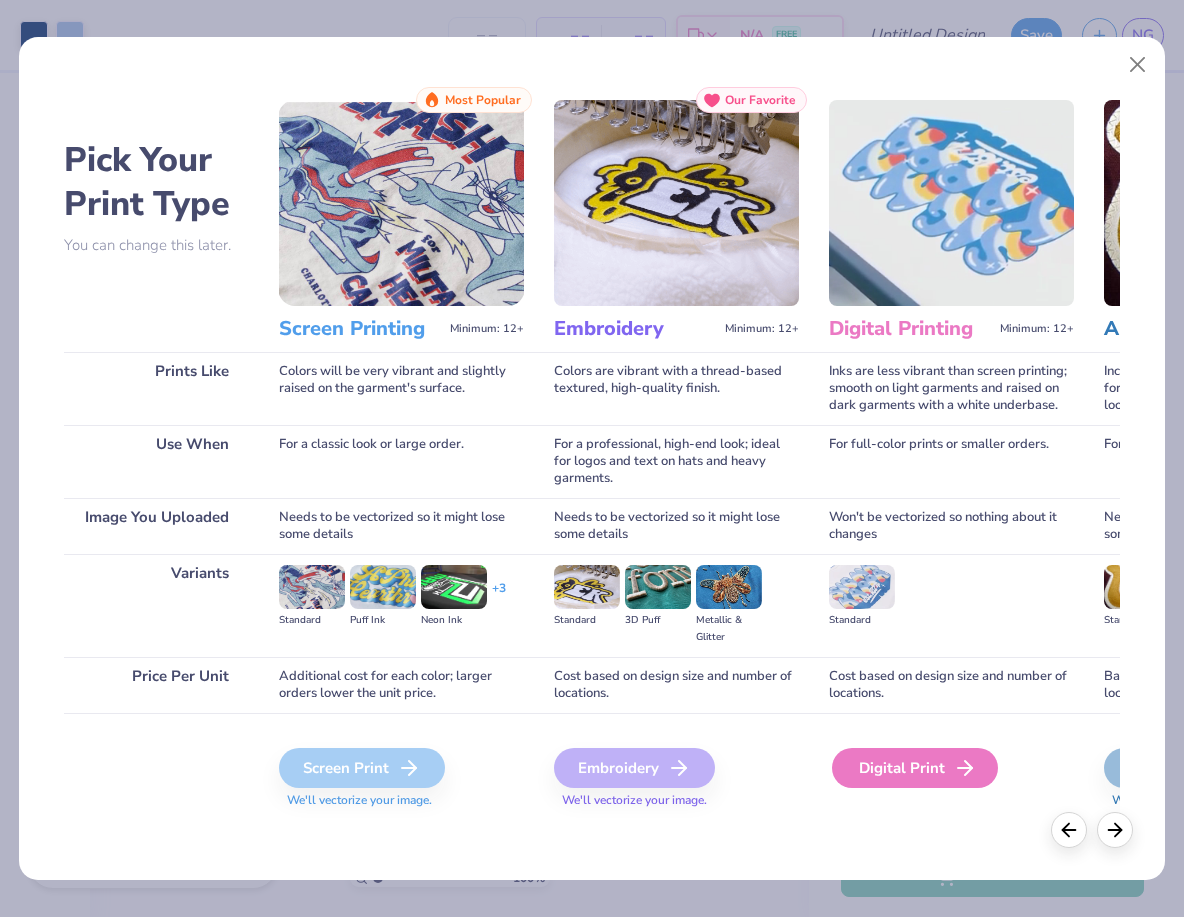 click on "Digital Print" at bounding box center (915, 768) 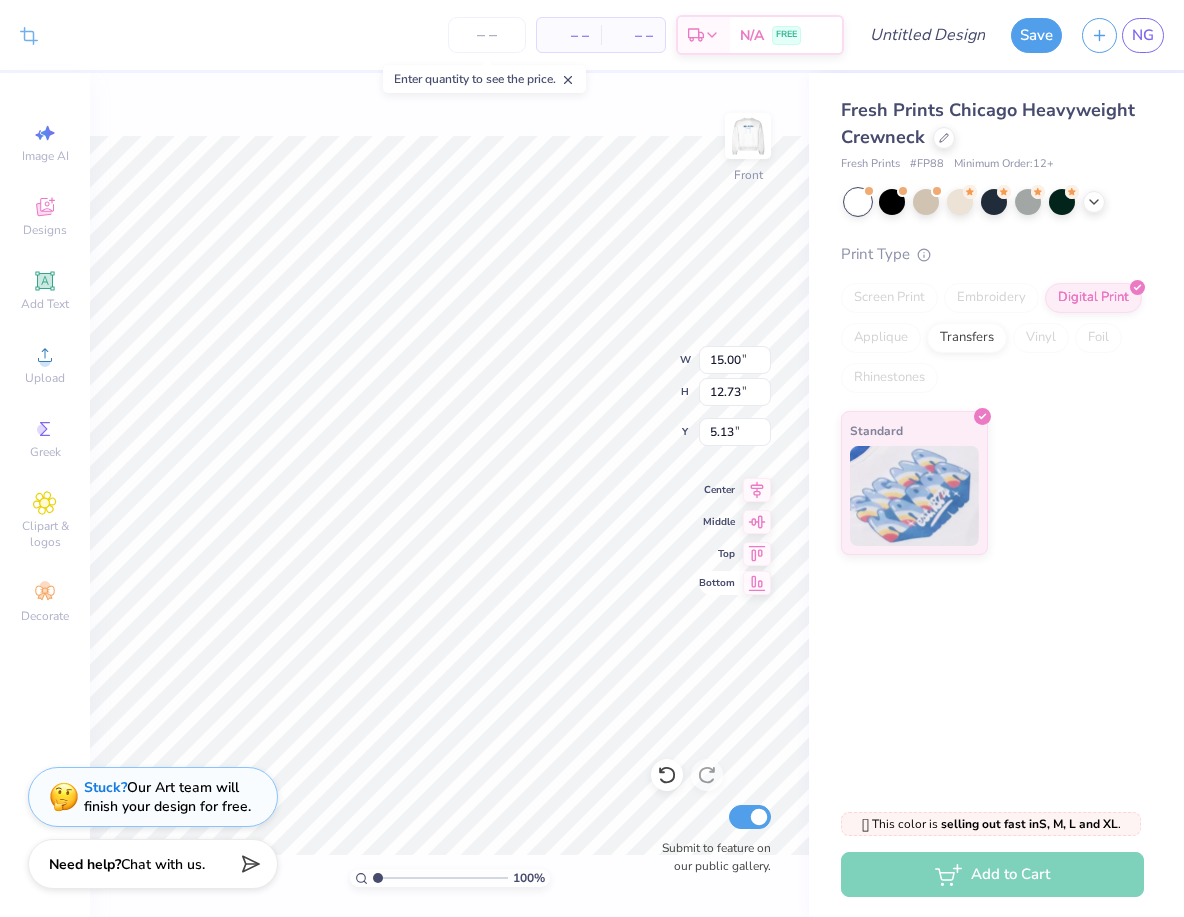 type on "2.54" 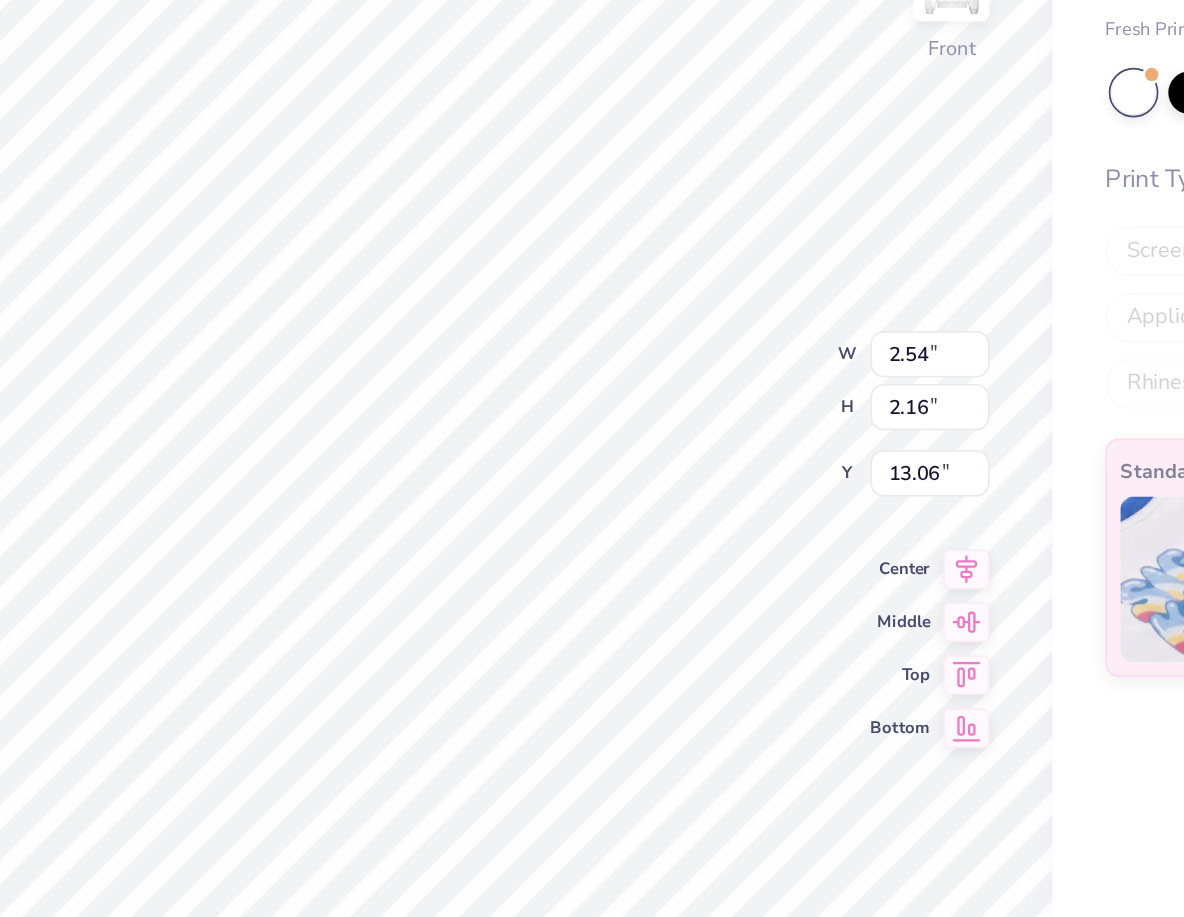 type on "2.58" 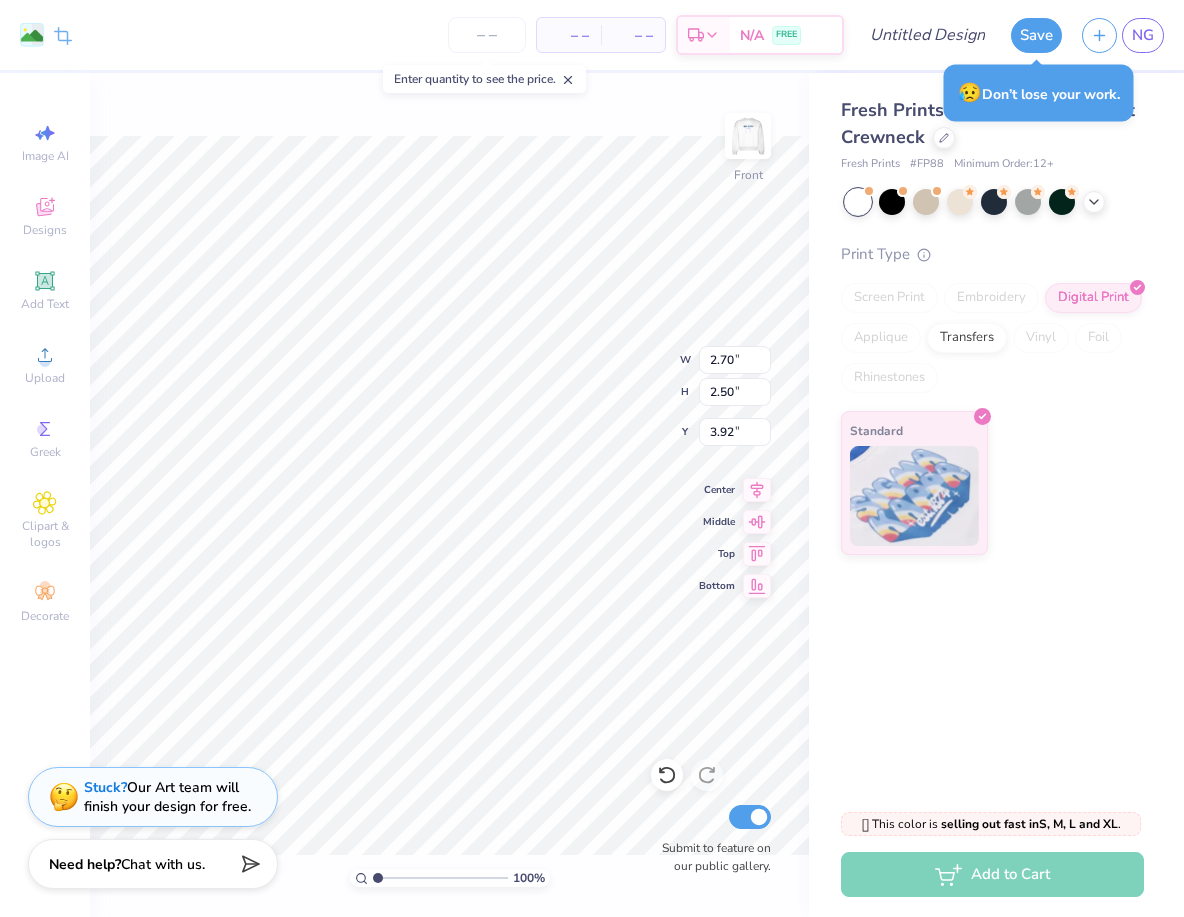 scroll, scrollTop: 0, scrollLeft: 0, axis: both 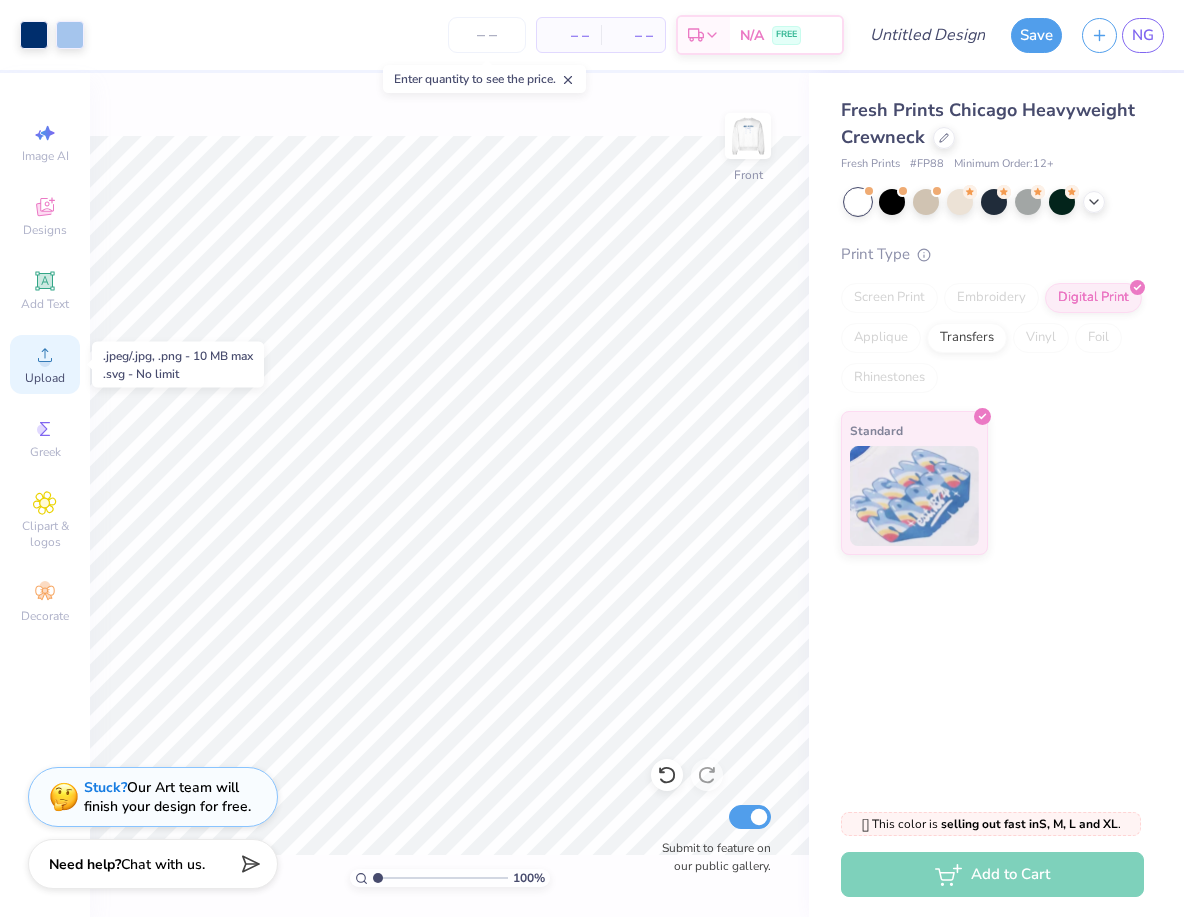 click 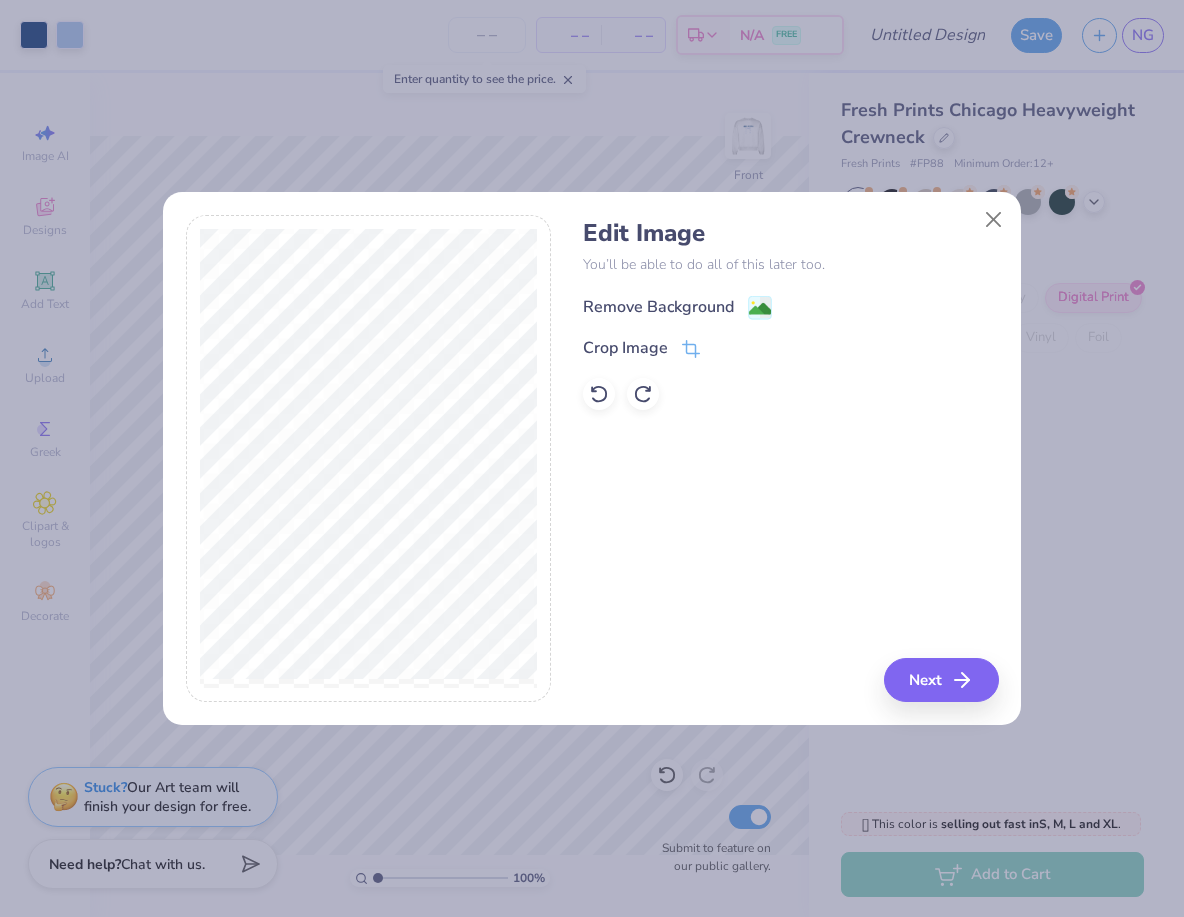click on "Remove Background" at bounding box center (658, 307) 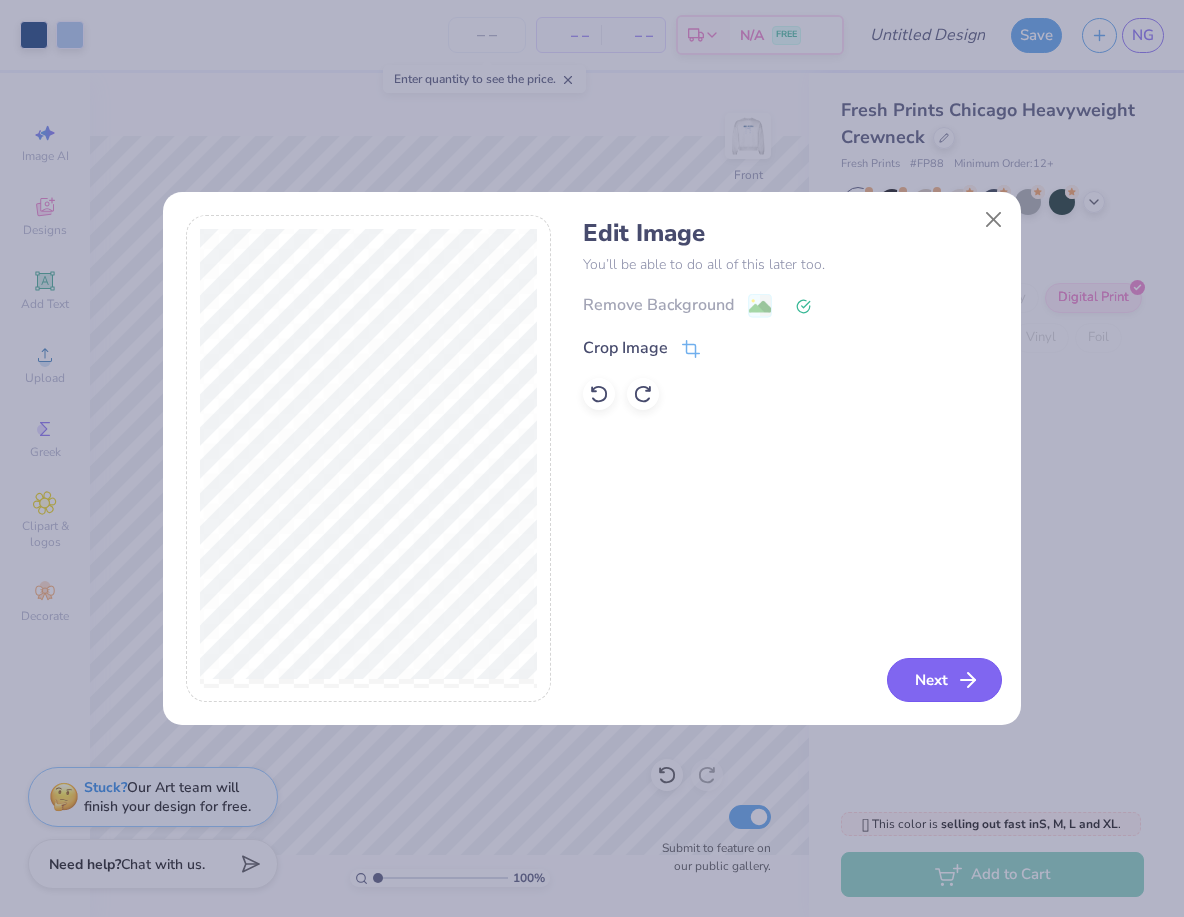 click on "Next" at bounding box center [944, 680] 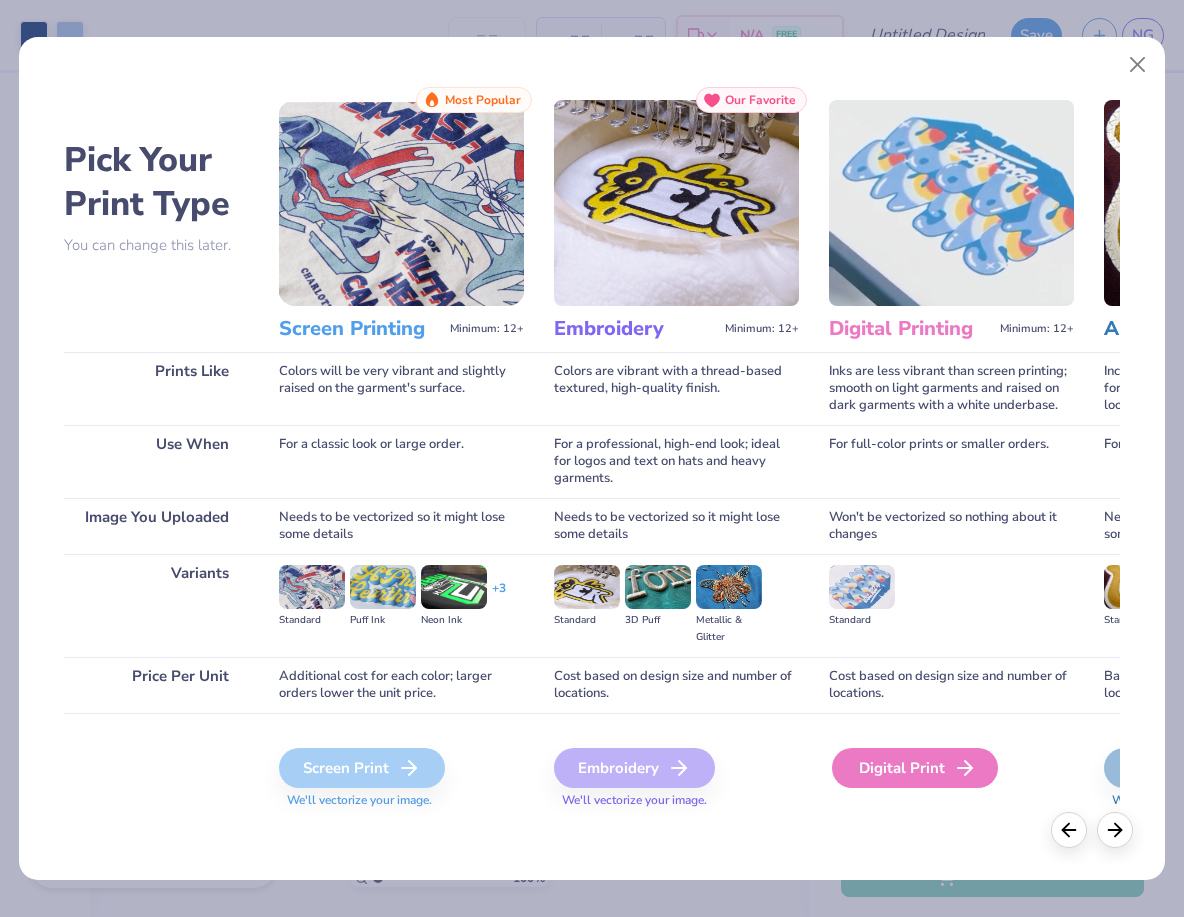 click 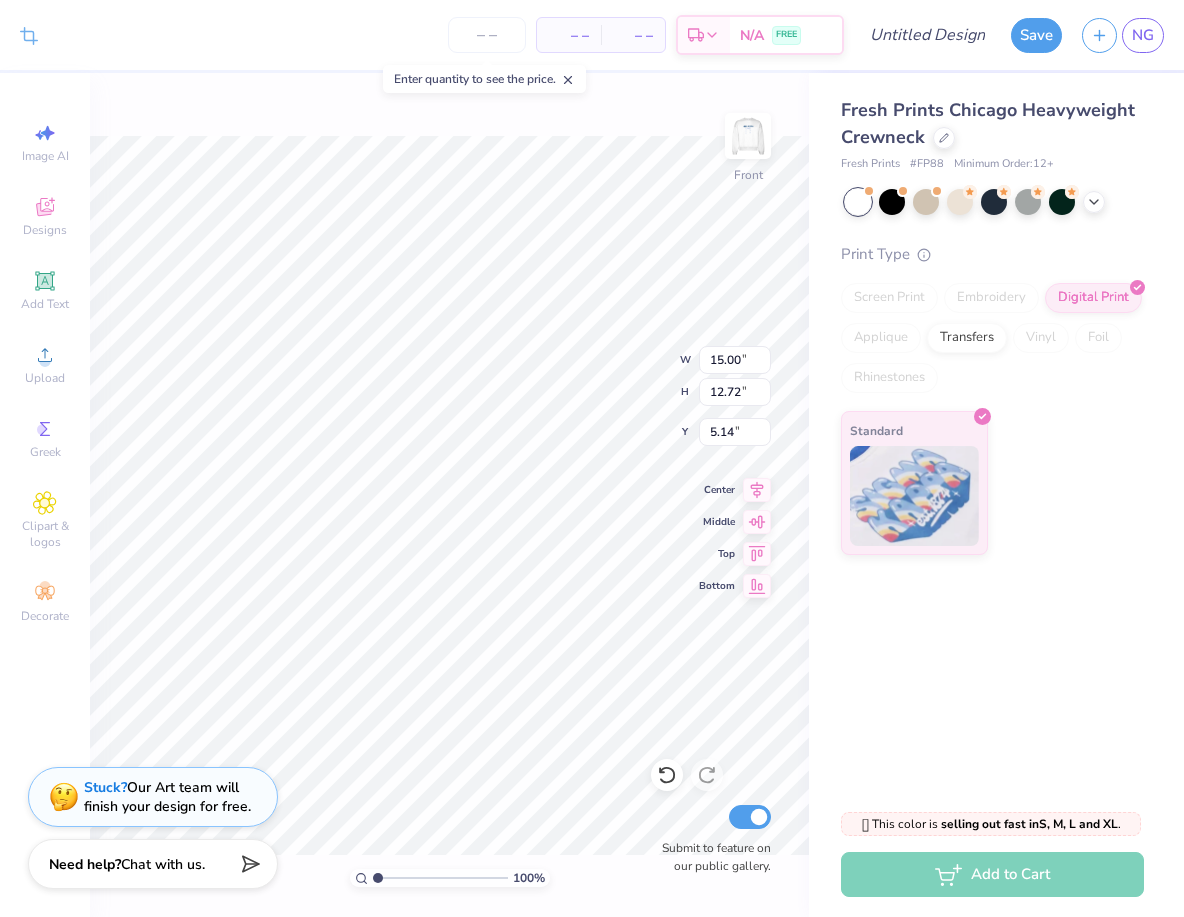 type on "3.67" 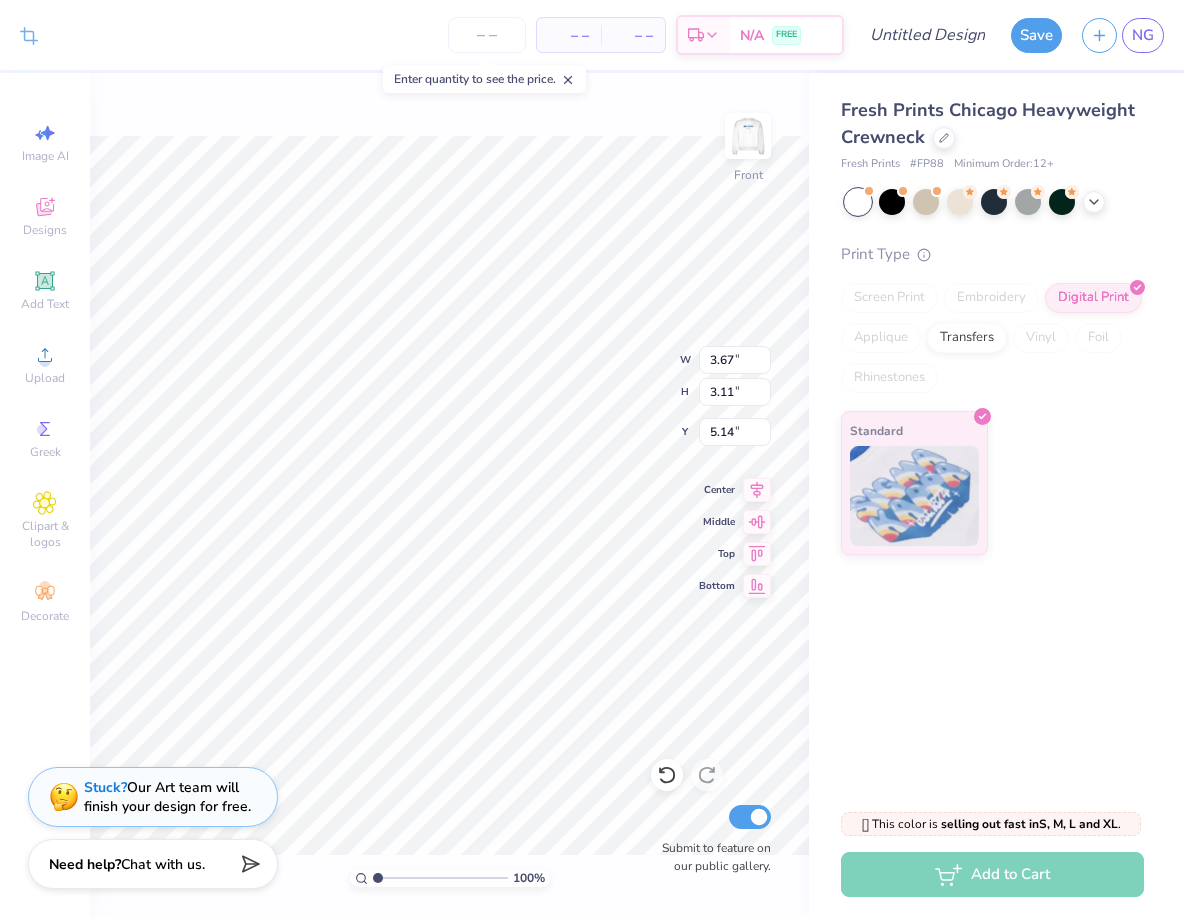 type on "12.51" 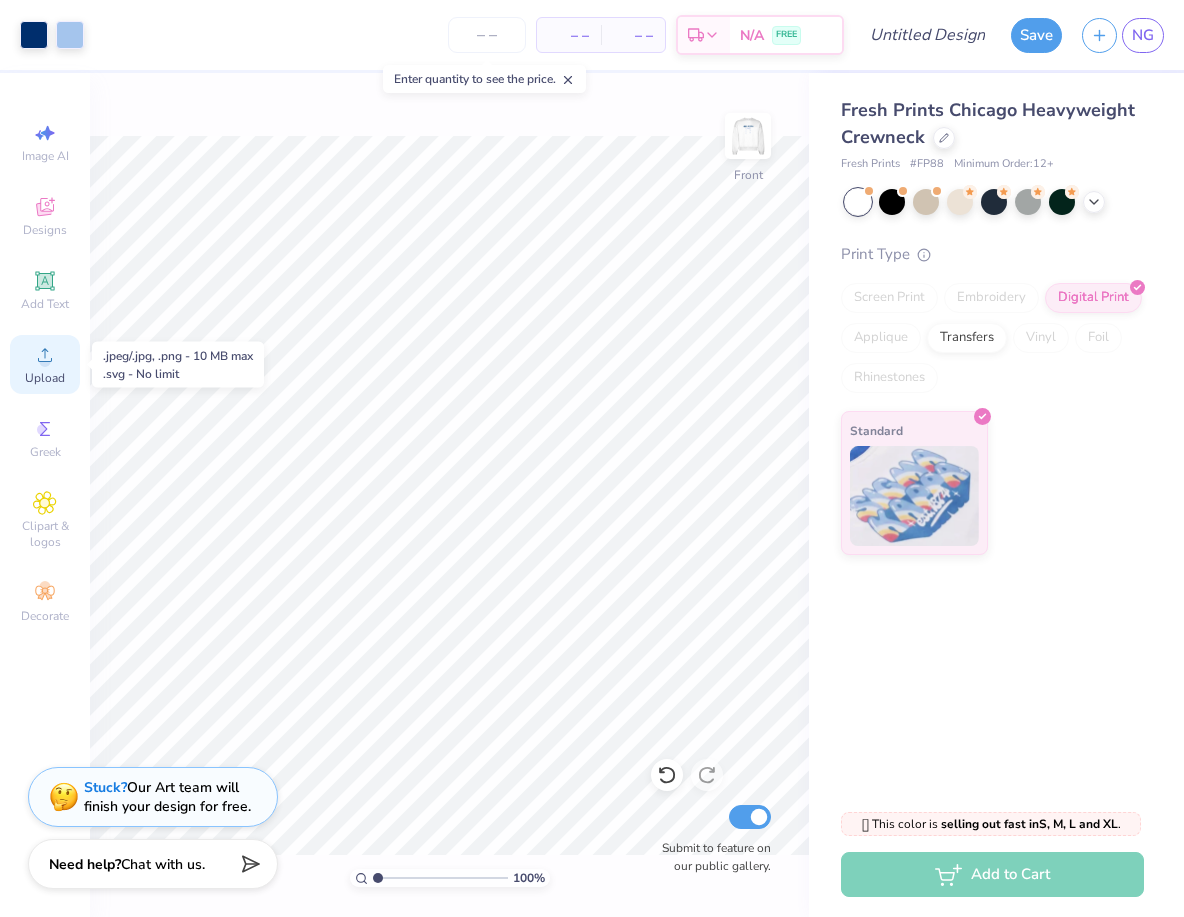 click on "Upload" at bounding box center (45, 364) 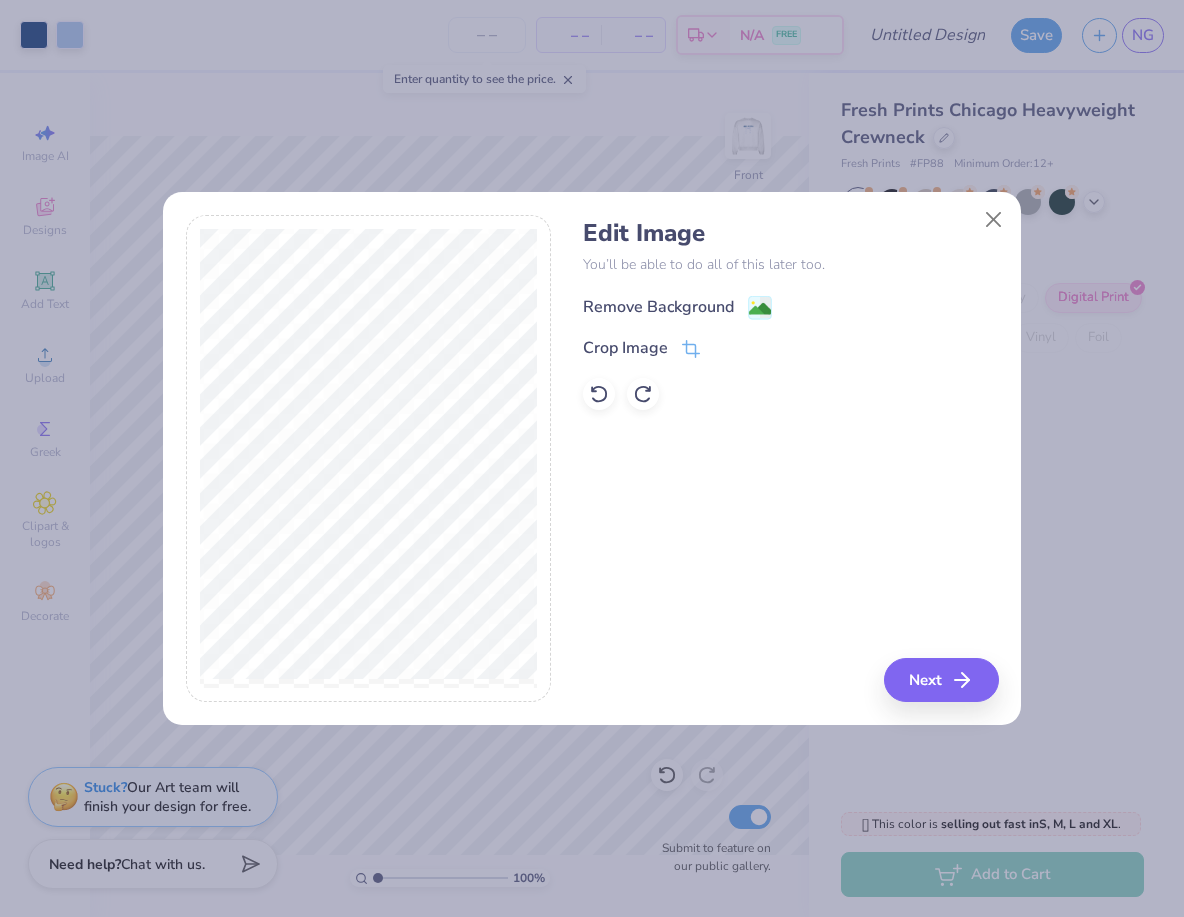 click on "Remove Background" at bounding box center (658, 307) 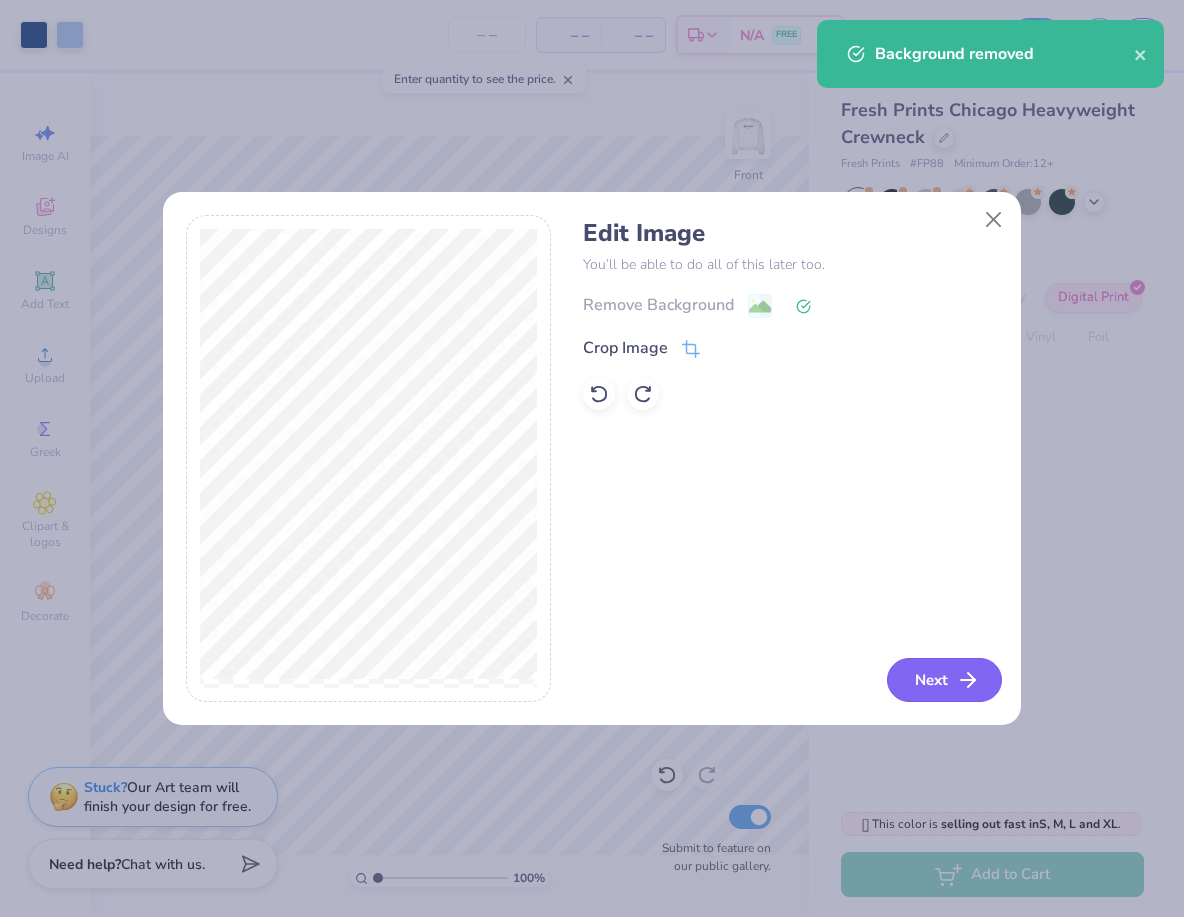 click on "Next" at bounding box center (944, 680) 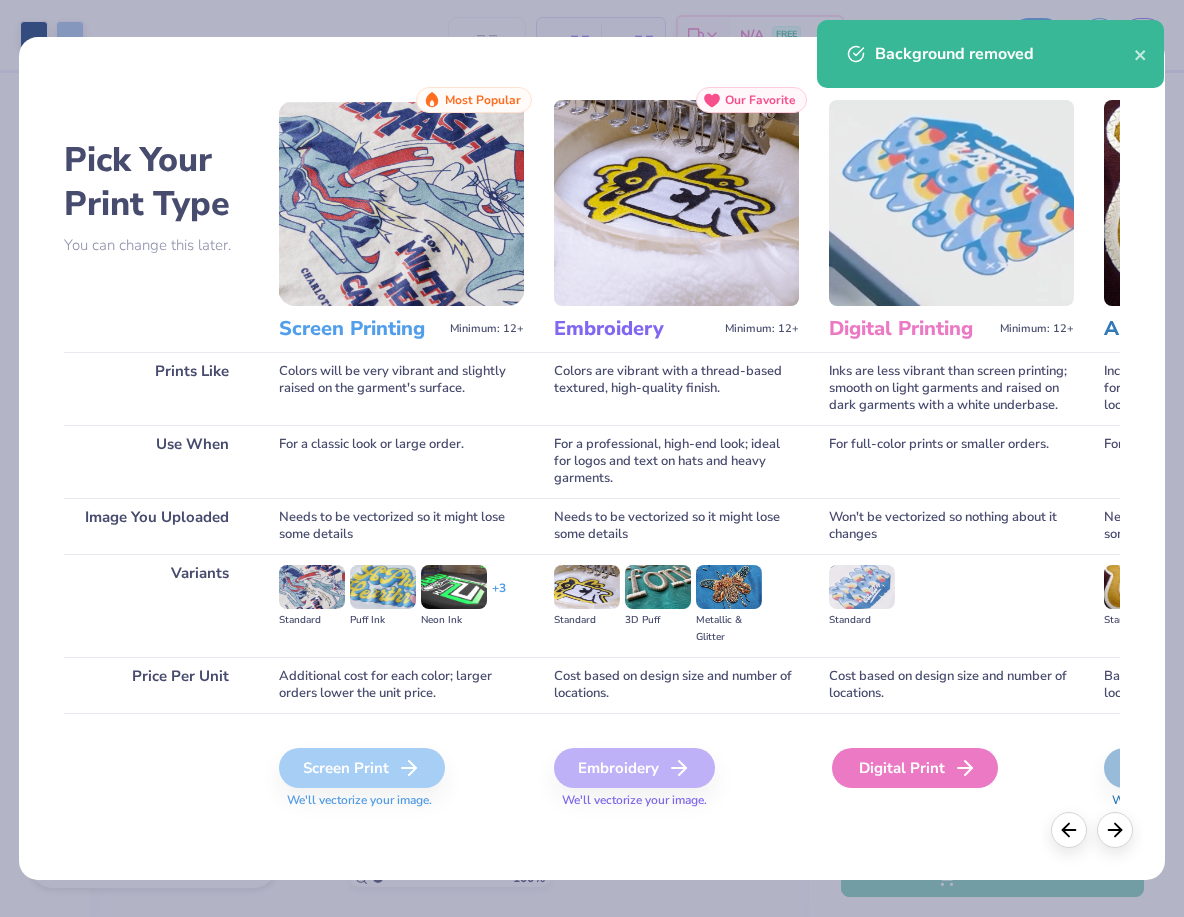 click on "Digital Print" at bounding box center (915, 768) 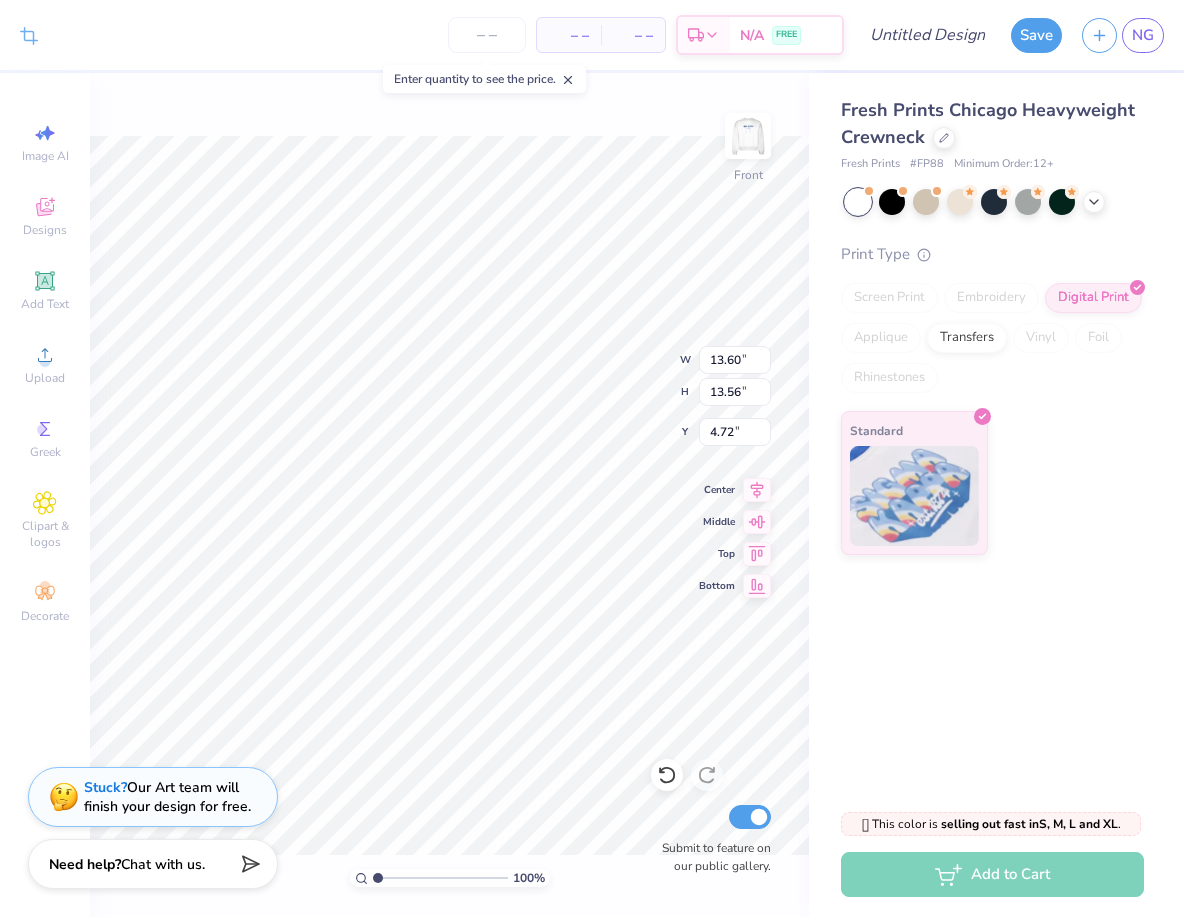 type on "2.80" 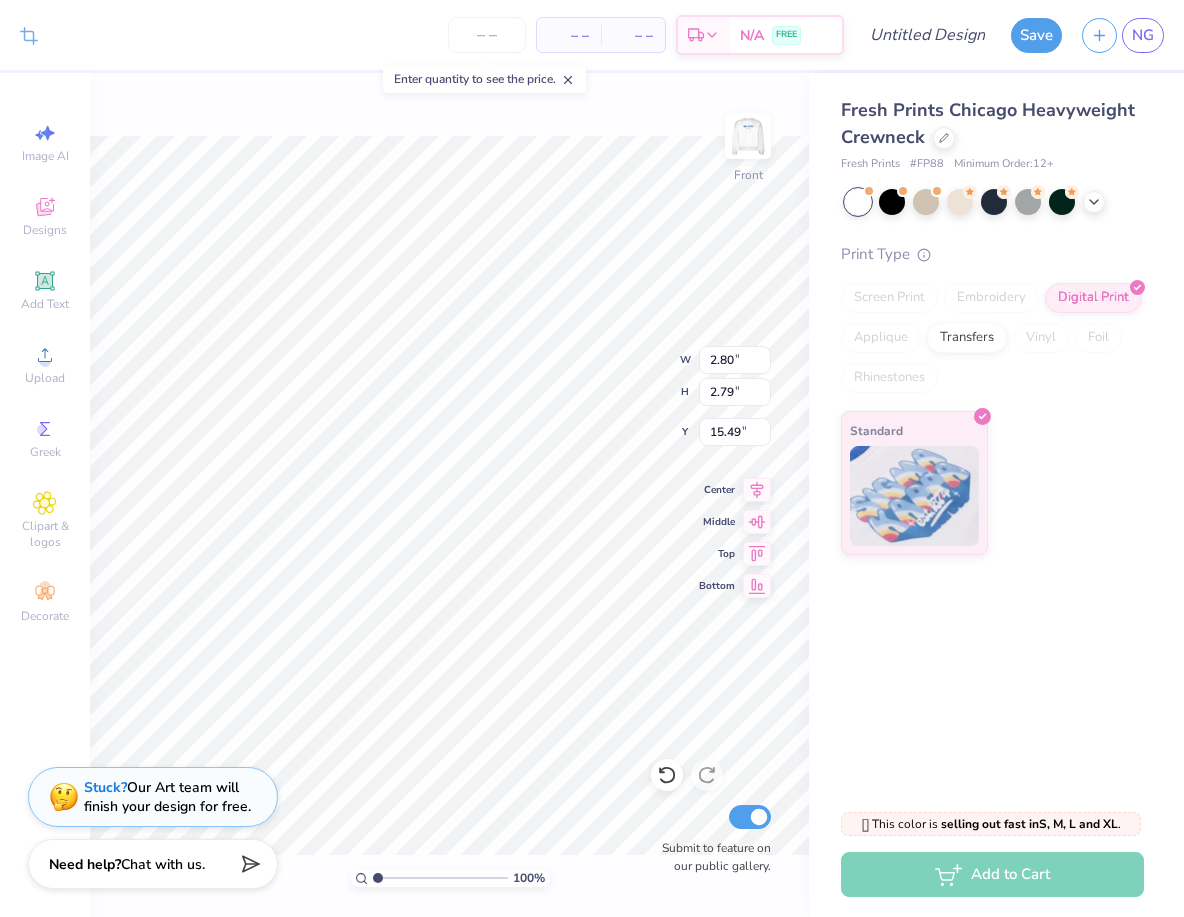 type on "3.88" 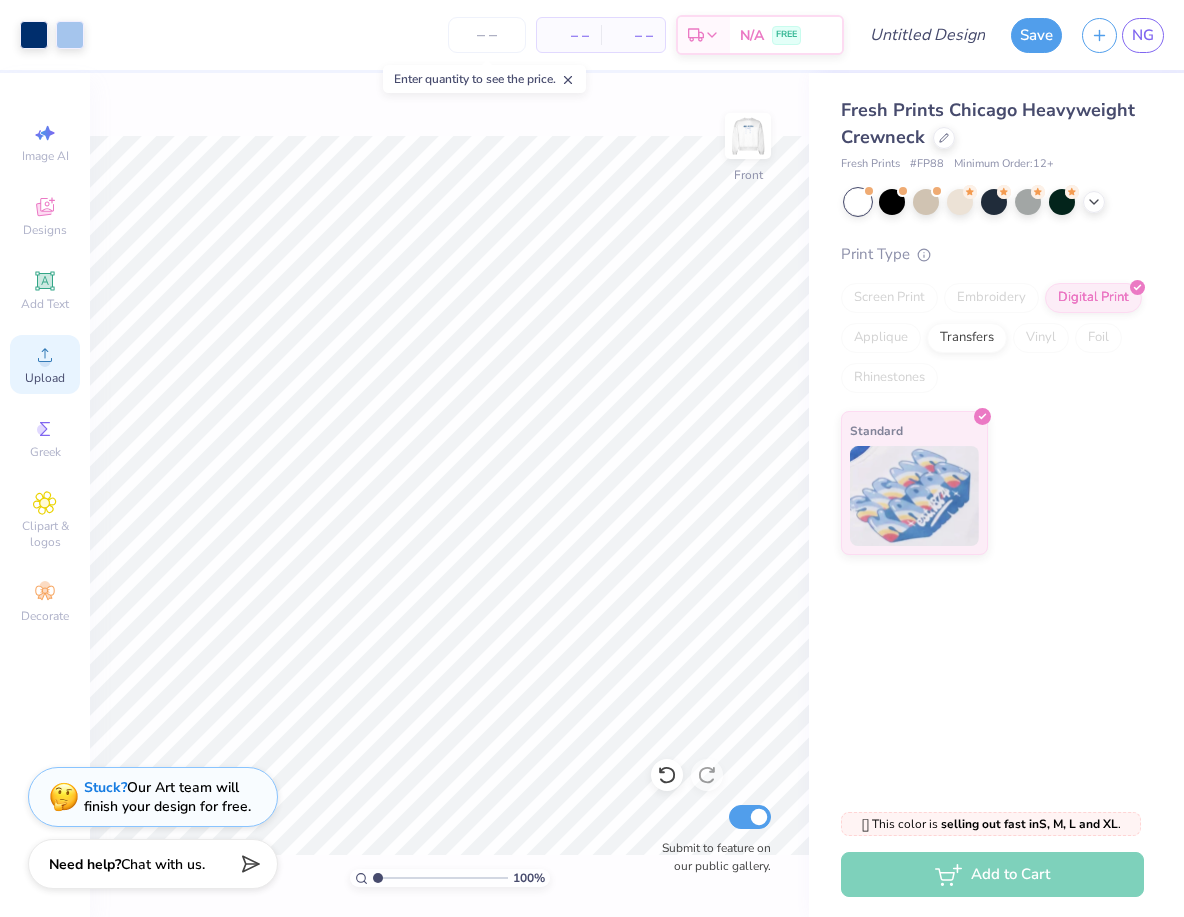 click on "Upload" at bounding box center (45, 378) 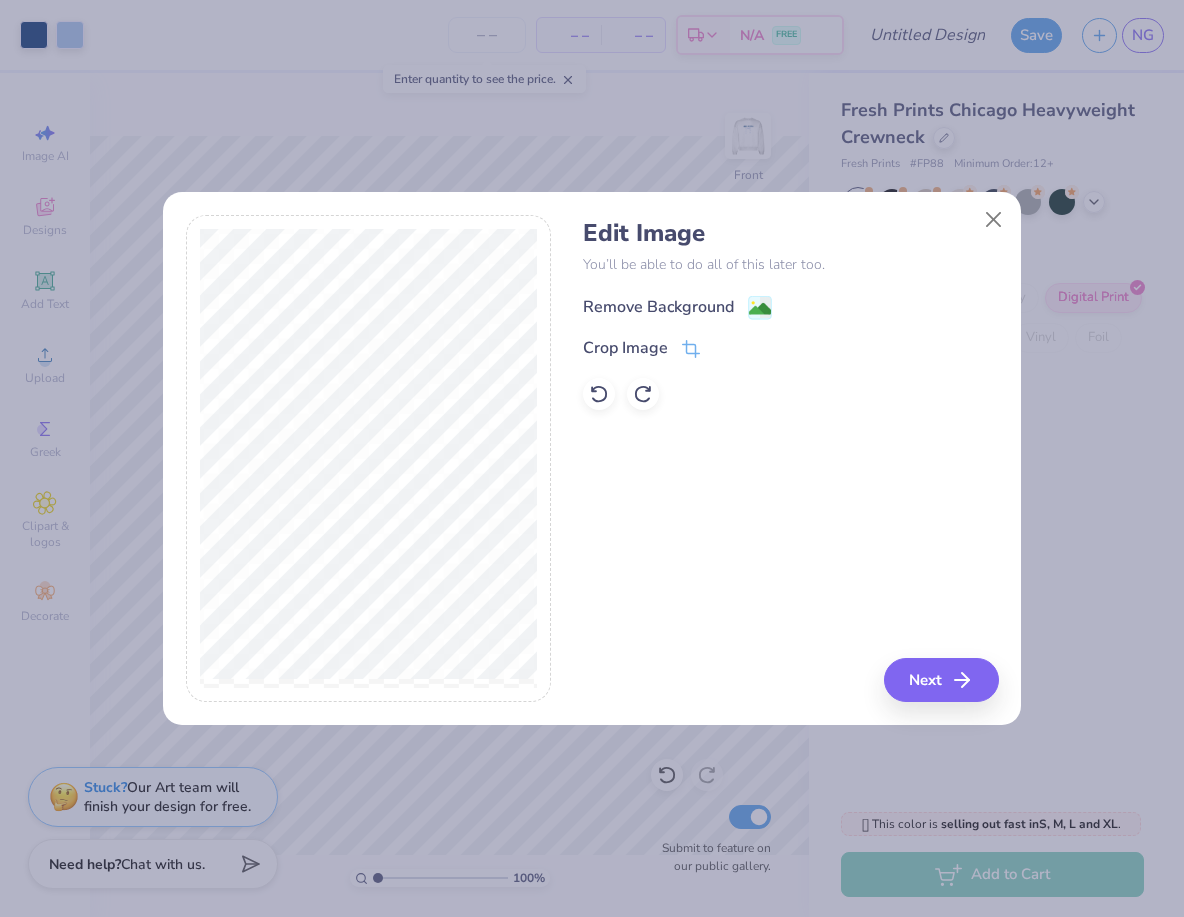 click on "Remove Background" at bounding box center [658, 307] 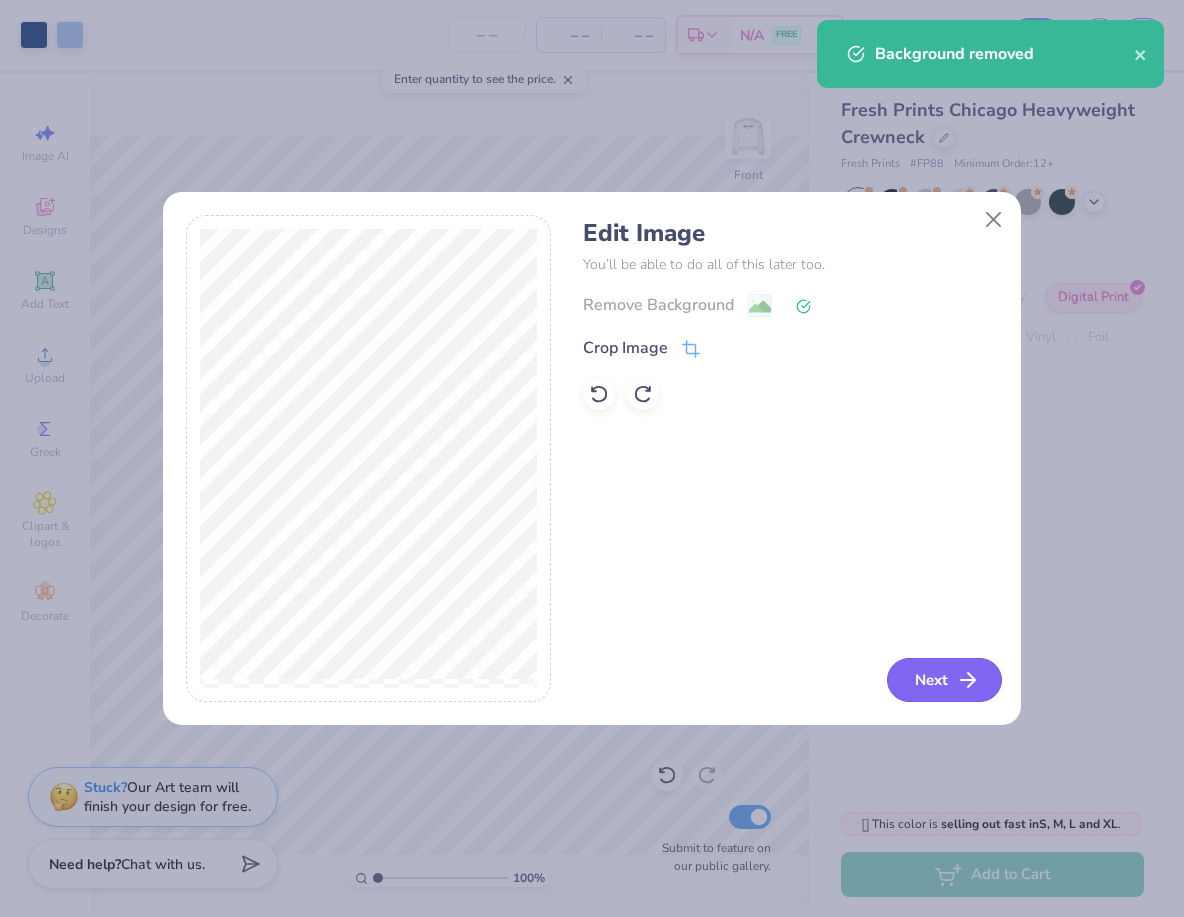 click on "Next" at bounding box center [944, 680] 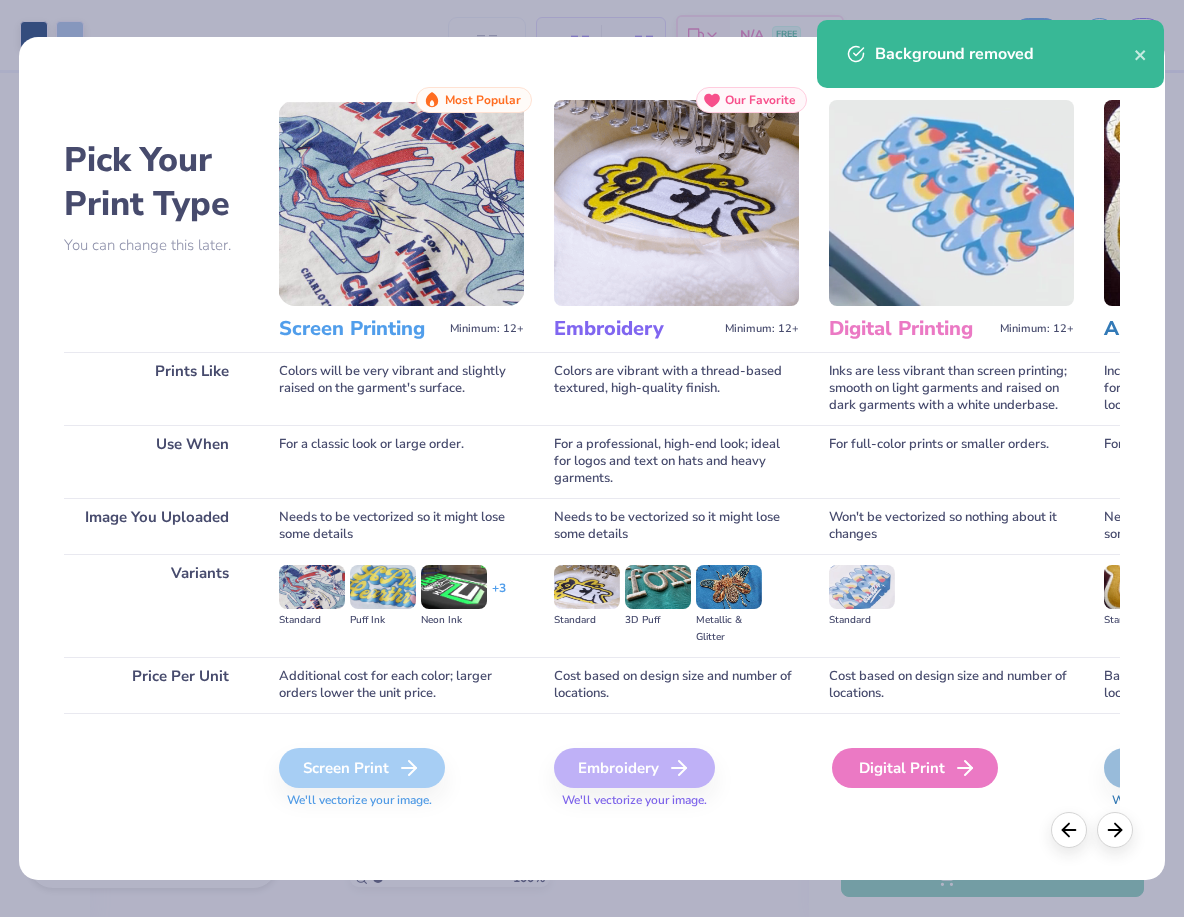 click on "Digital Print" at bounding box center [915, 768] 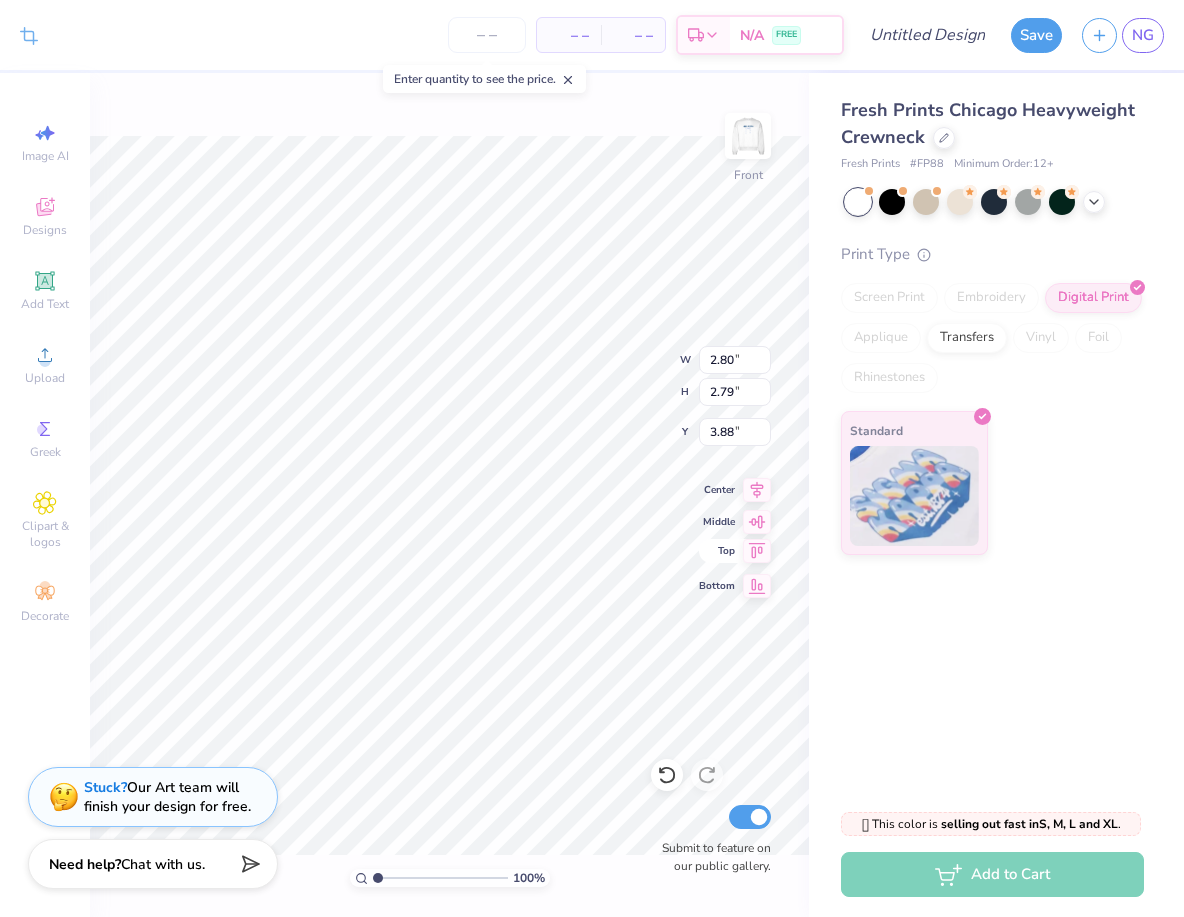 type on "2.80" 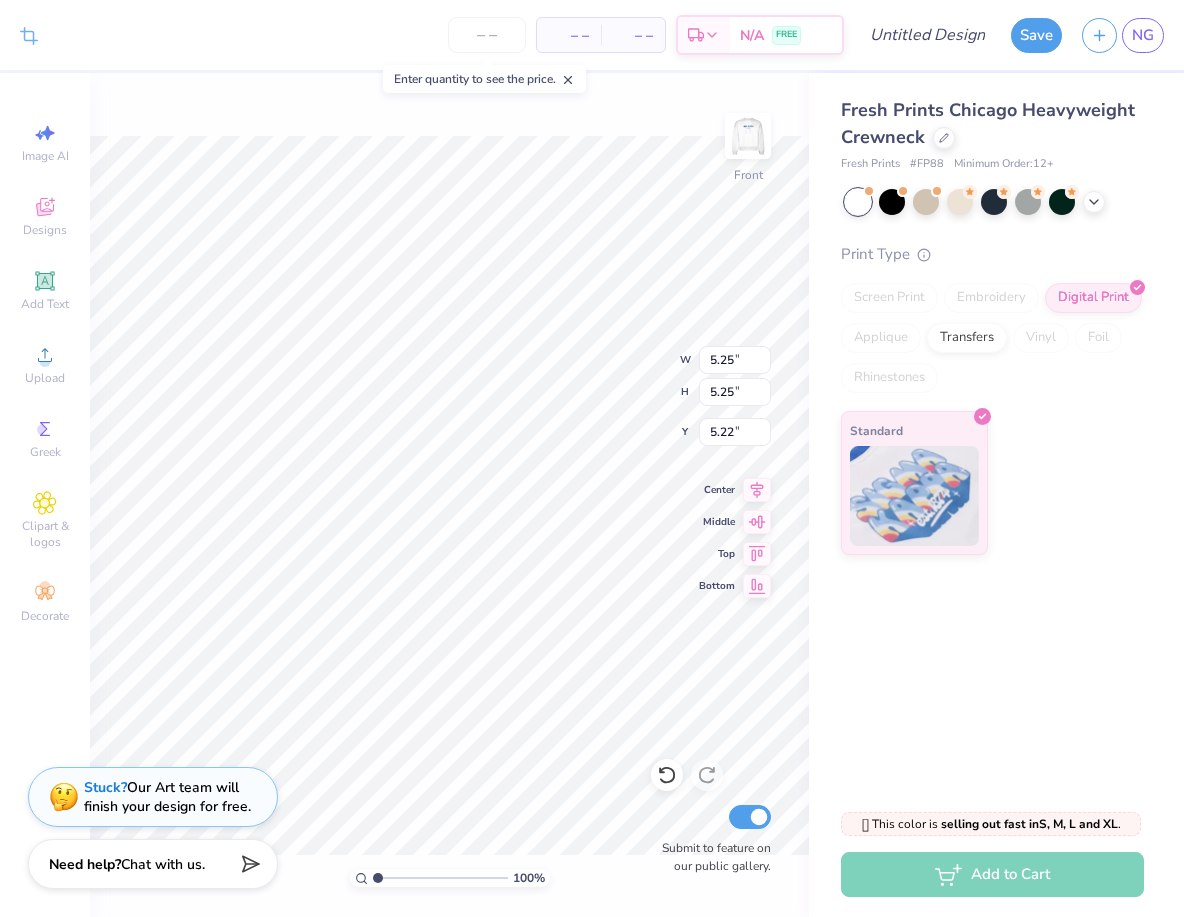 type on "2.29" 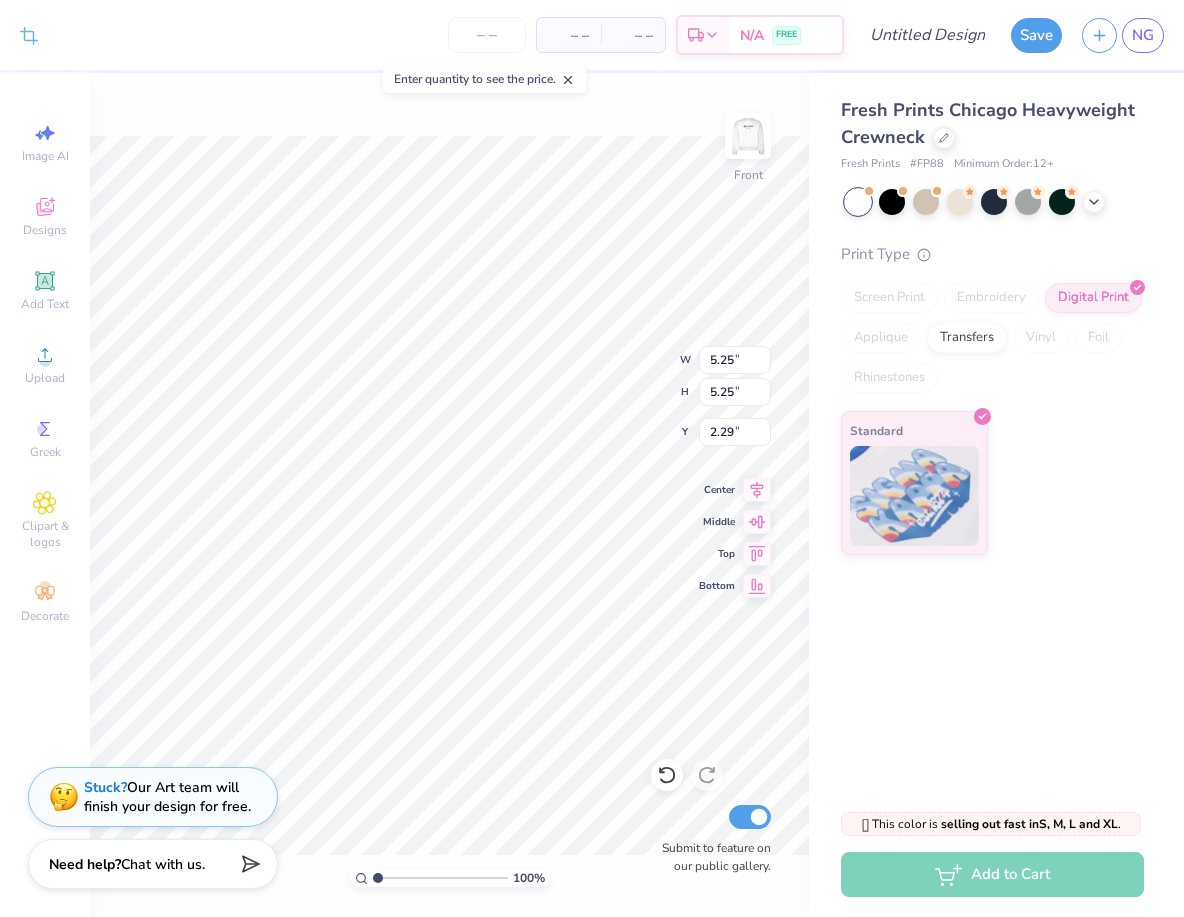 type on "2.63" 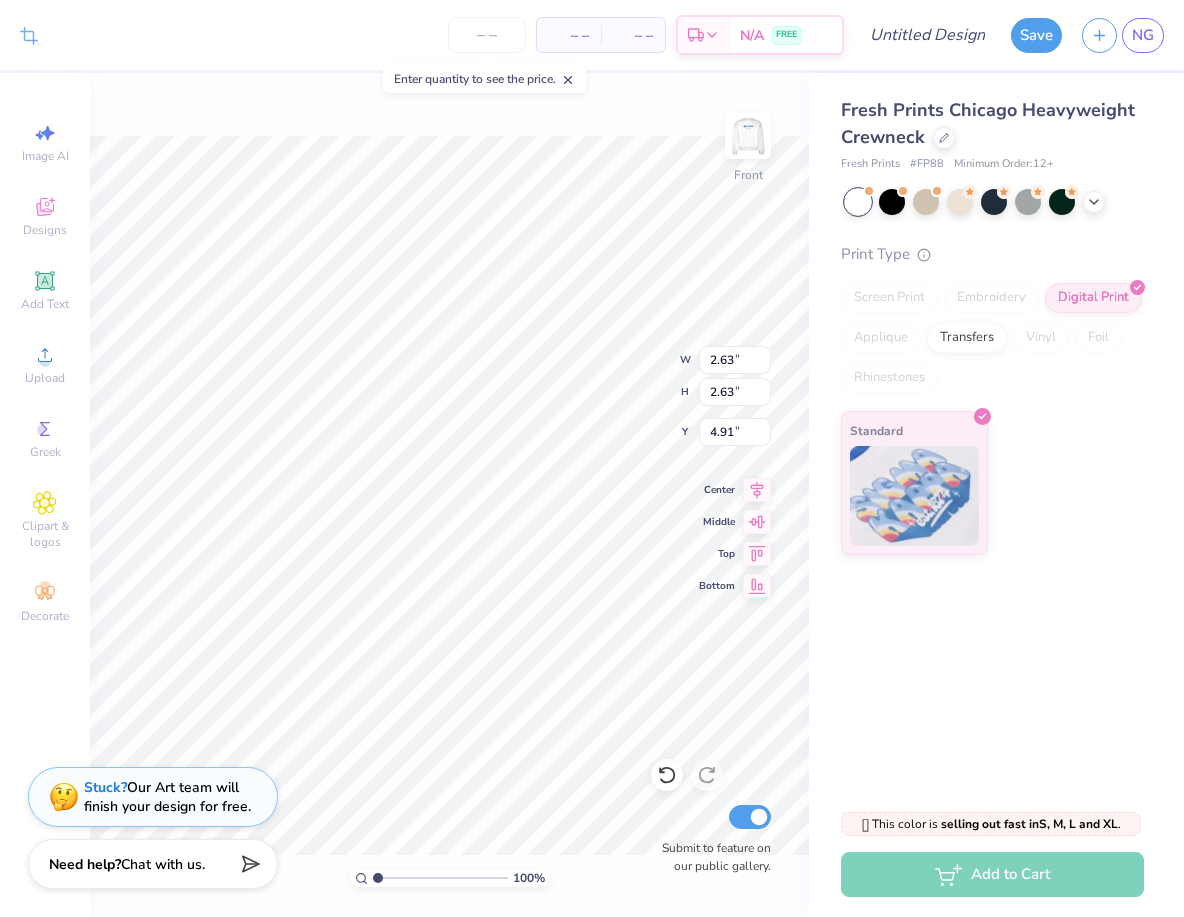 type on "3.90" 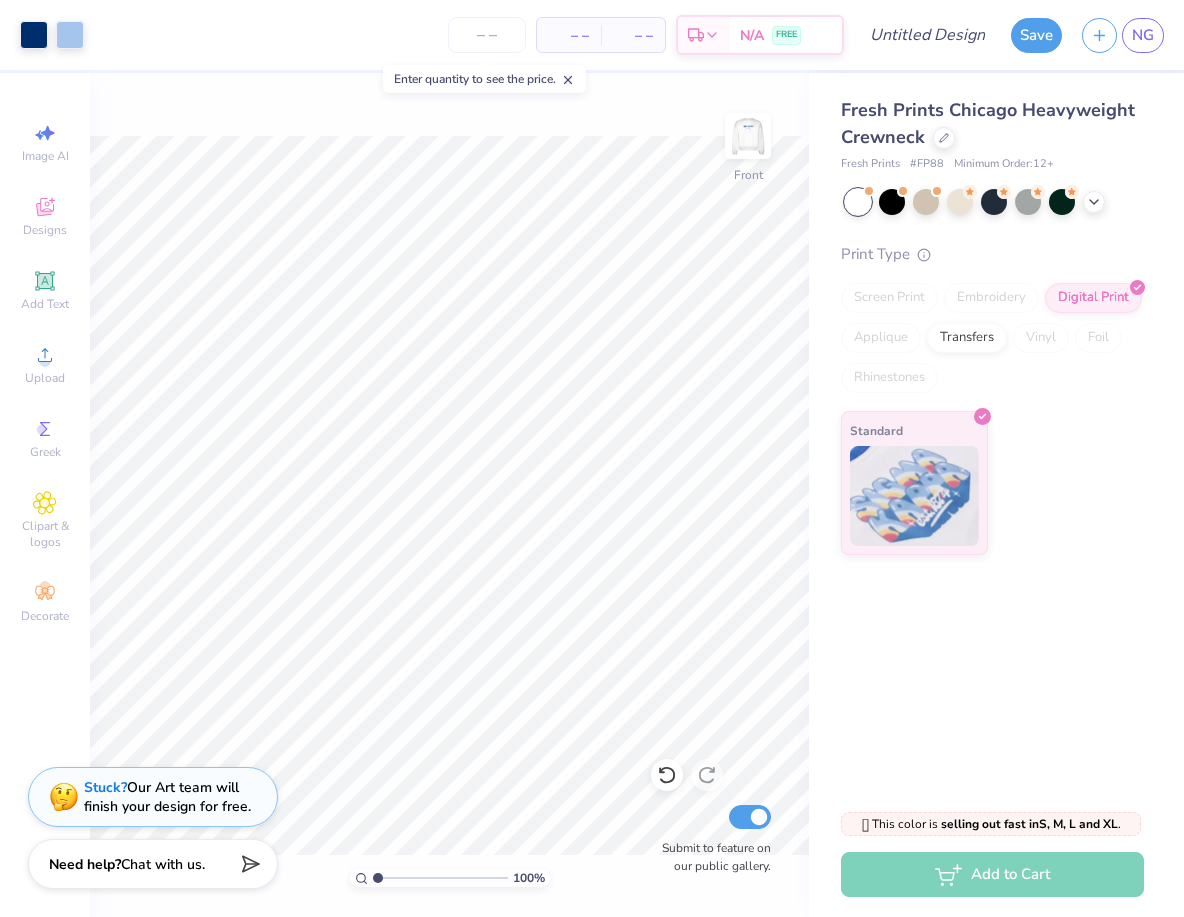 scroll, scrollTop: 0, scrollLeft: 0, axis: both 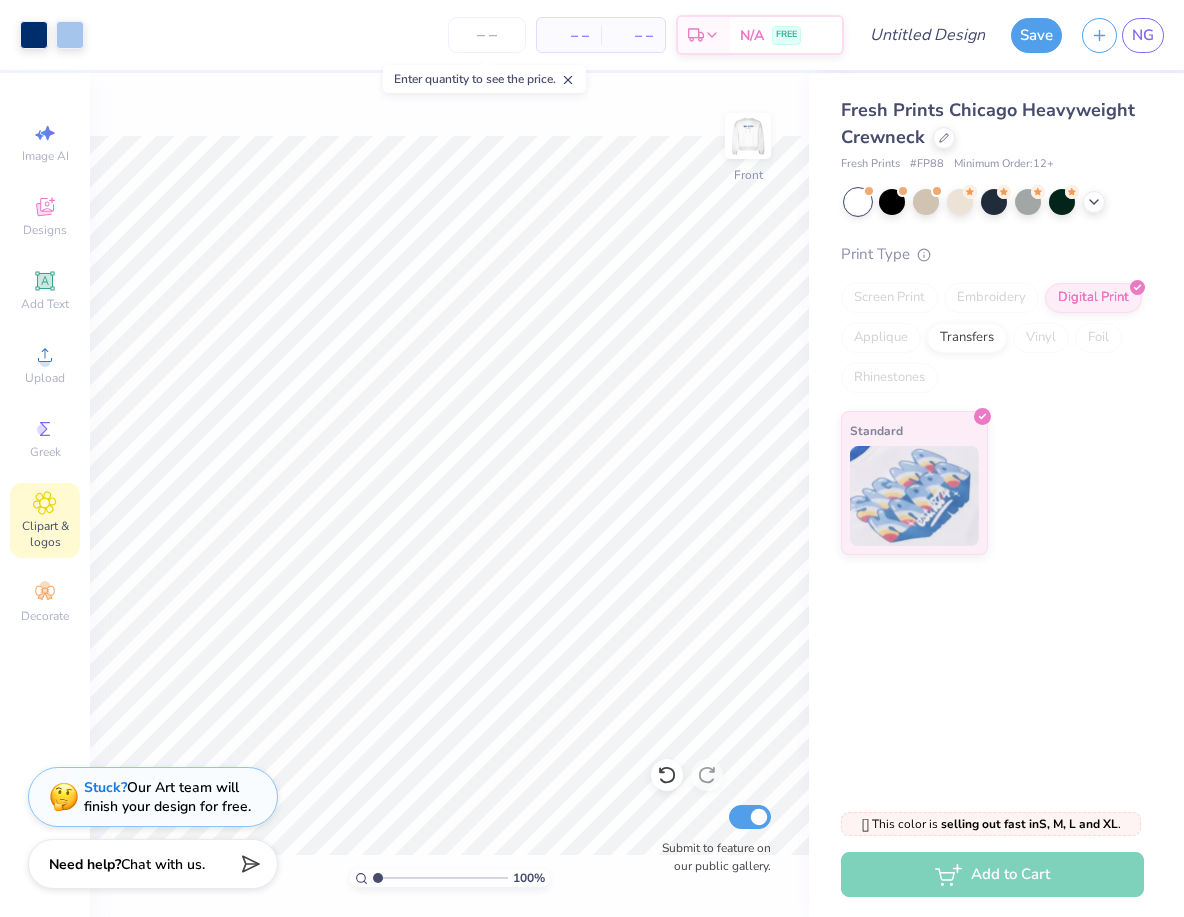 click 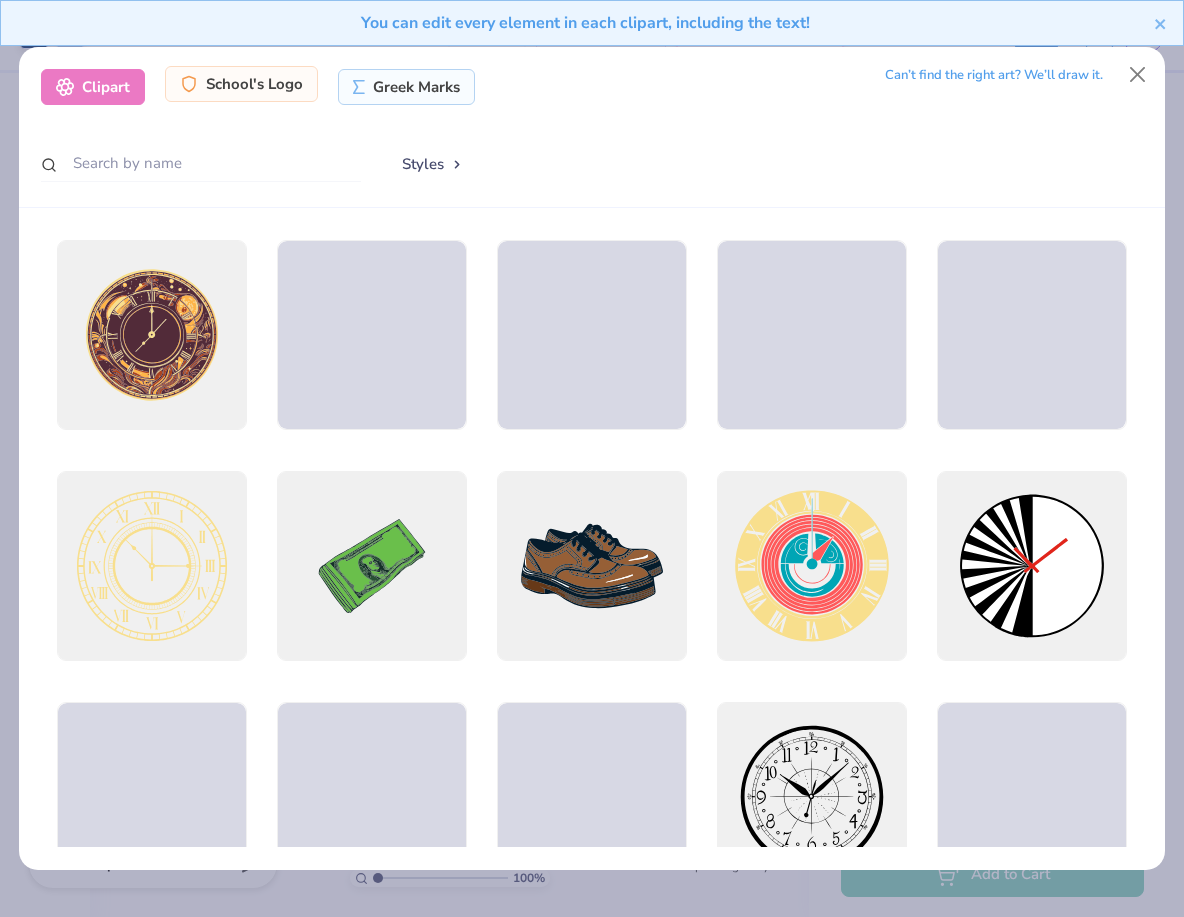 click on "School's Logo" at bounding box center (241, 84) 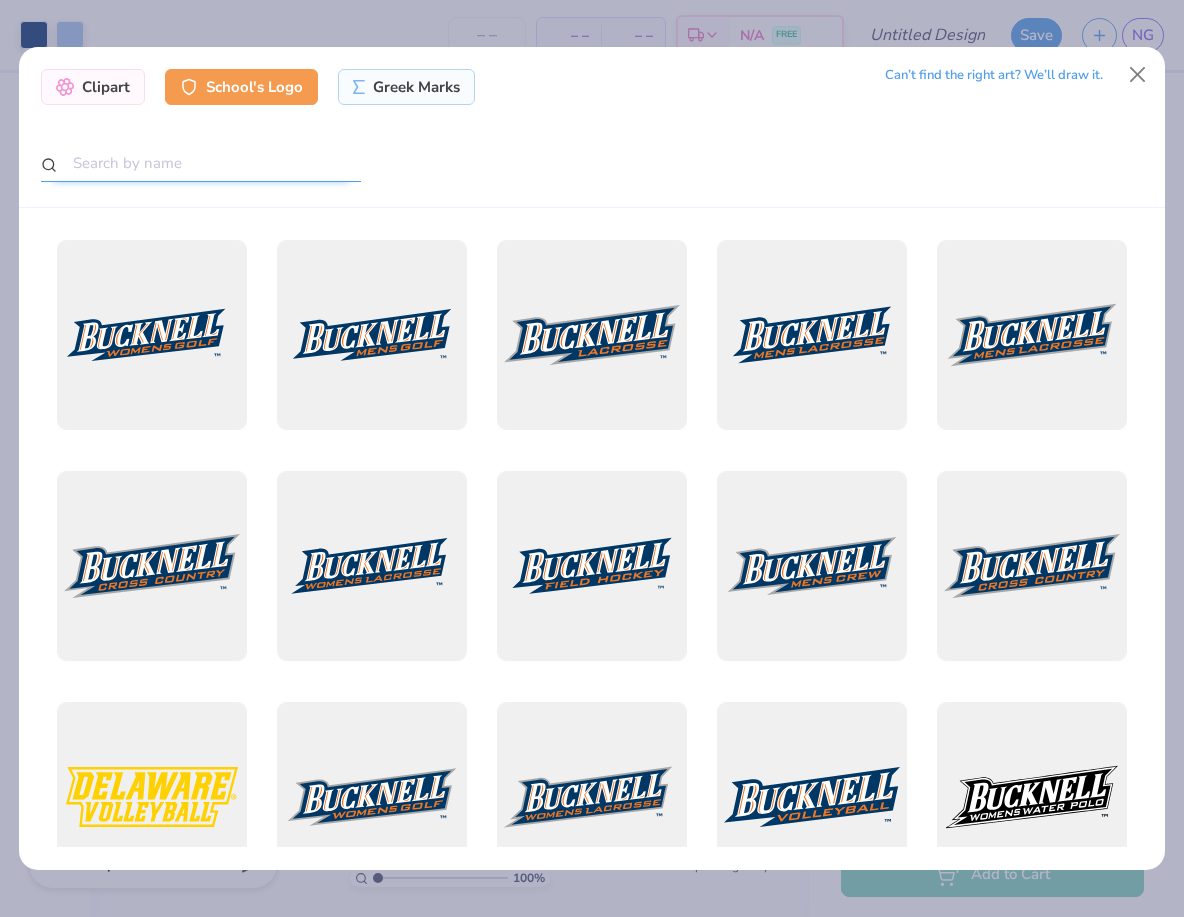 click at bounding box center [201, 163] 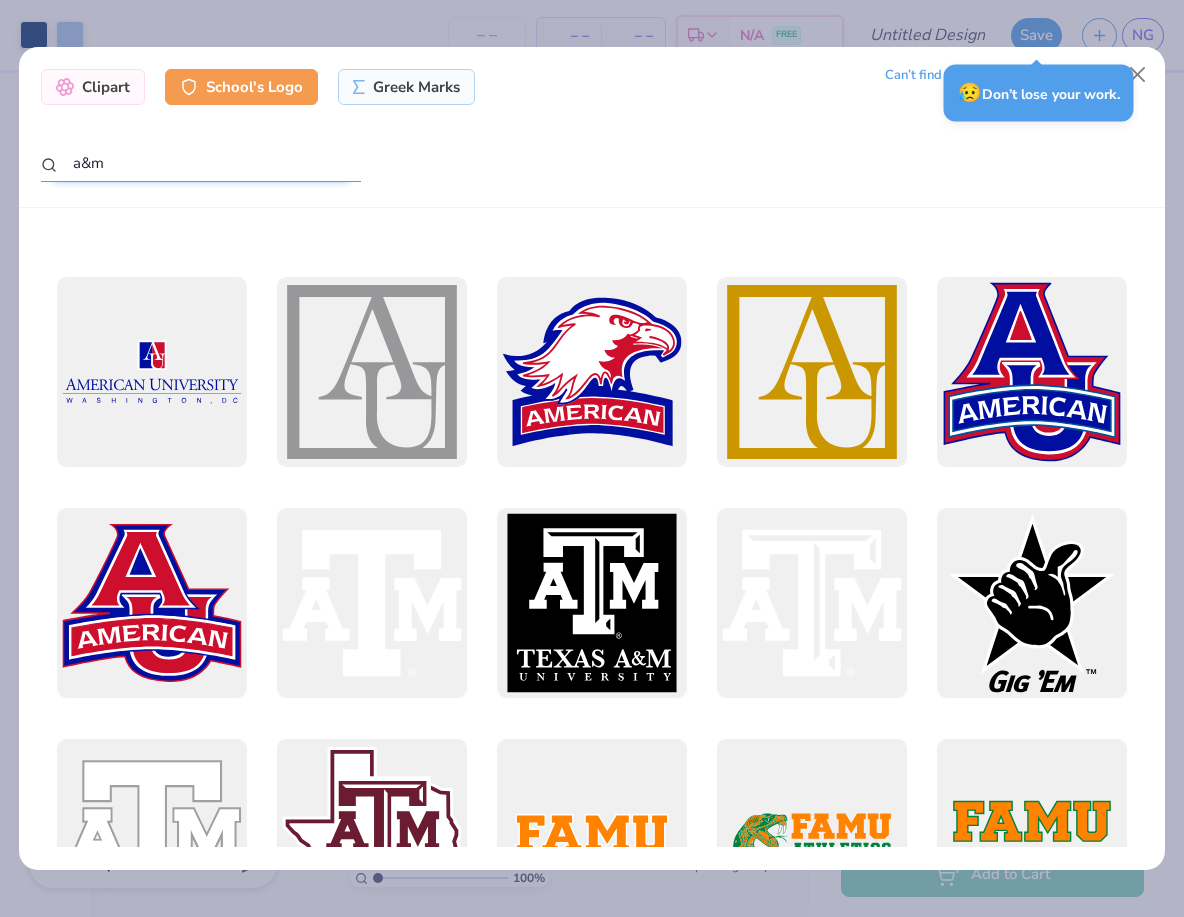 scroll, scrollTop: 252, scrollLeft: 0, axis: vertical 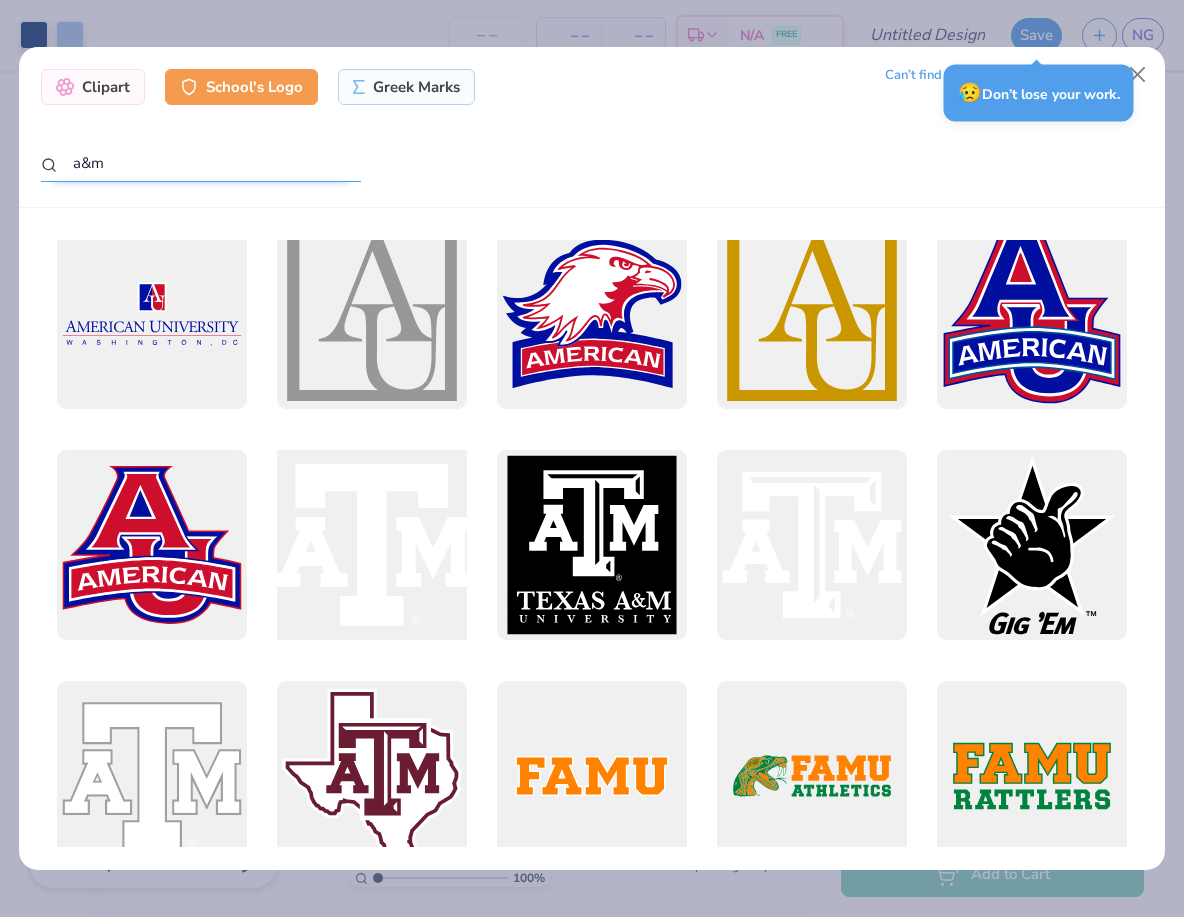 type on "a&m" 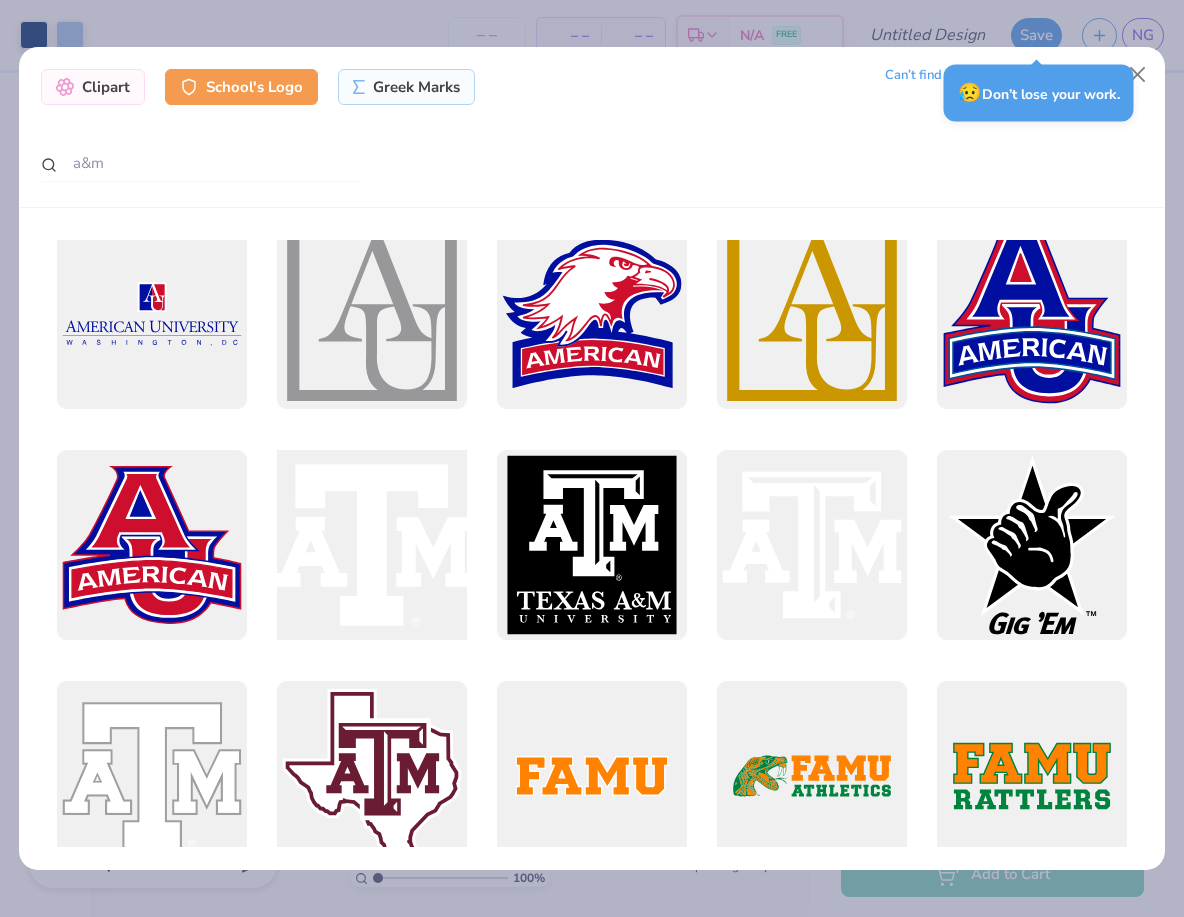 click at bounding box center (372, 545) 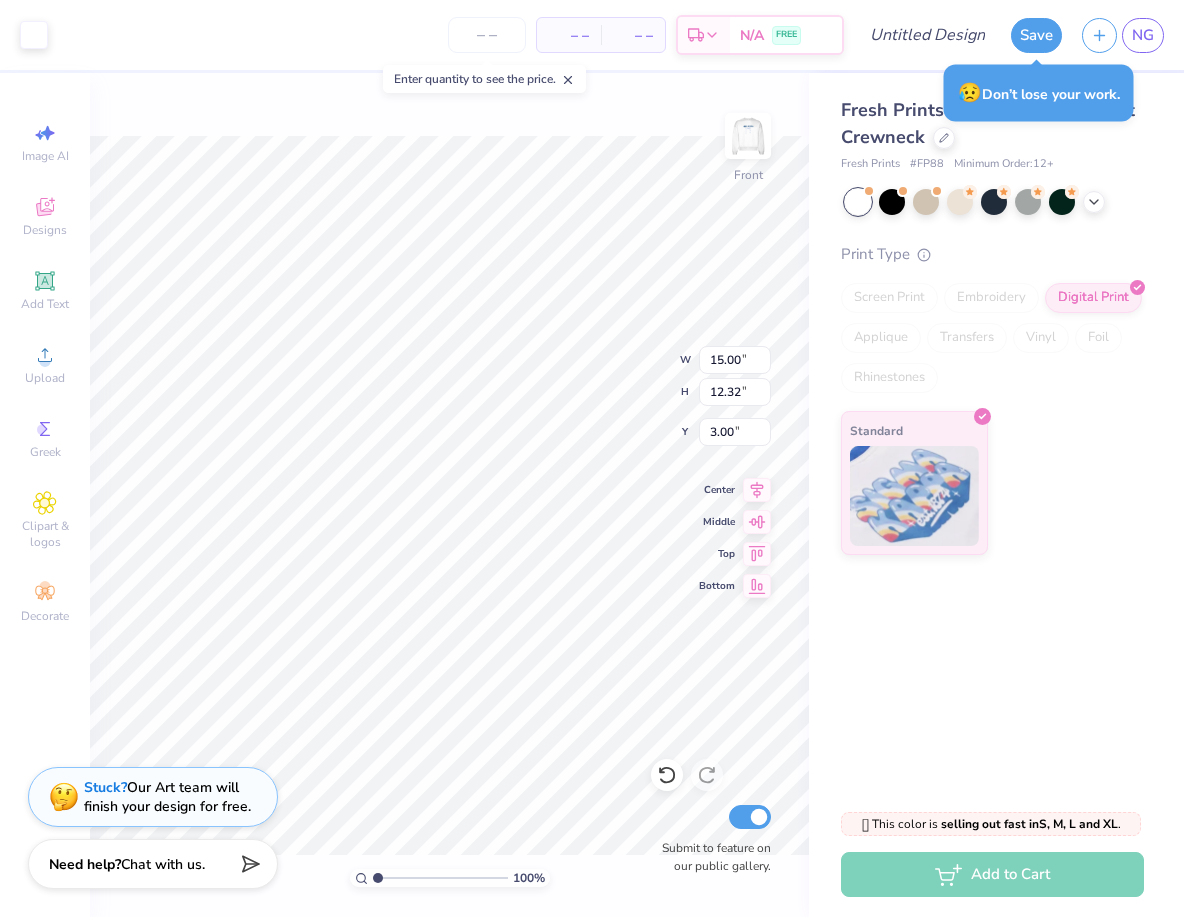 type on "5.34" 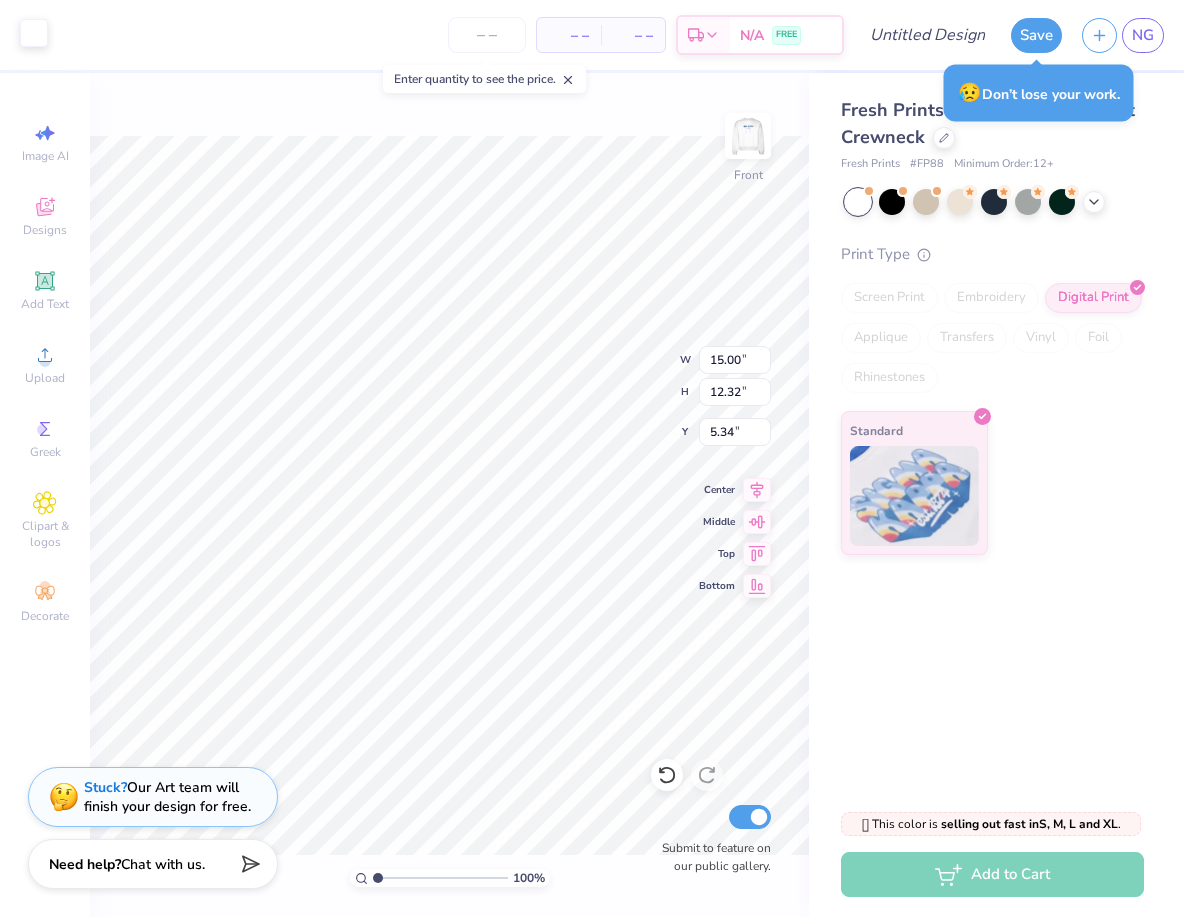 click at bounding box center [34, 33] 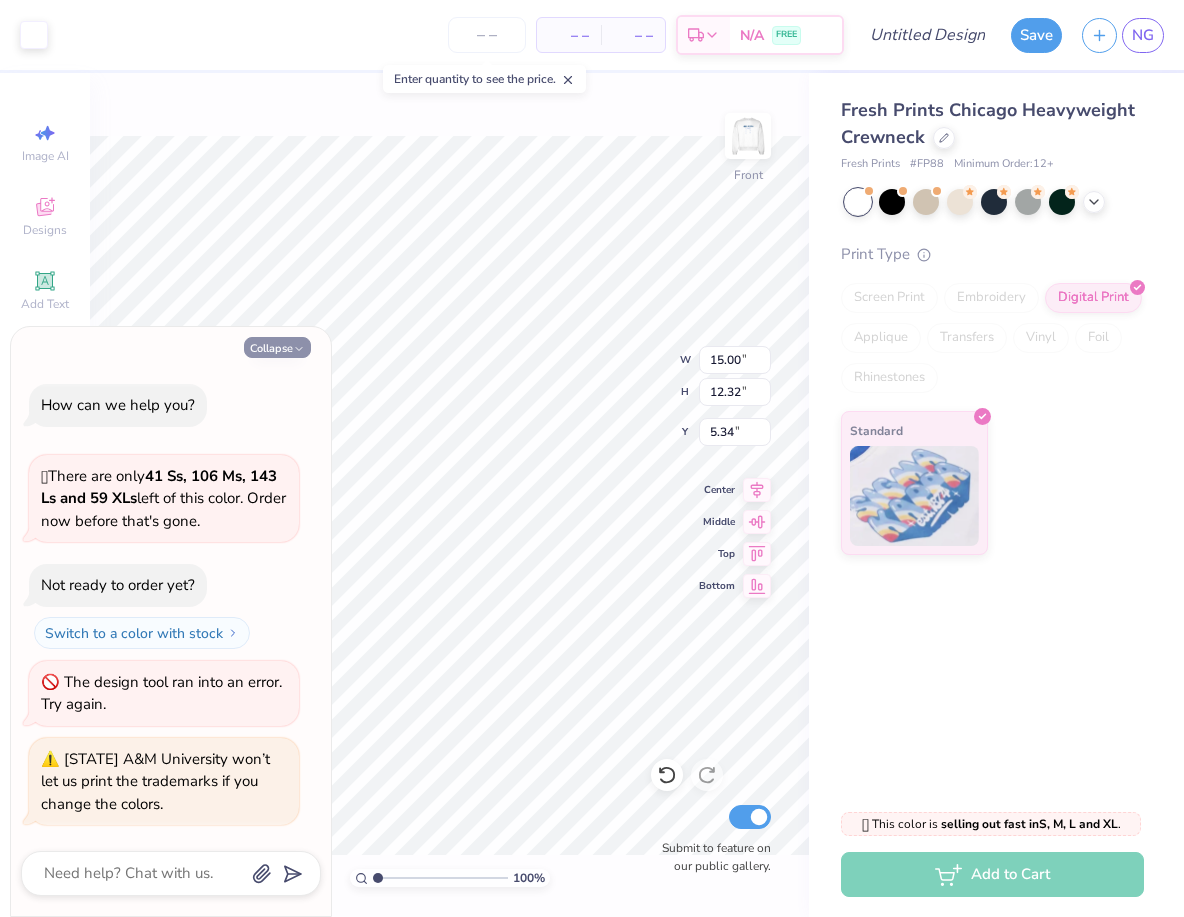 click on "Collapse" at bounding box center [277, 347] 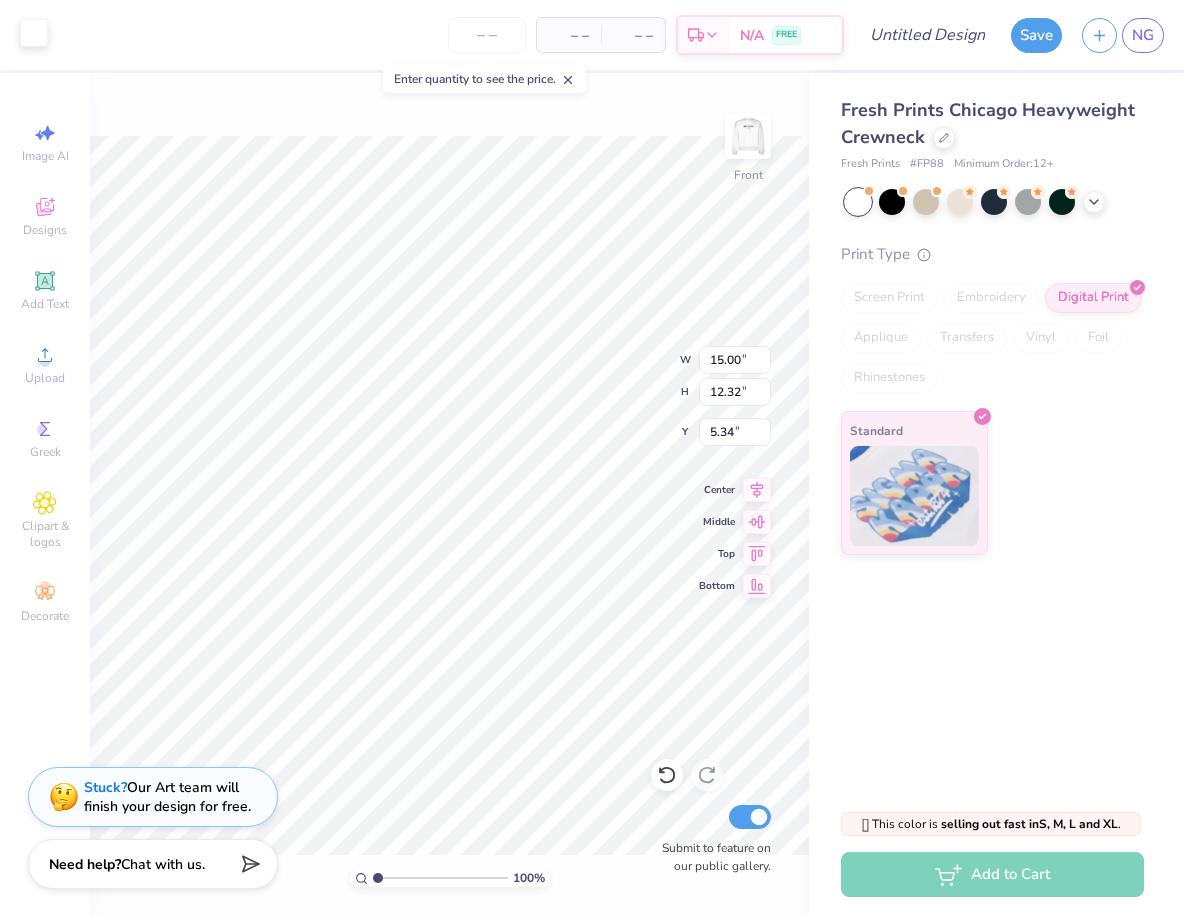 click at bounding box center (34, 33) 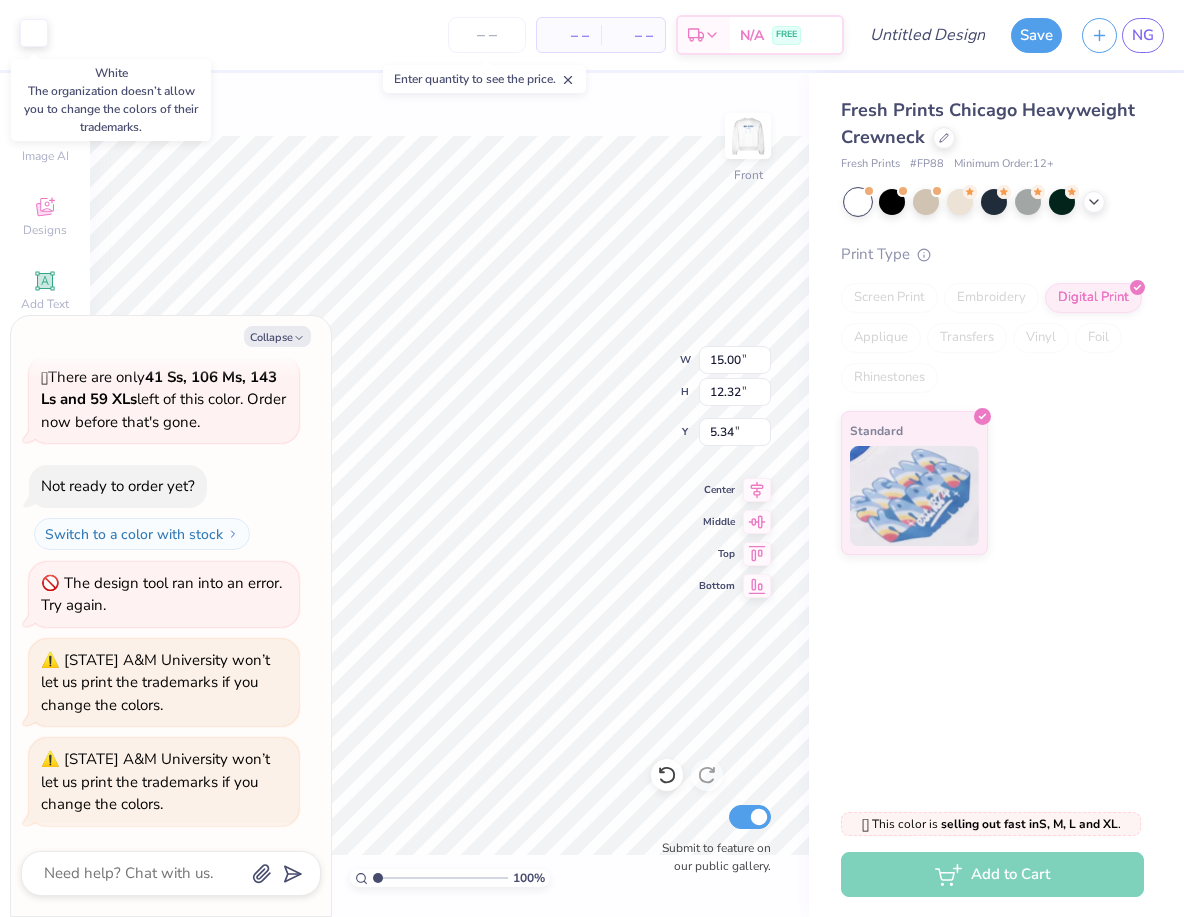 click at bounding box center [34, 33] 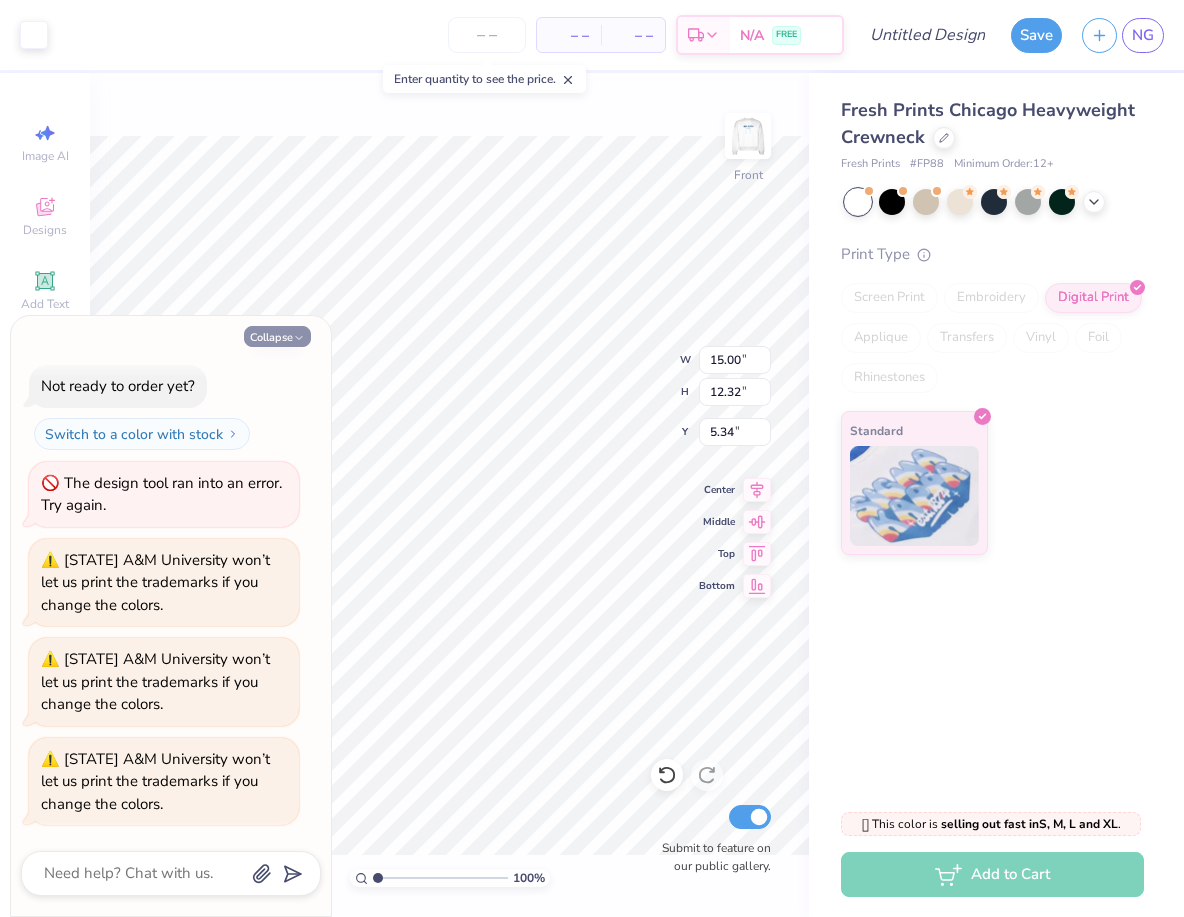 click 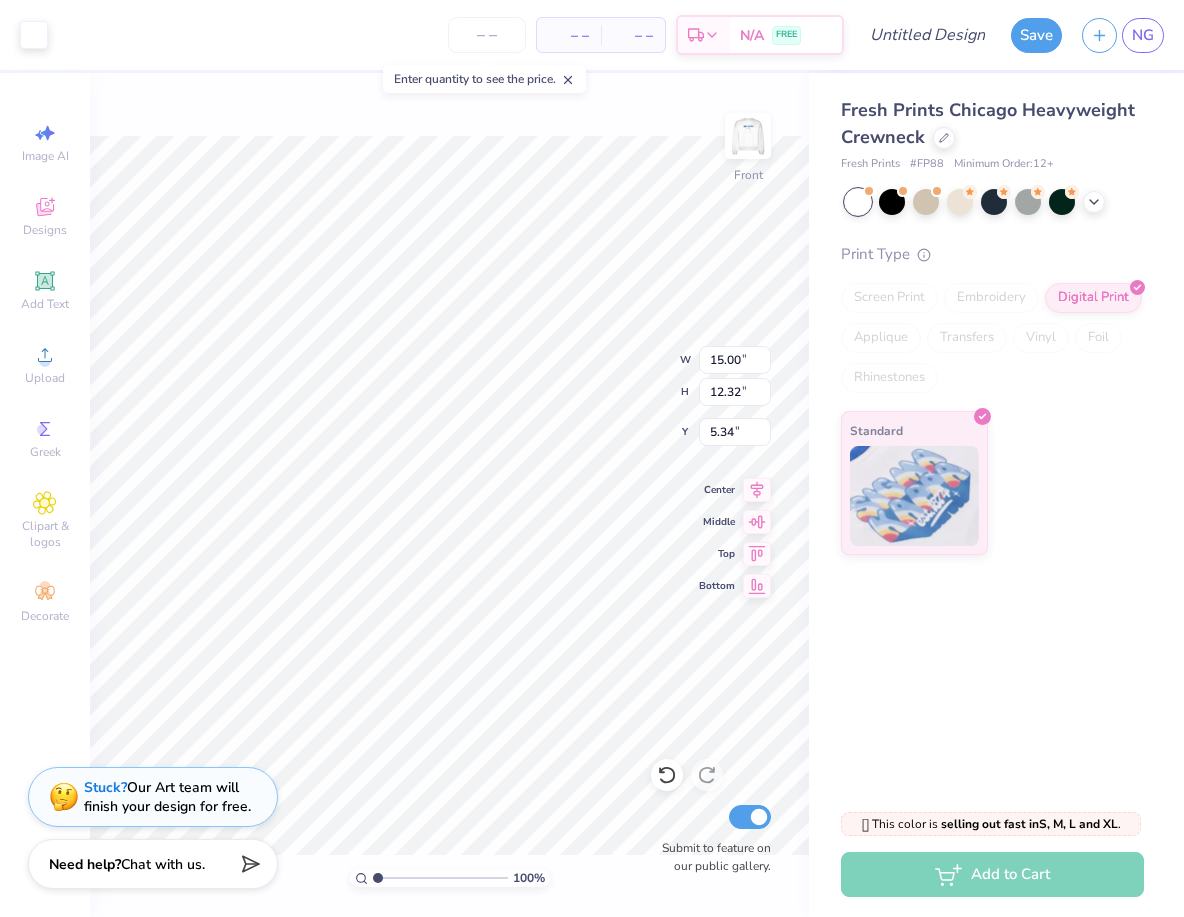 type on "2.27" 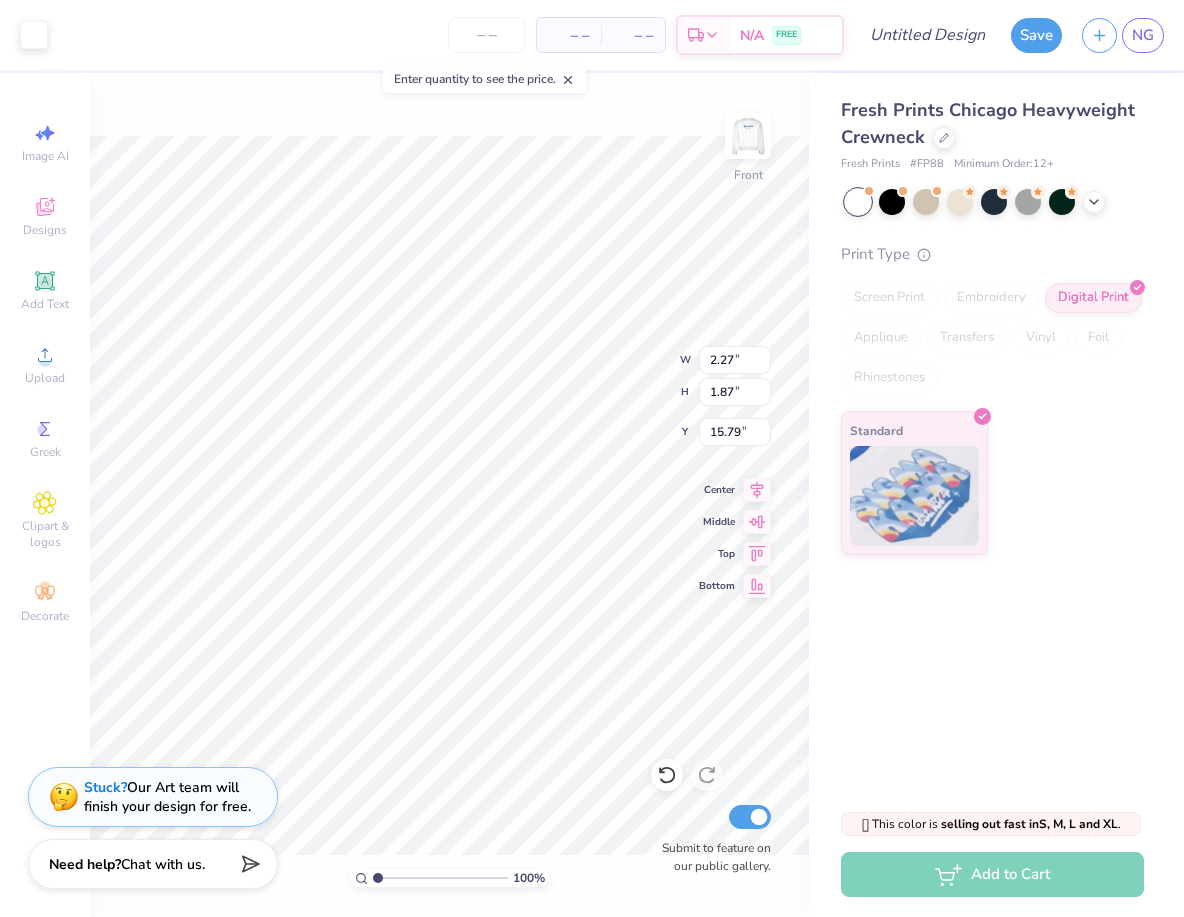 type on "13.13" 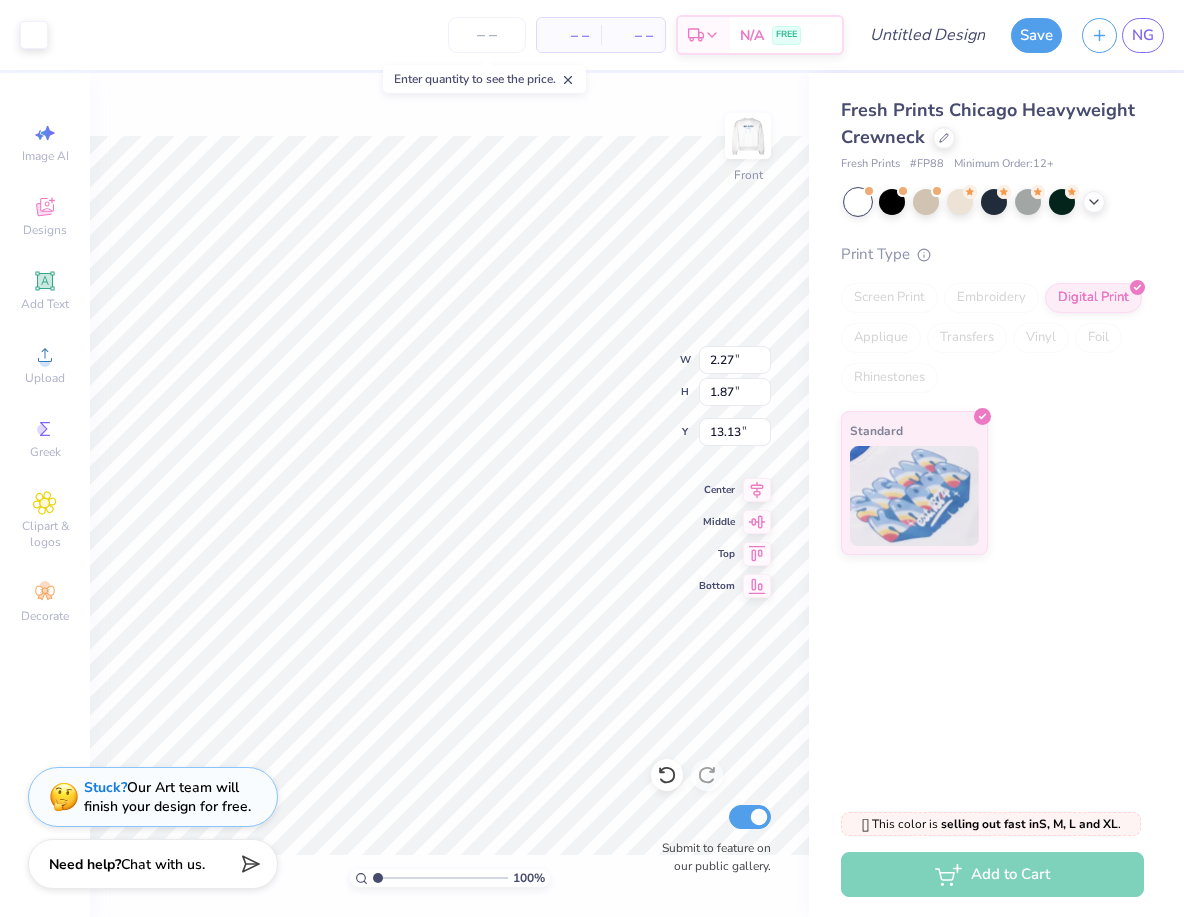type on "3.10" 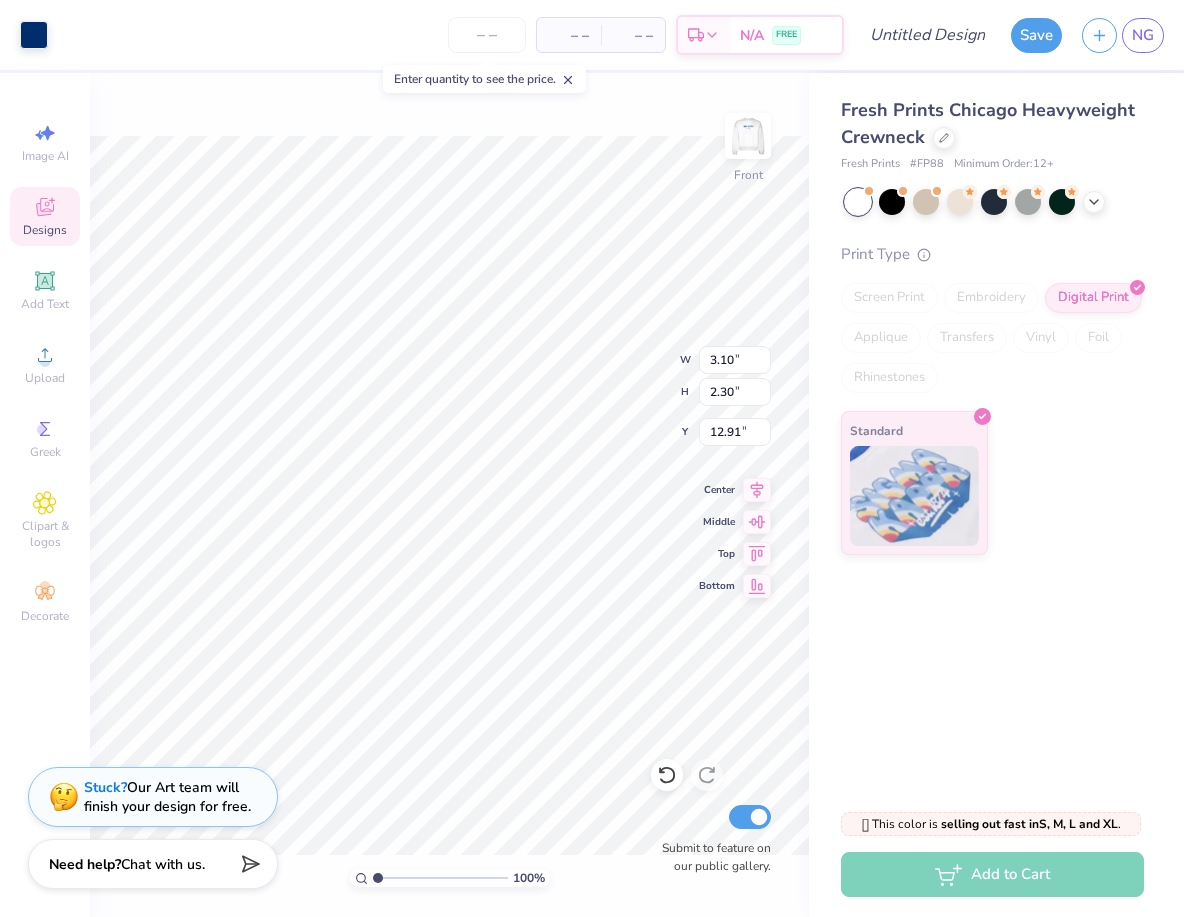 type on "3.28" 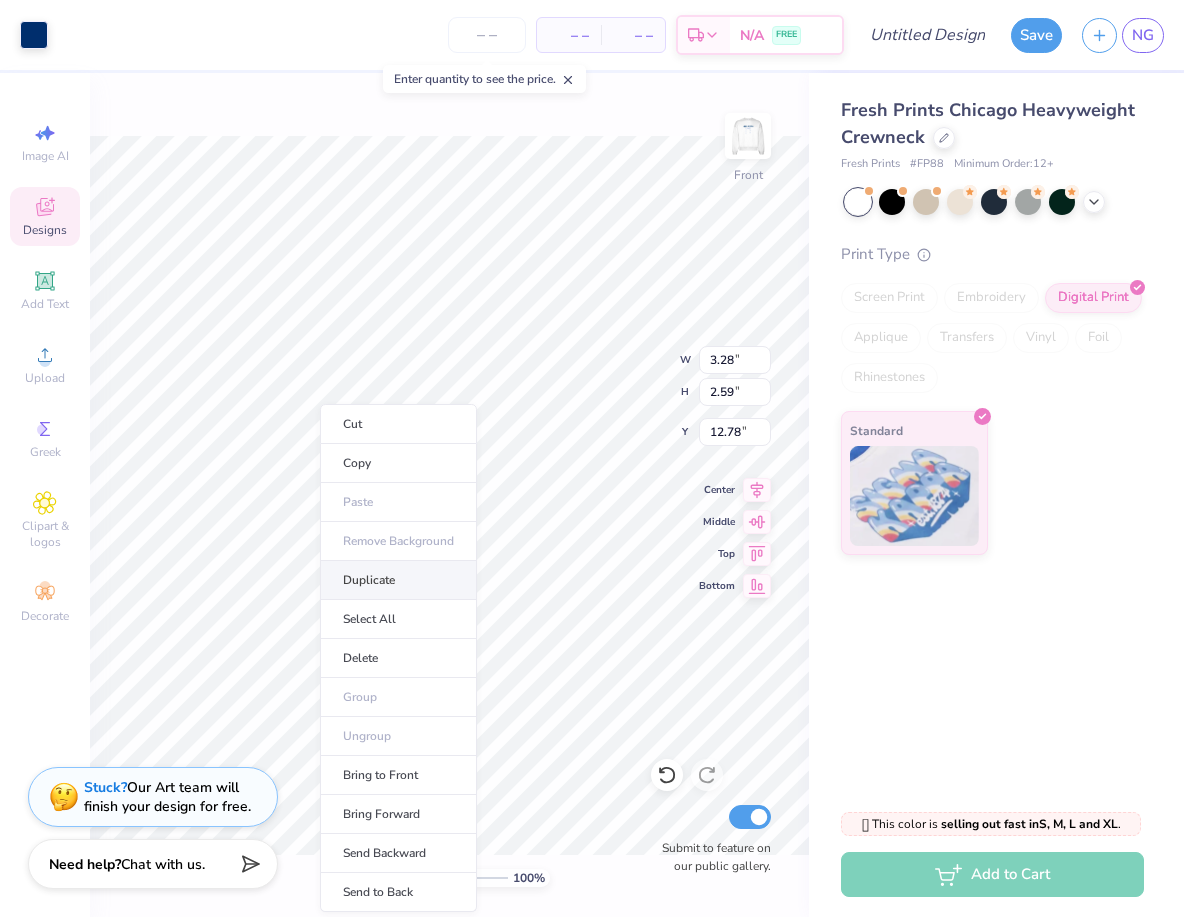 click on "Duplicate" at bounding box center (398, 580) 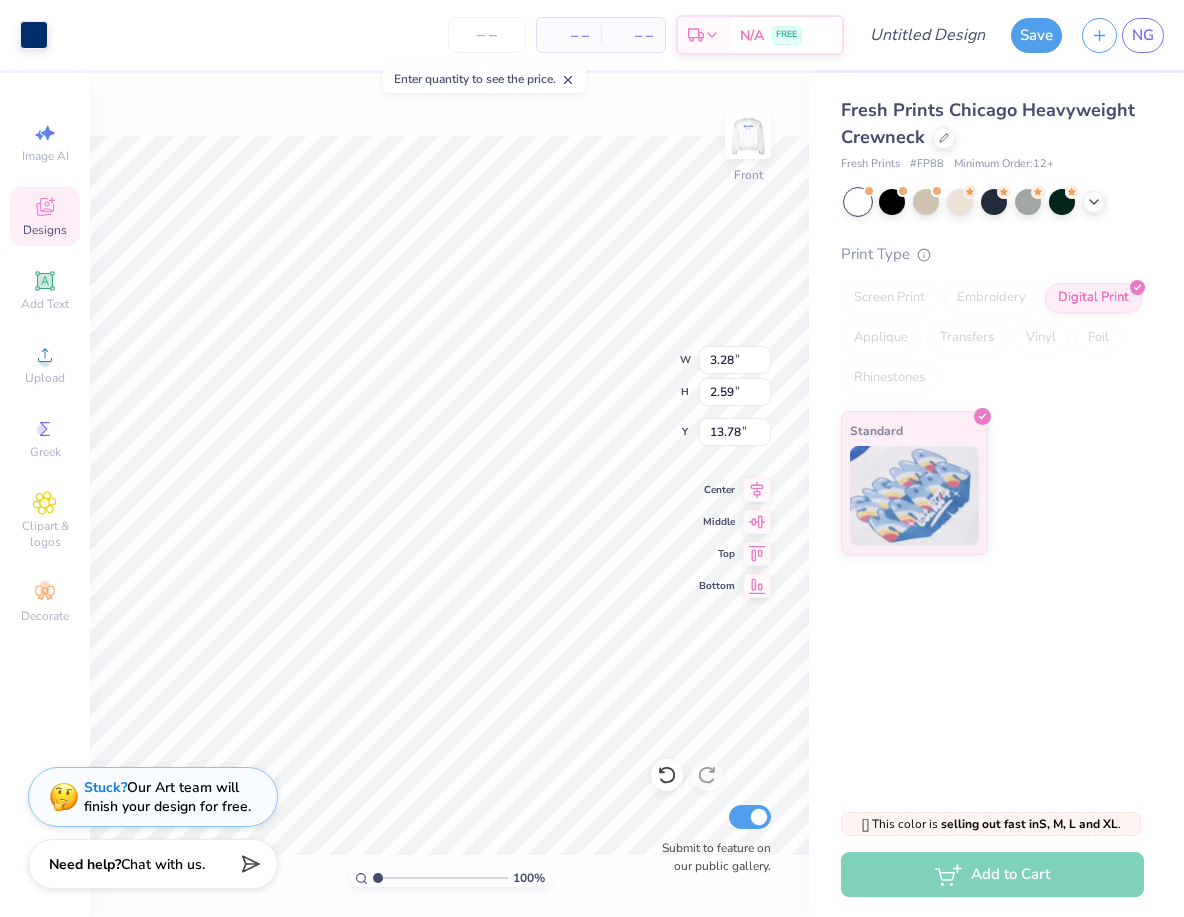 type on "12.77" 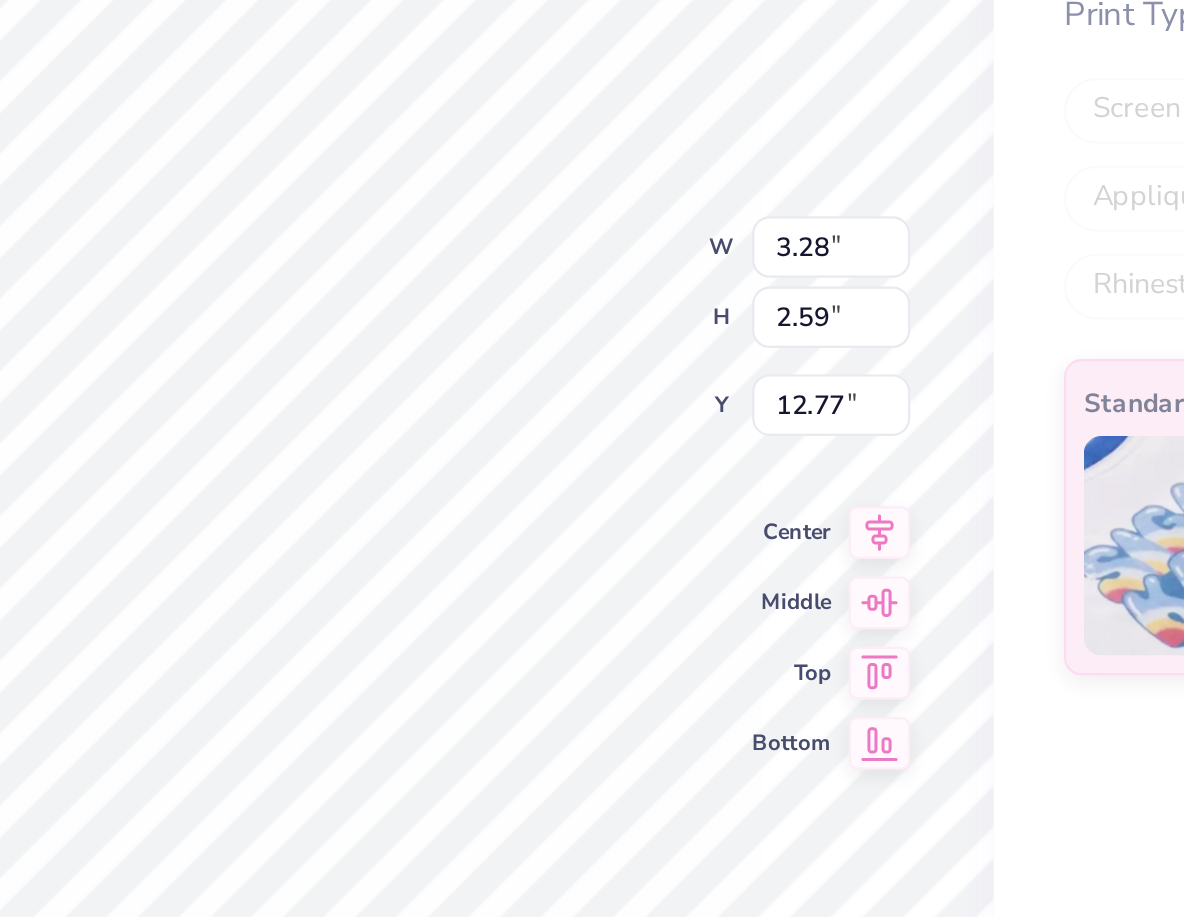 type on "3.37" 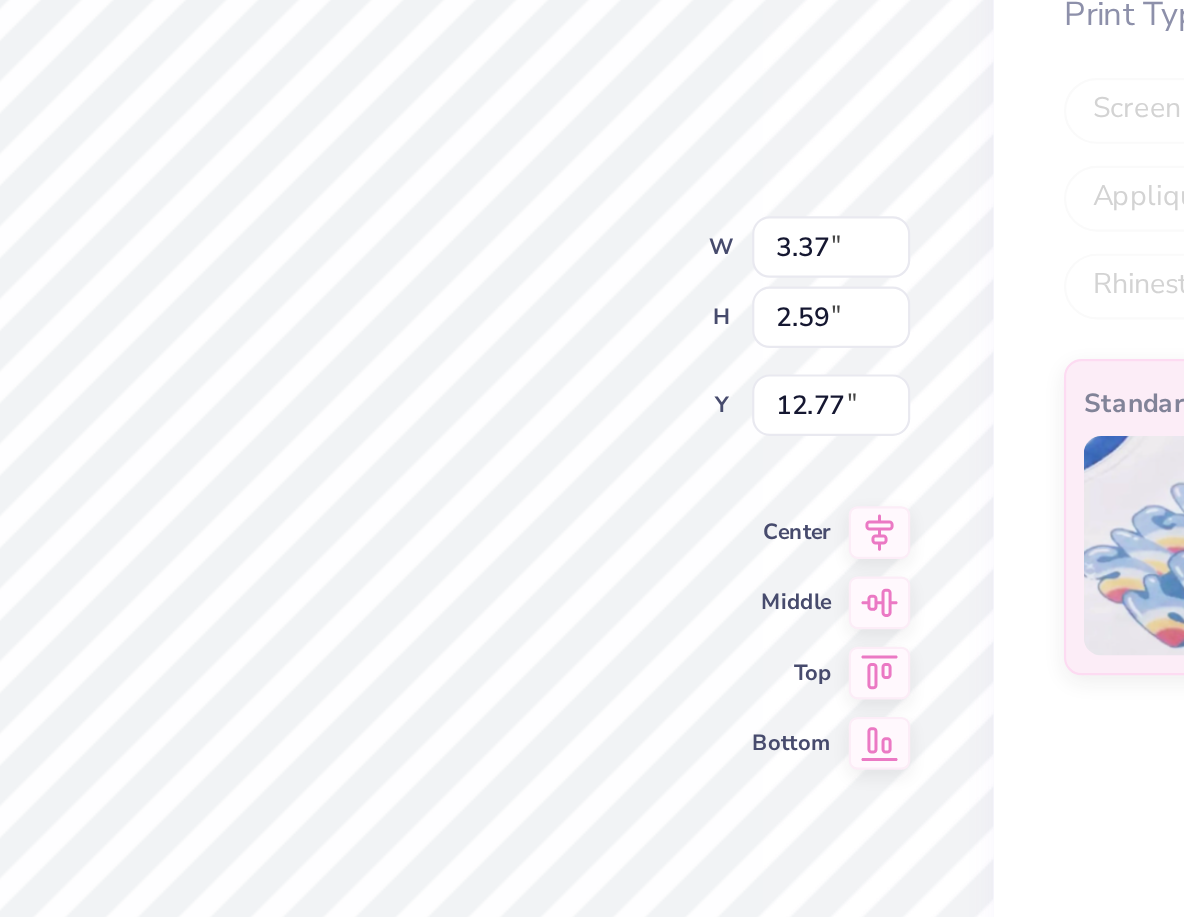 type on "2.66" 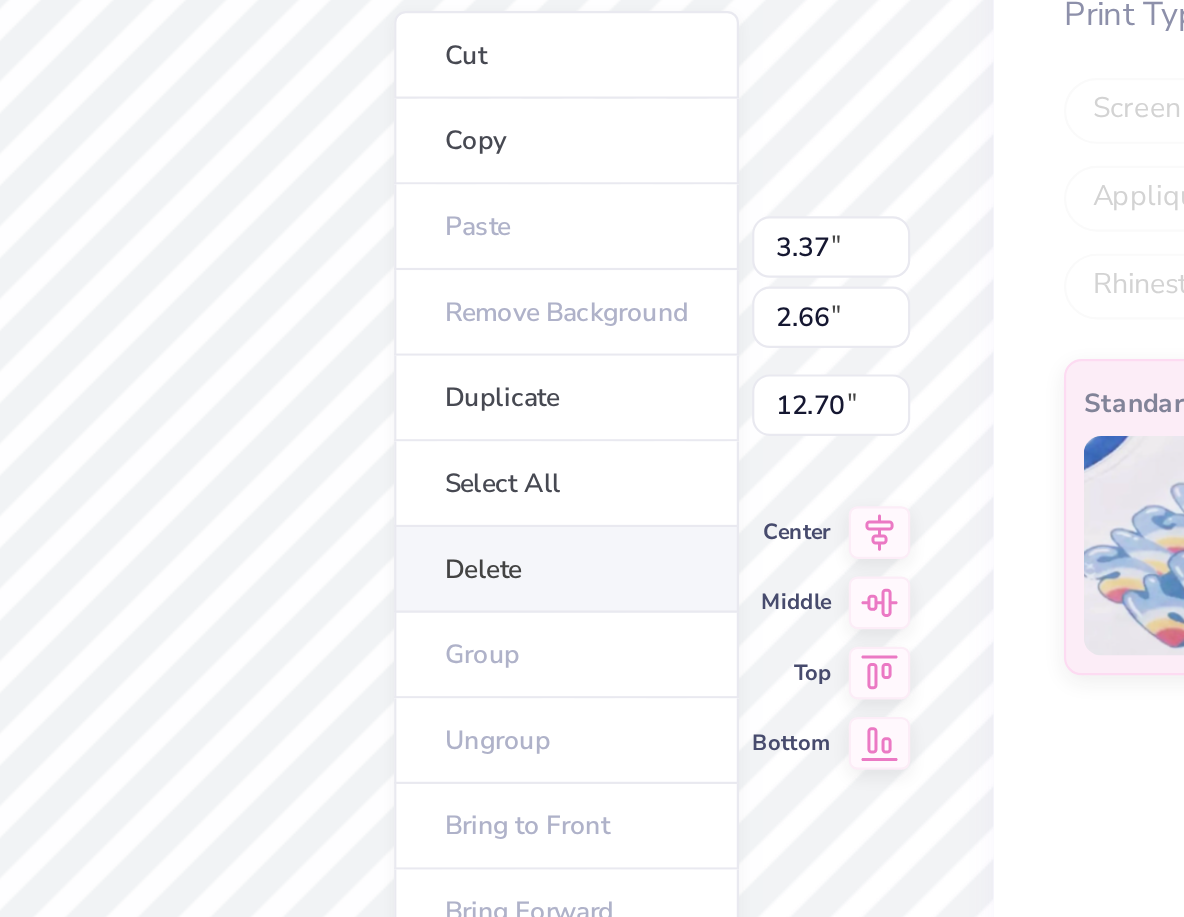 type on "3.31" 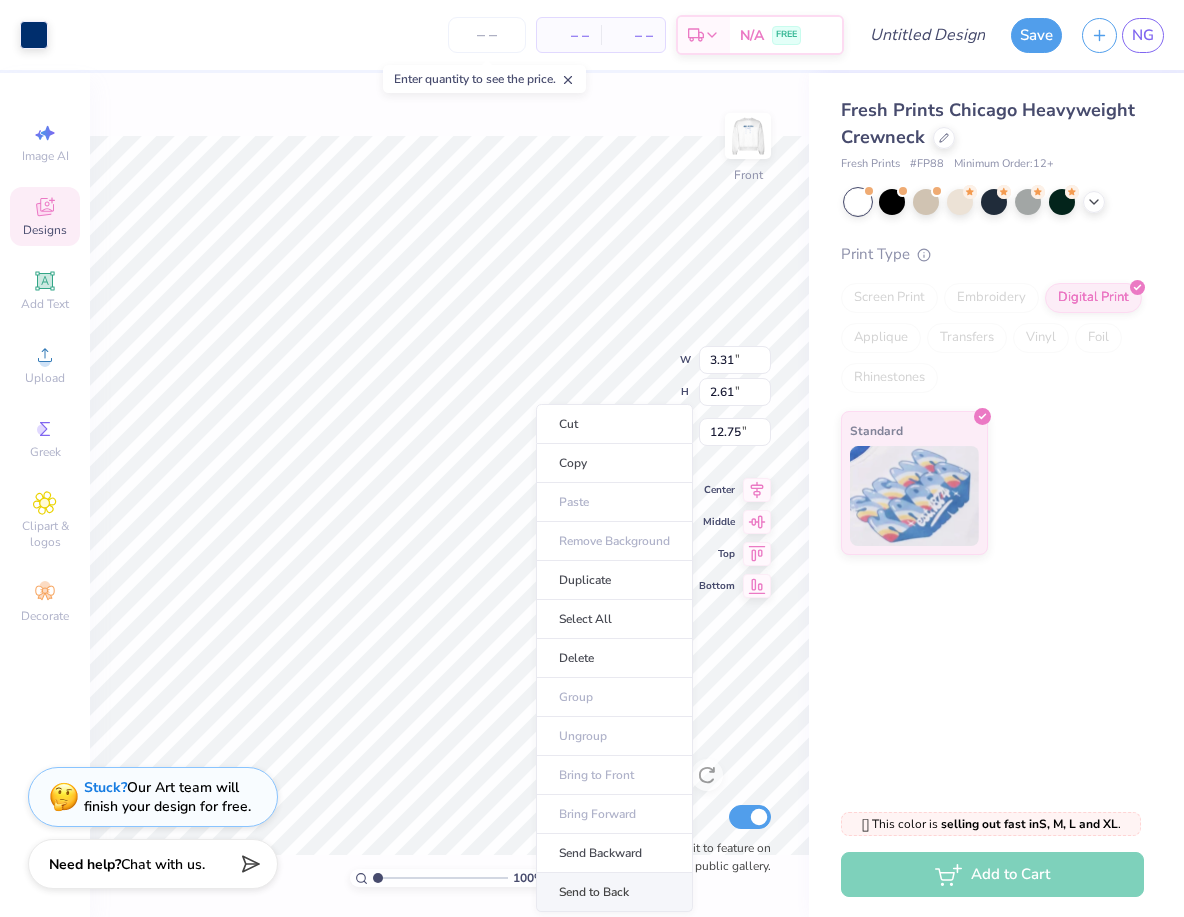 click on "Send to Back" at bounding box center [614, 892] 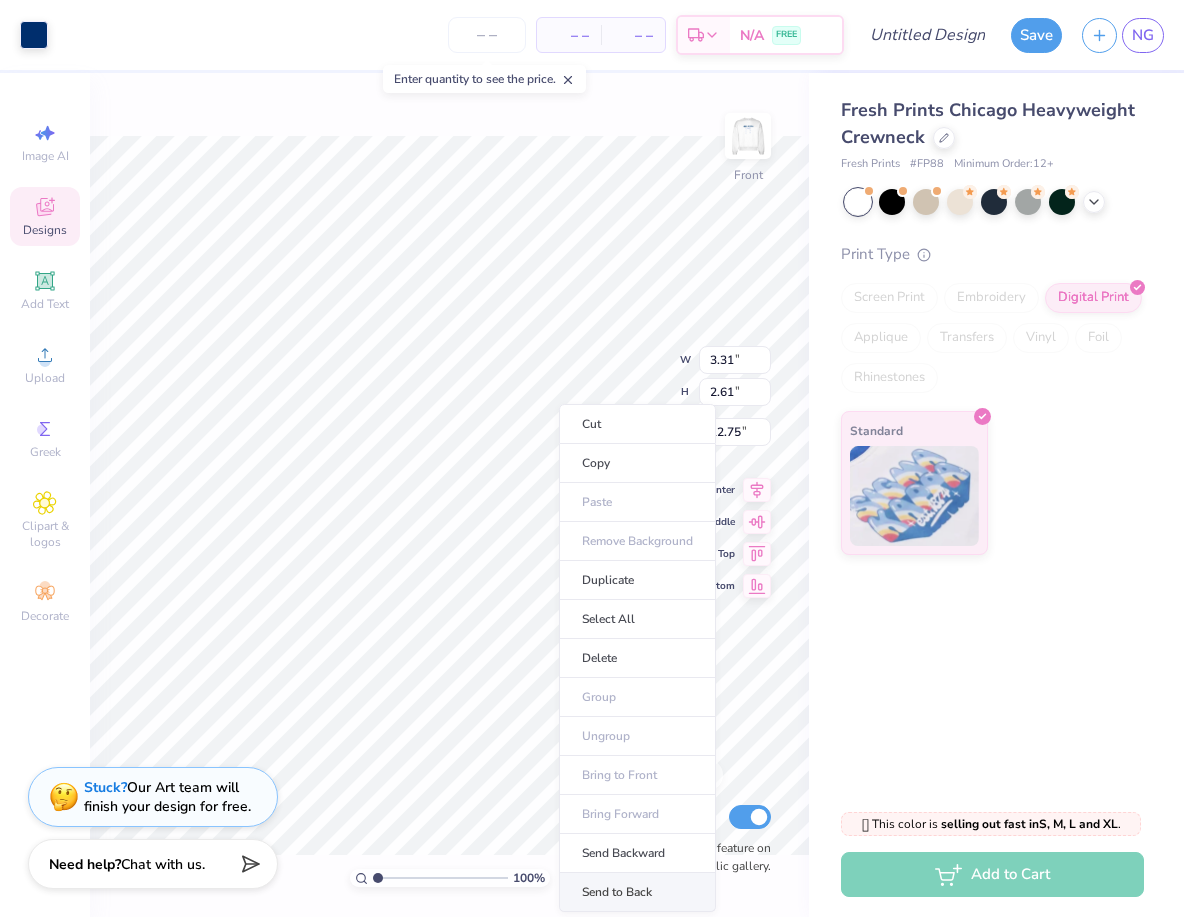 click on "Send to Back" at bounding box center [637, 892] 